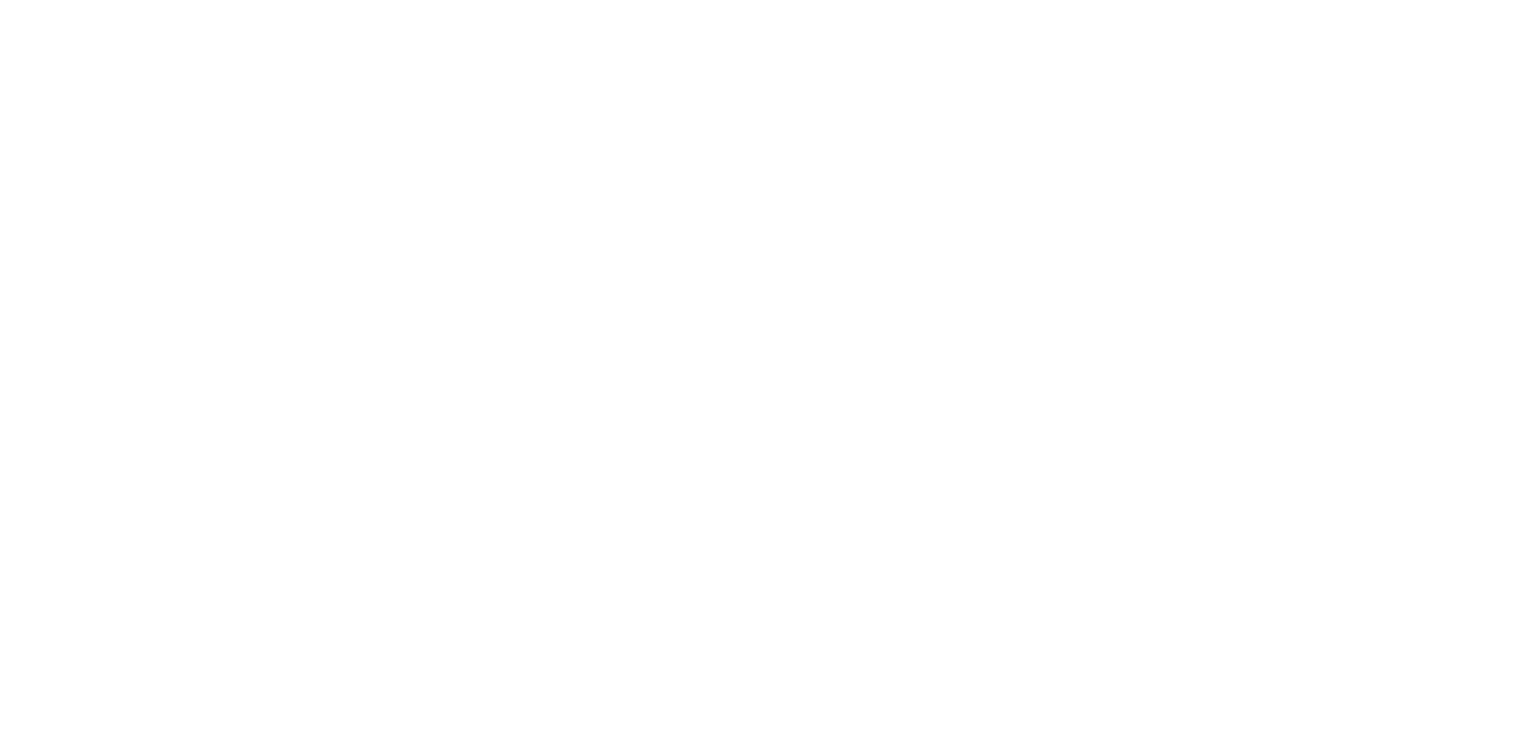 scroll, scrollTop: 0, scrollLeft: 0, axis: both 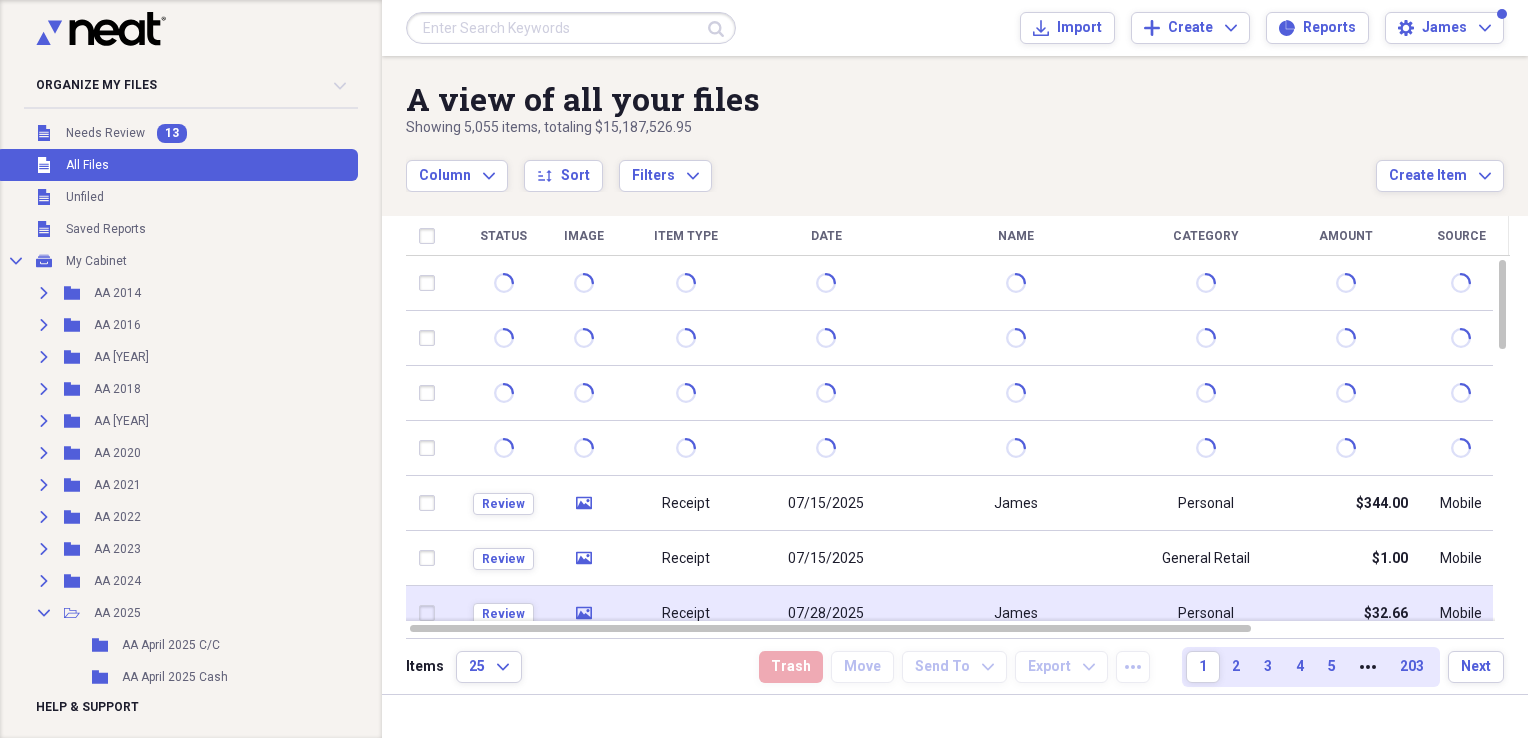 click on "Personal" at bounding box center [1206, 613] 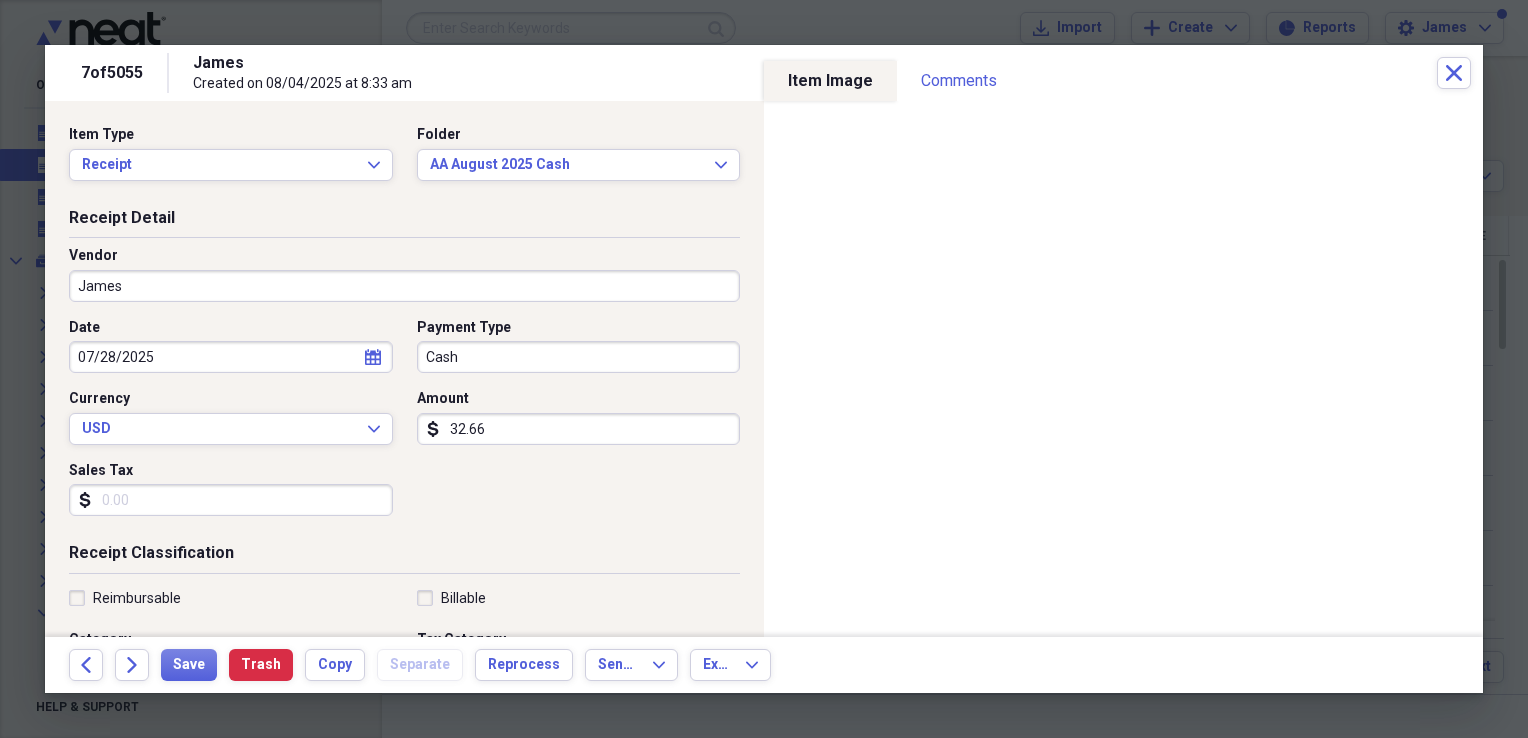 click on "James" at bounding box center [404, 286] 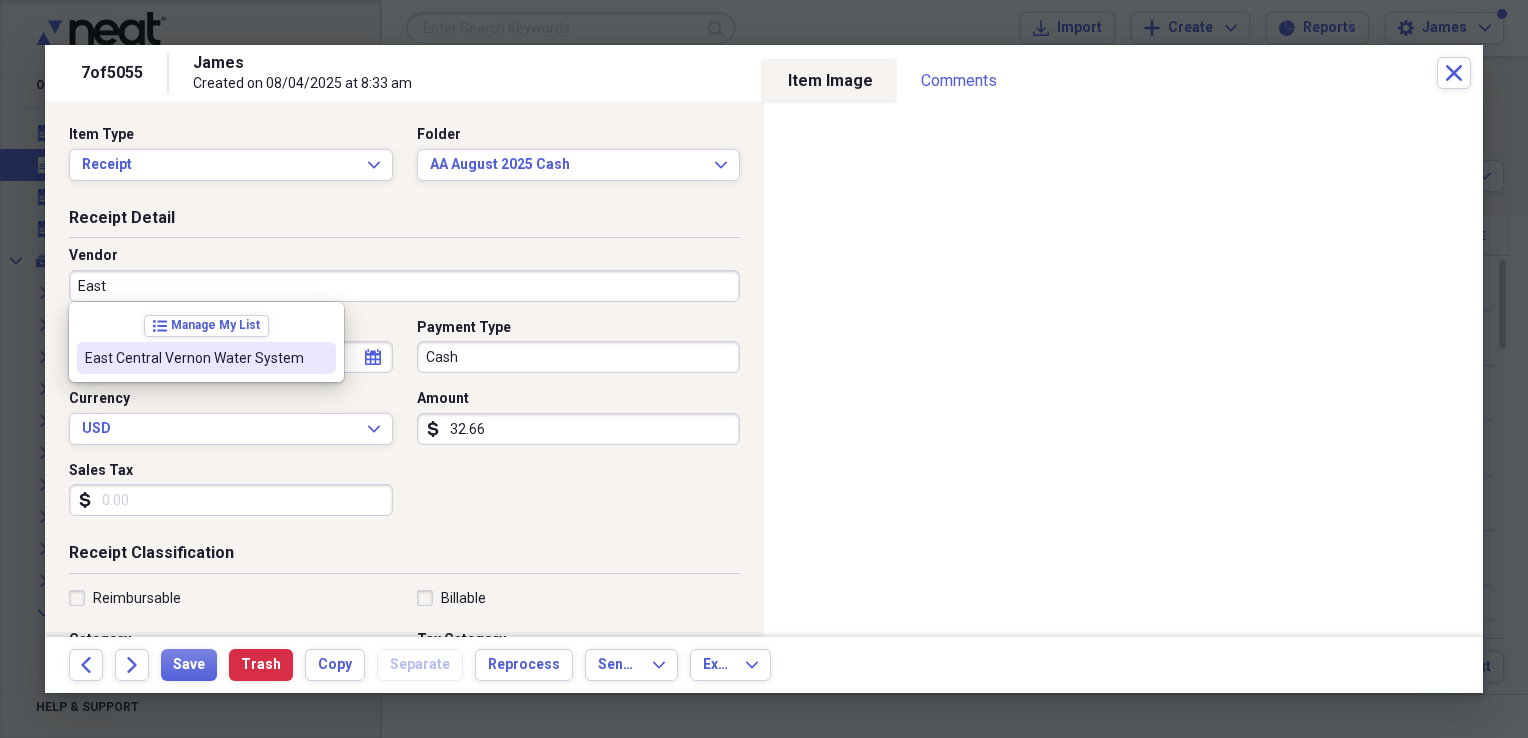 click on "East Central Vernon Water System" at bounding box center (194, 358) 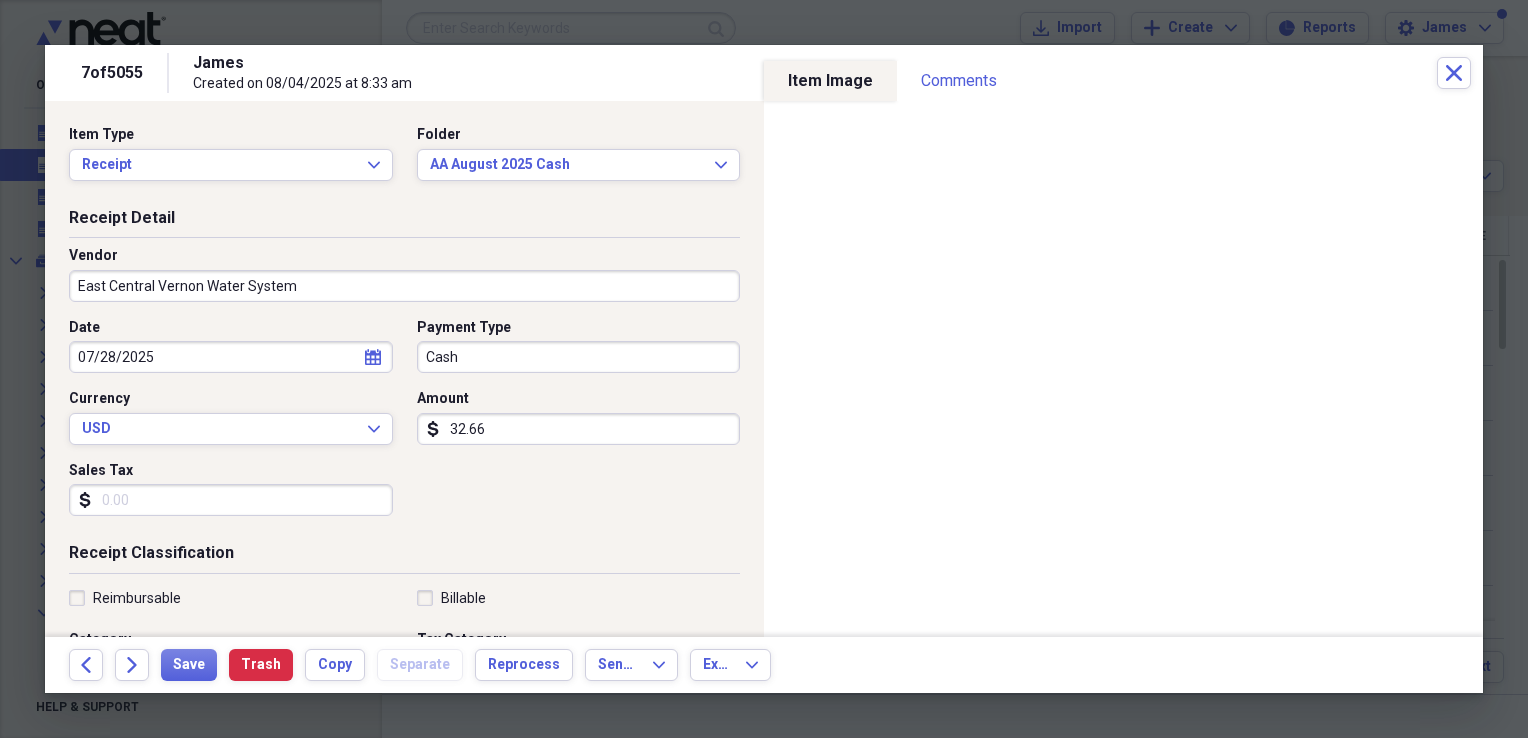 type on "Water" 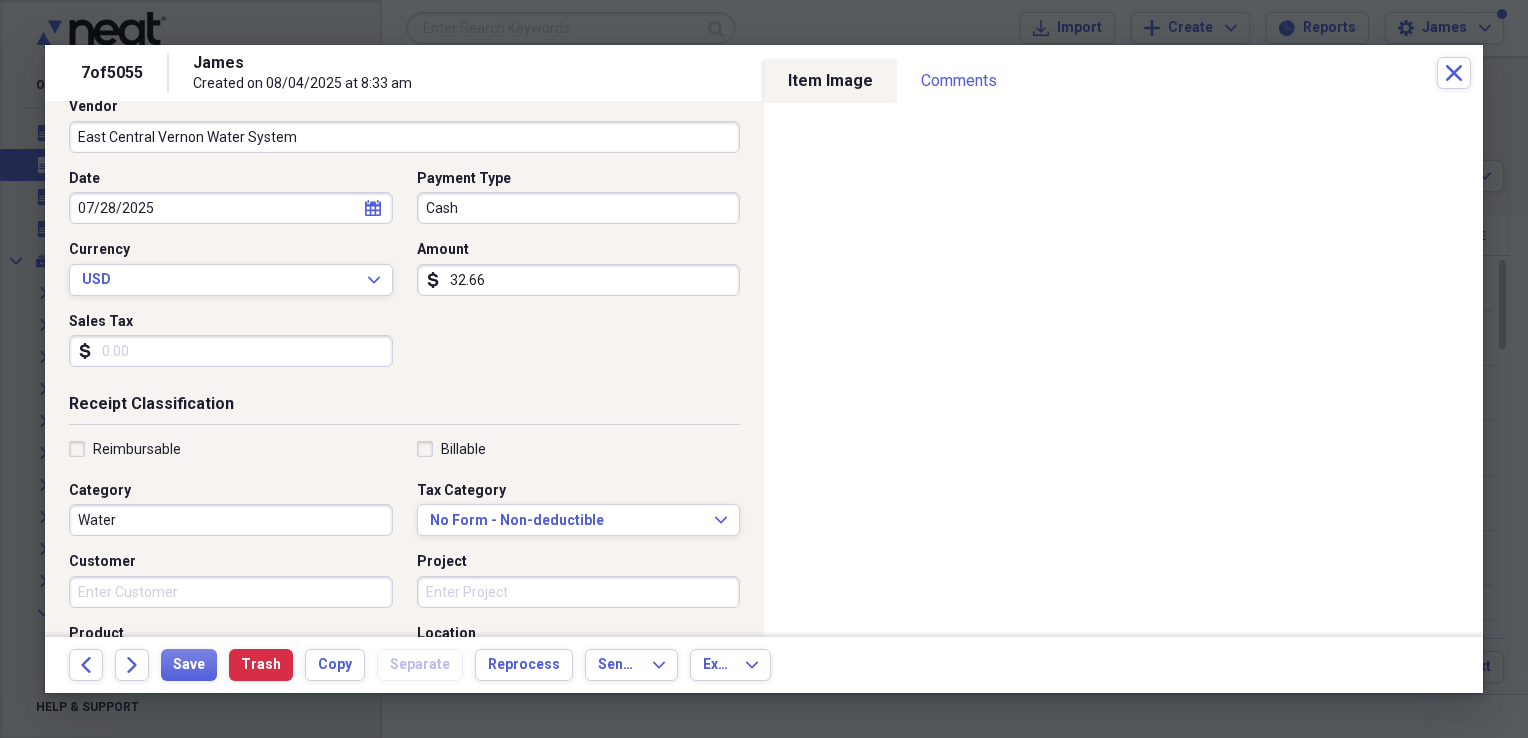 scroll, scrollTop: 274, scrollLeft: 0, axis: vertical 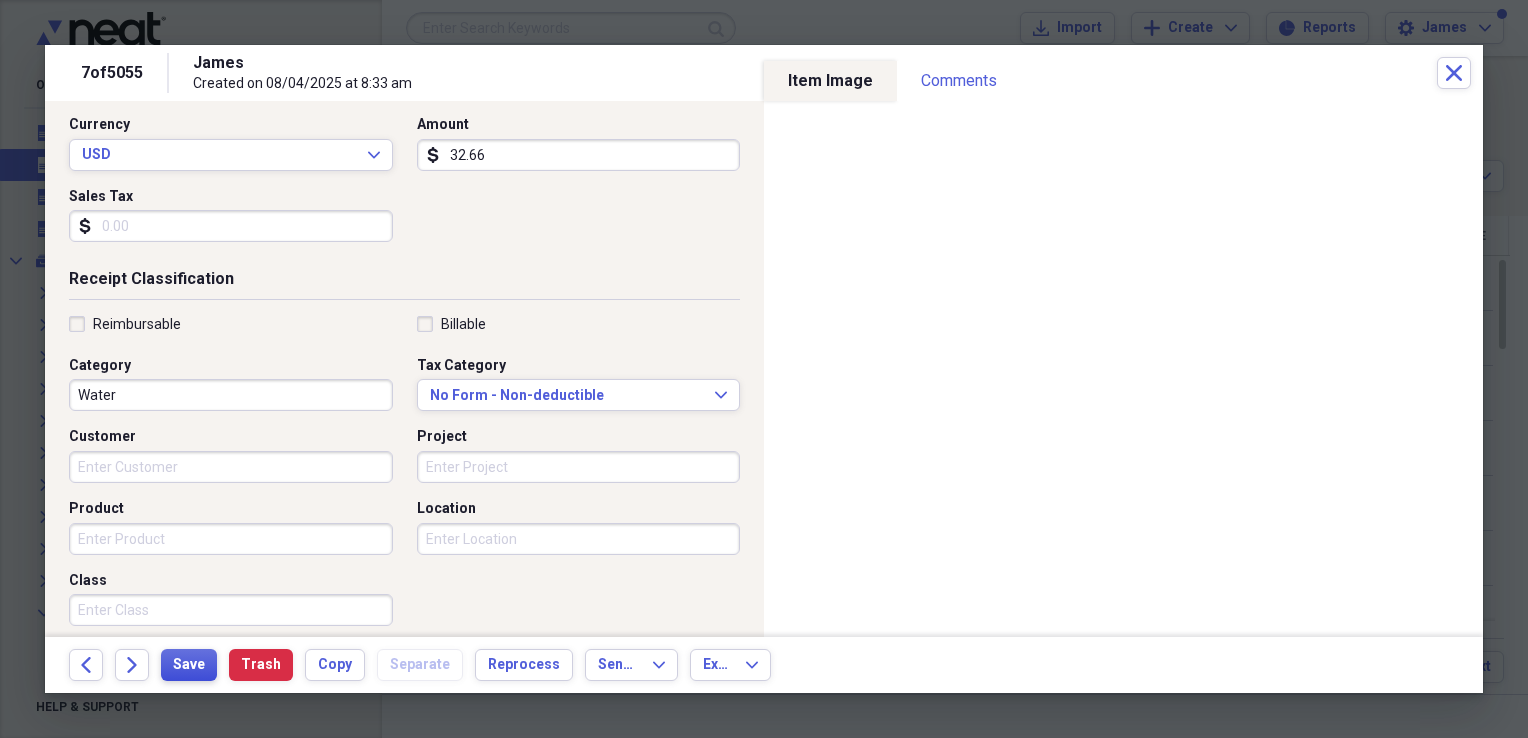 click on "Save" at bounding box center [189, 665] 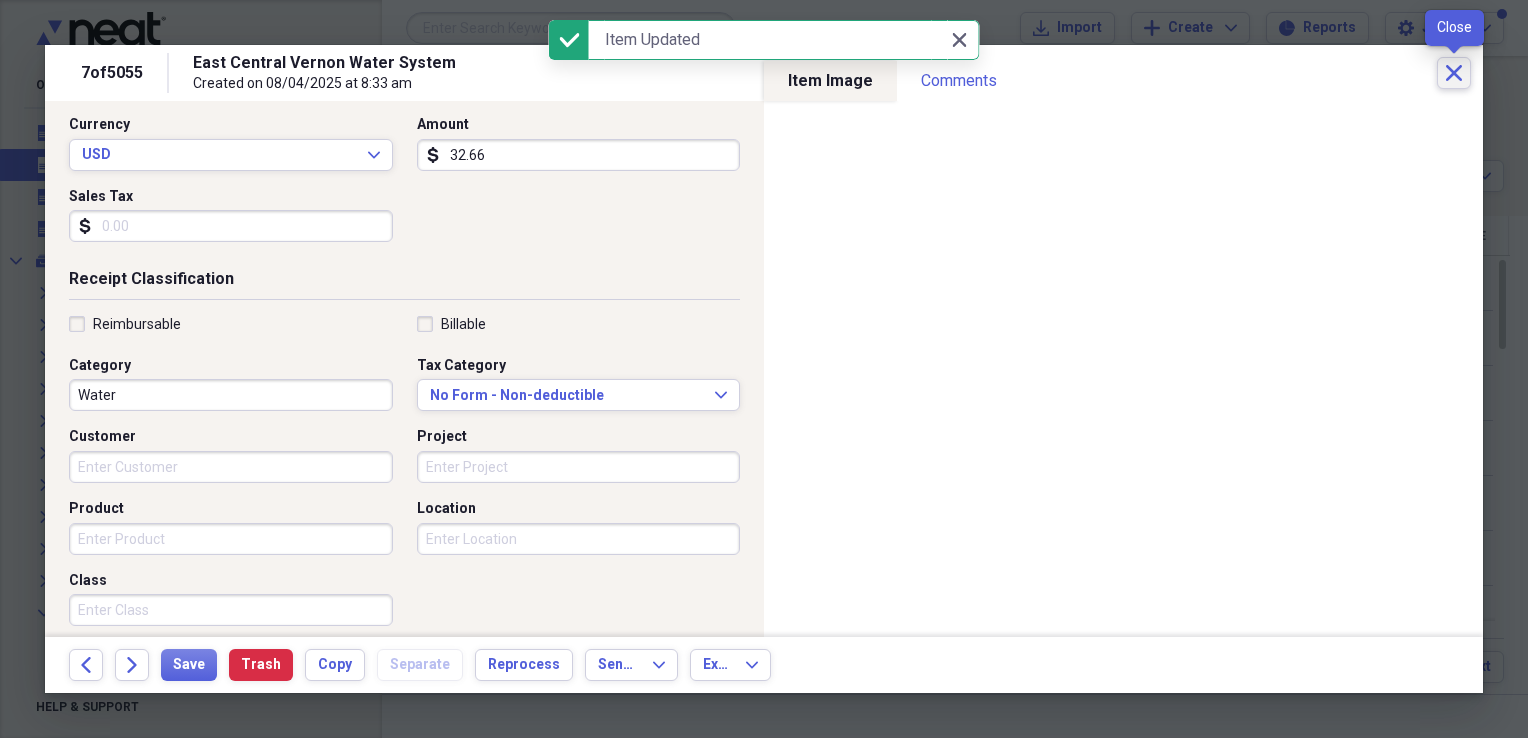 click on "Close" at bounding box center [1454, 73] 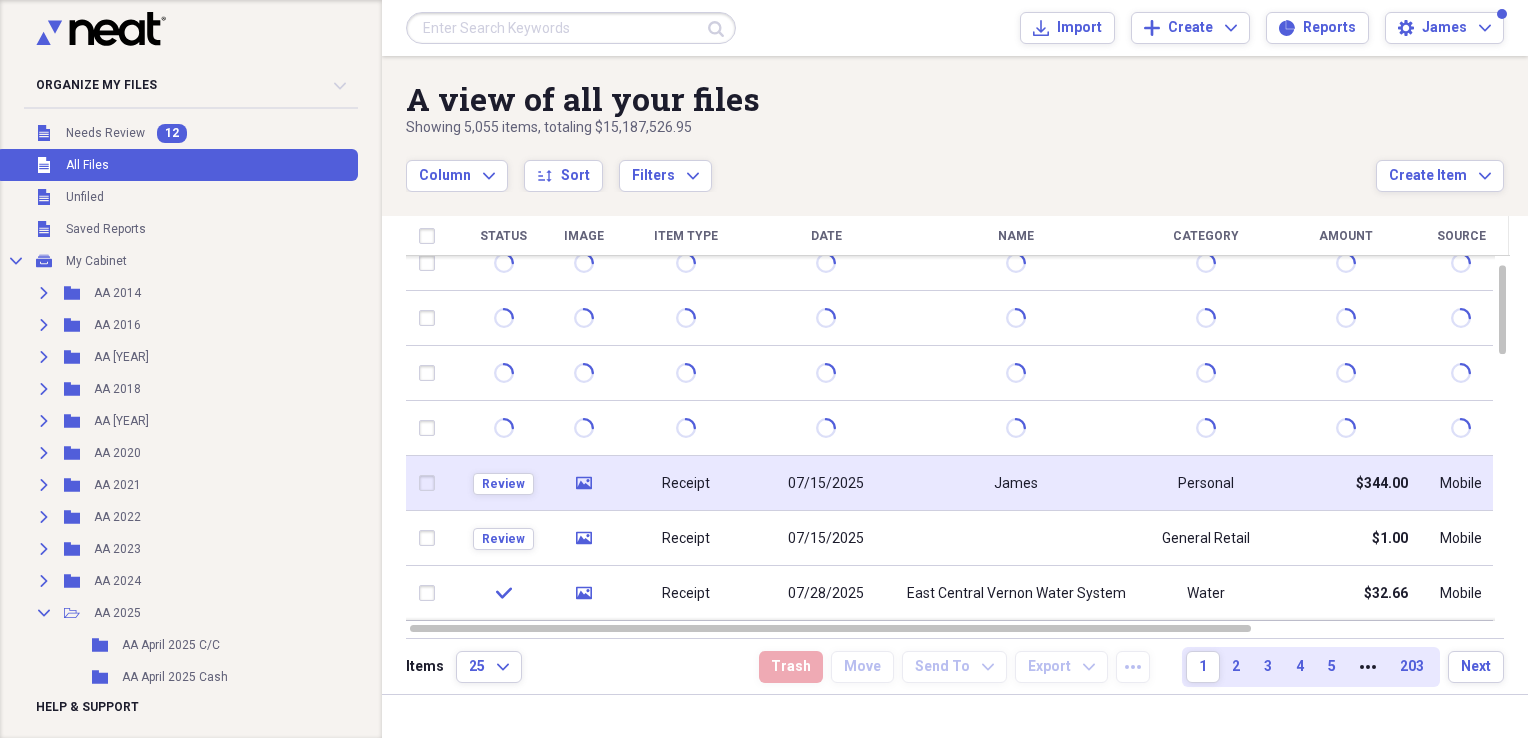 click on "James" at bounding box center (1016, 483) 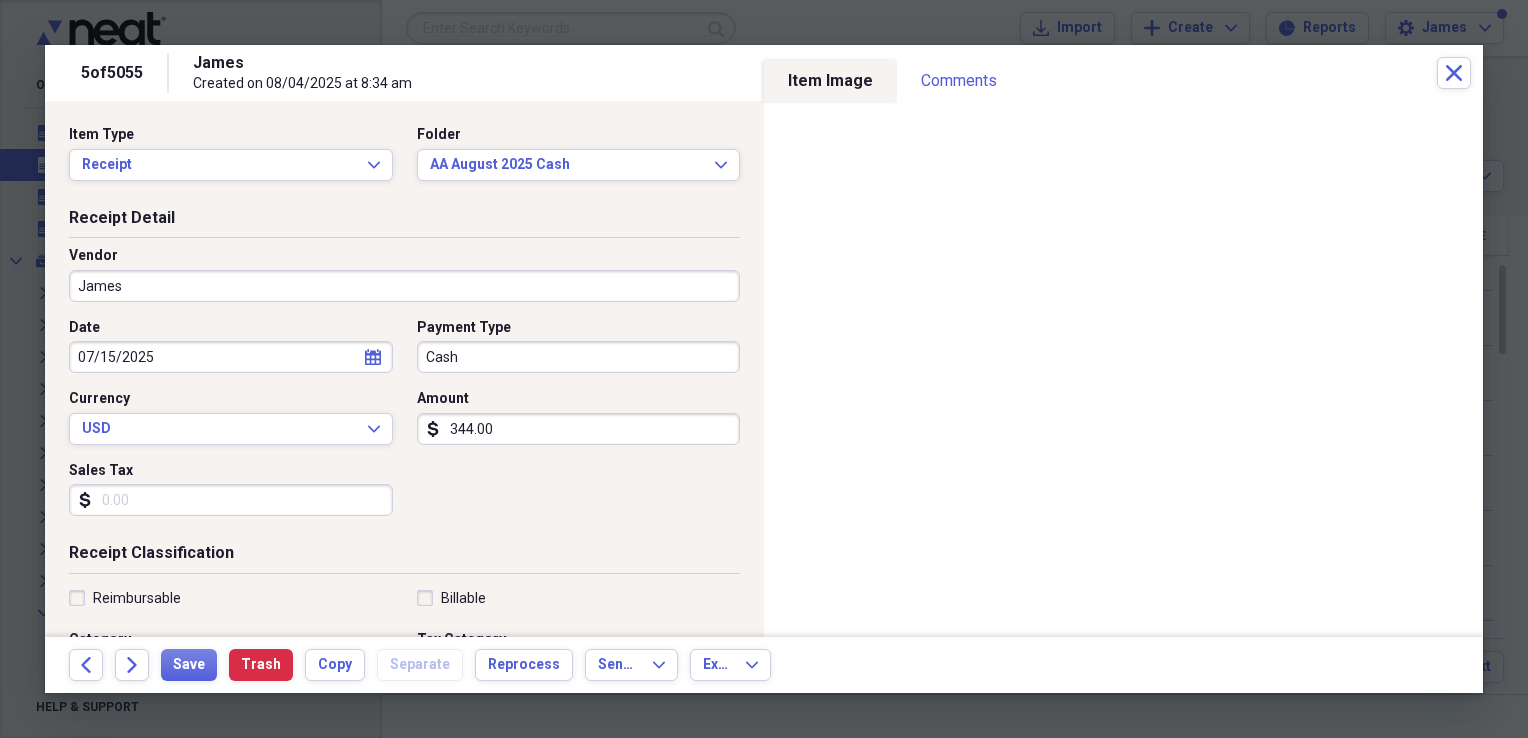 click on "James" at bounding box center (404, 286) 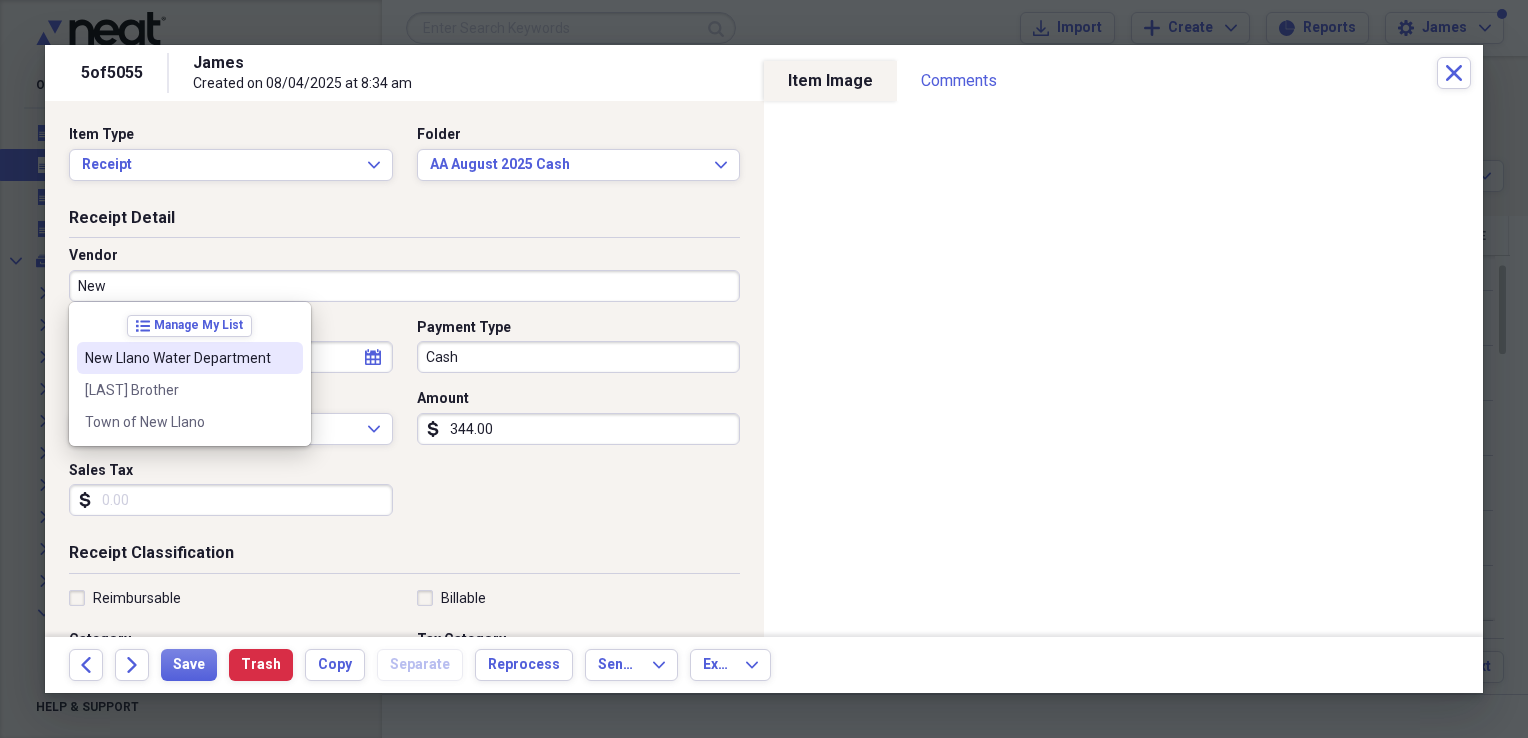 click on "New Llano Water Department" at bounding box center [190, 358] 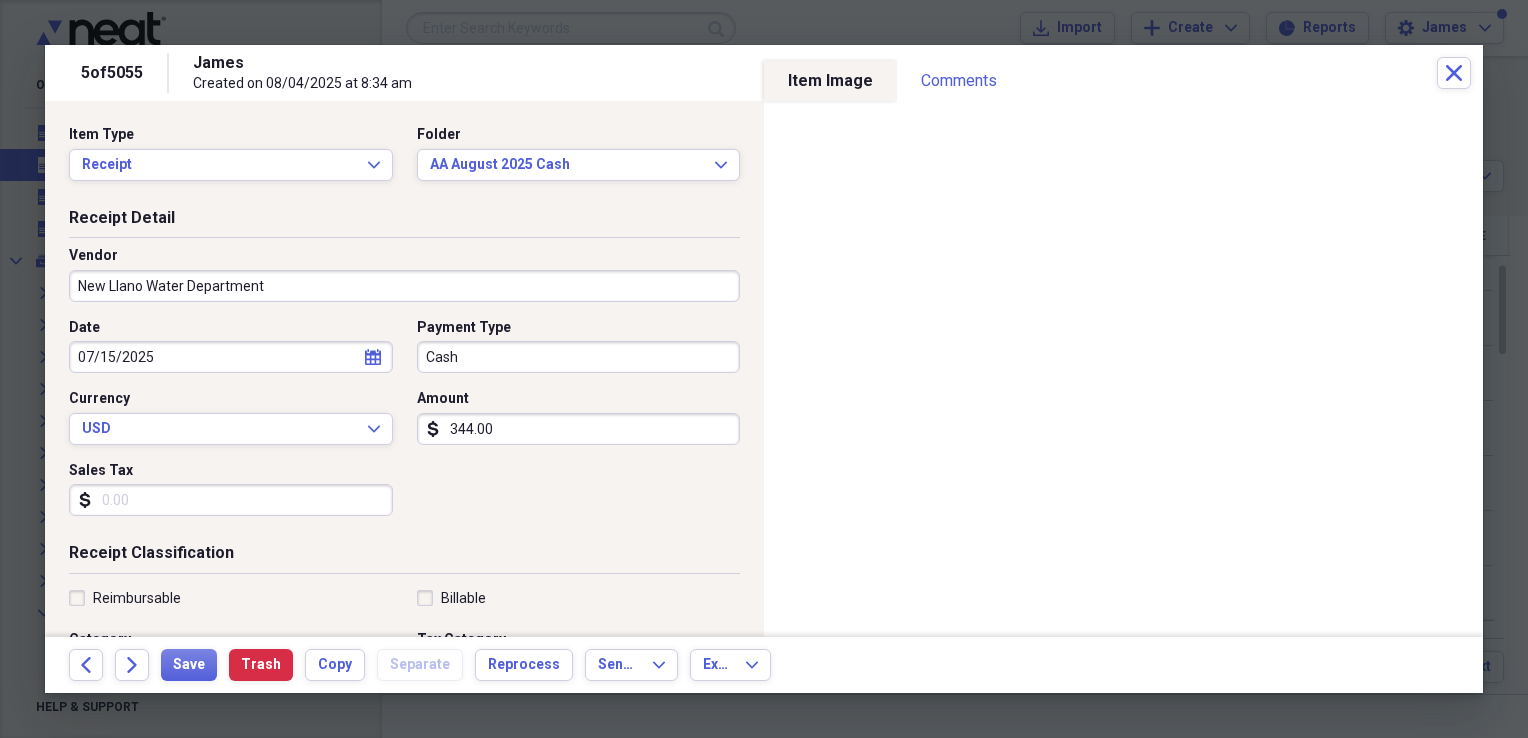 type on "water" 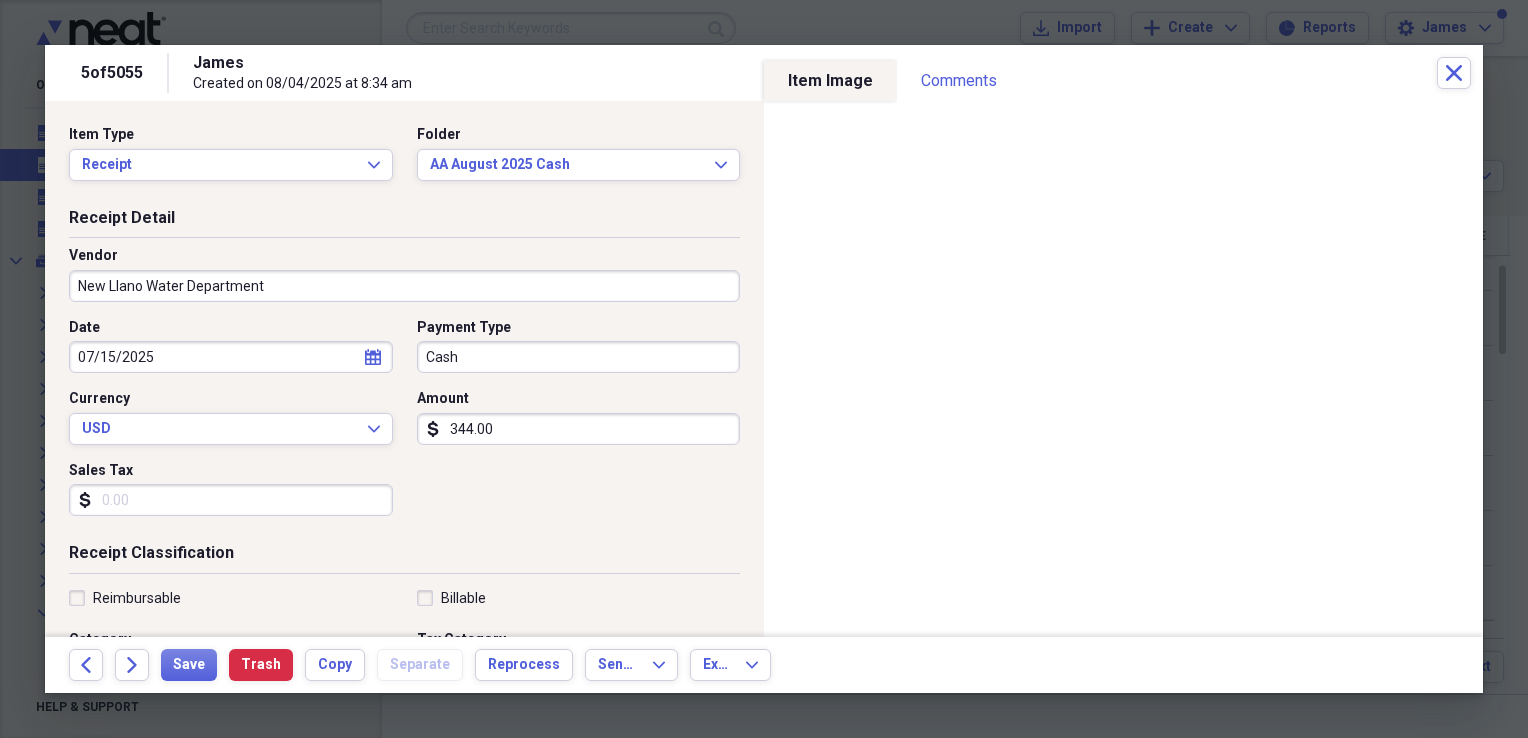 click on "344.00" at bounding box center [579, 429] 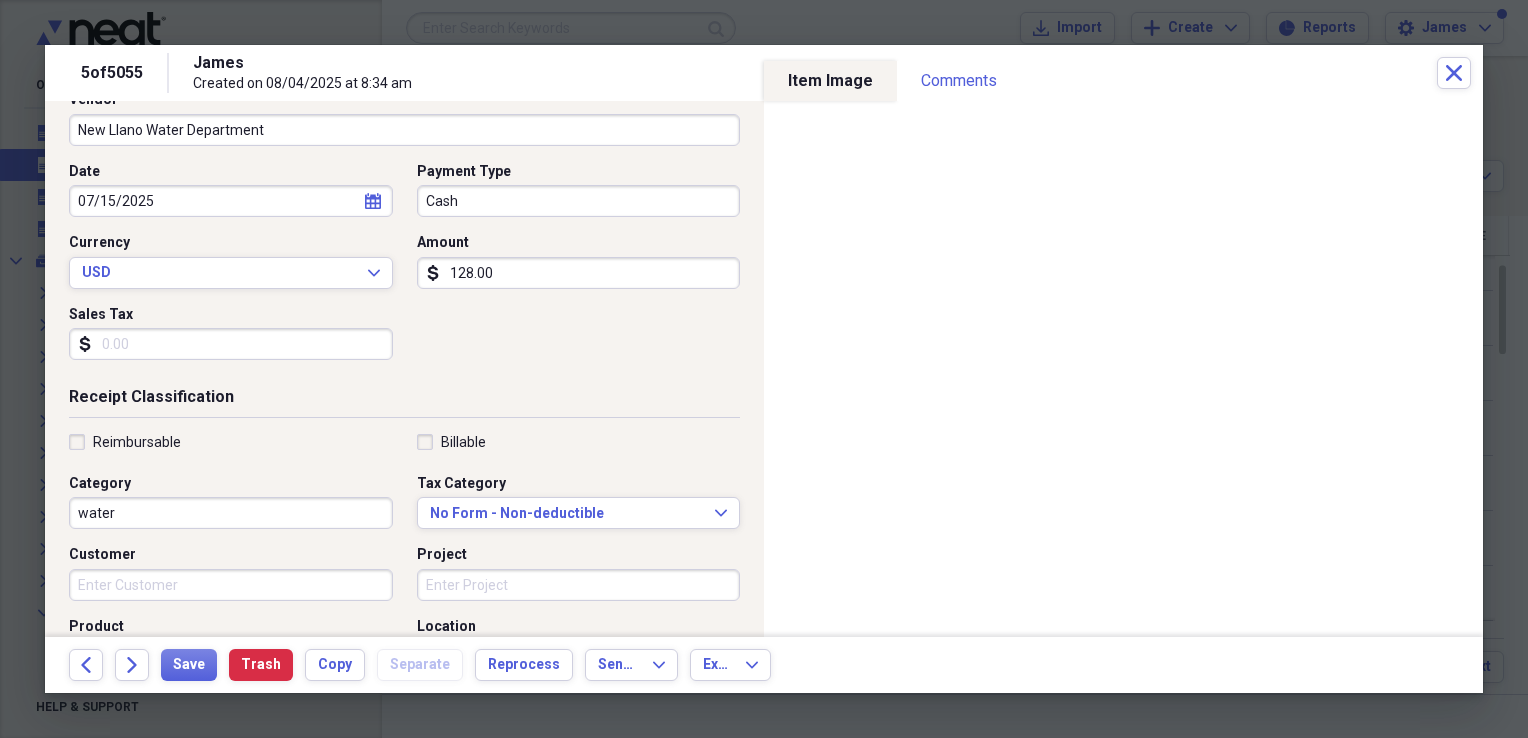 scroll, scrollTop: 157, scrollLeft: 0, axis: vertical 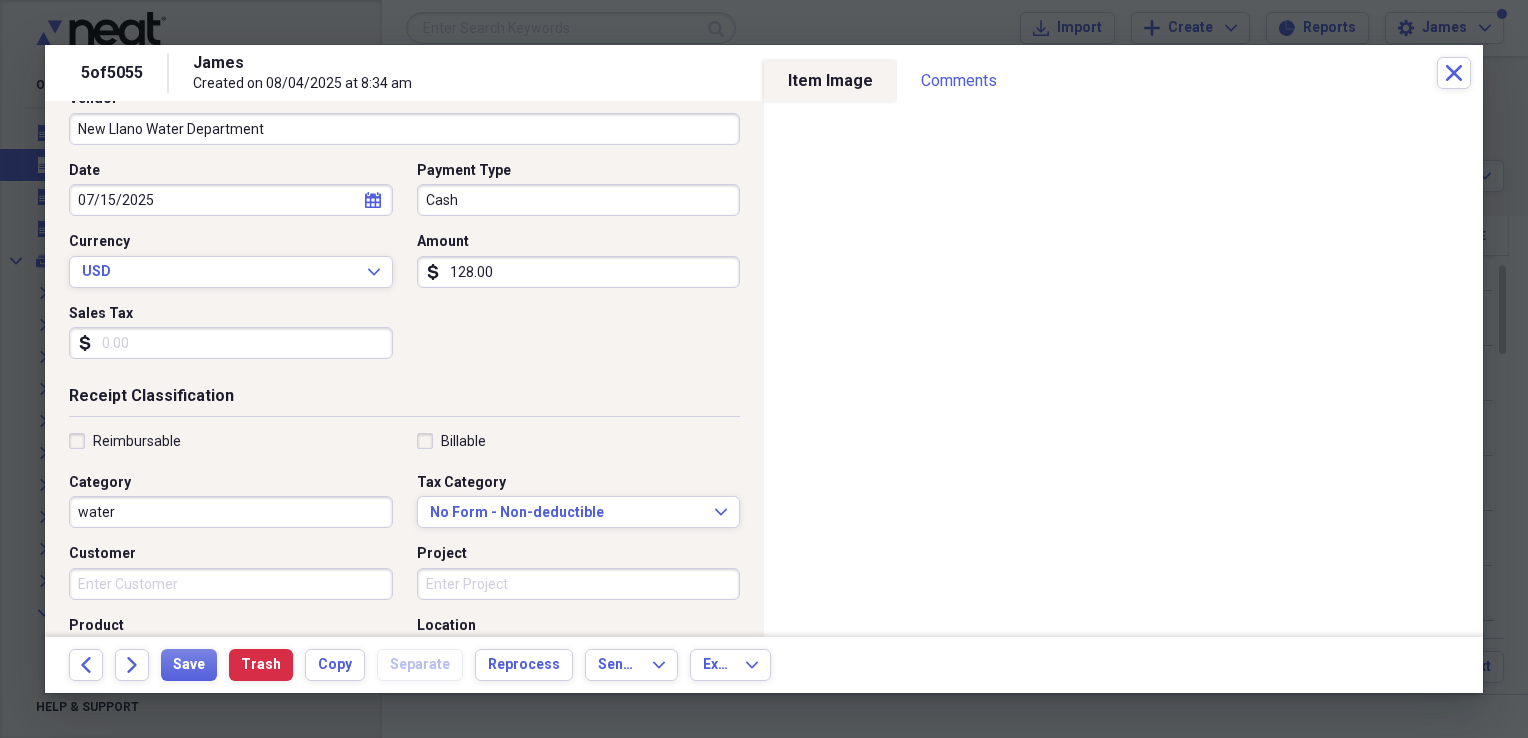 type on "128.00" 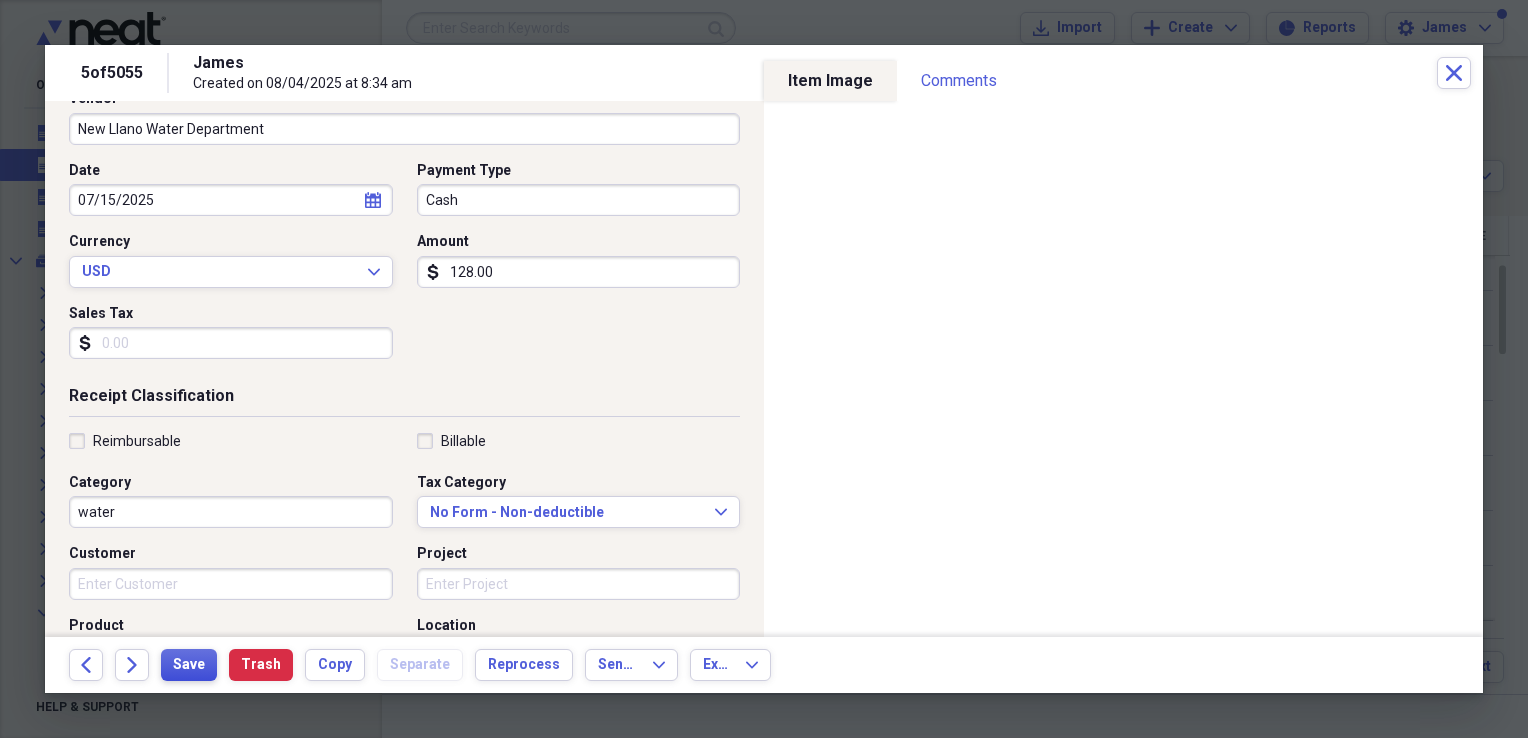 click on "Save" at bounding box center (189, 665) 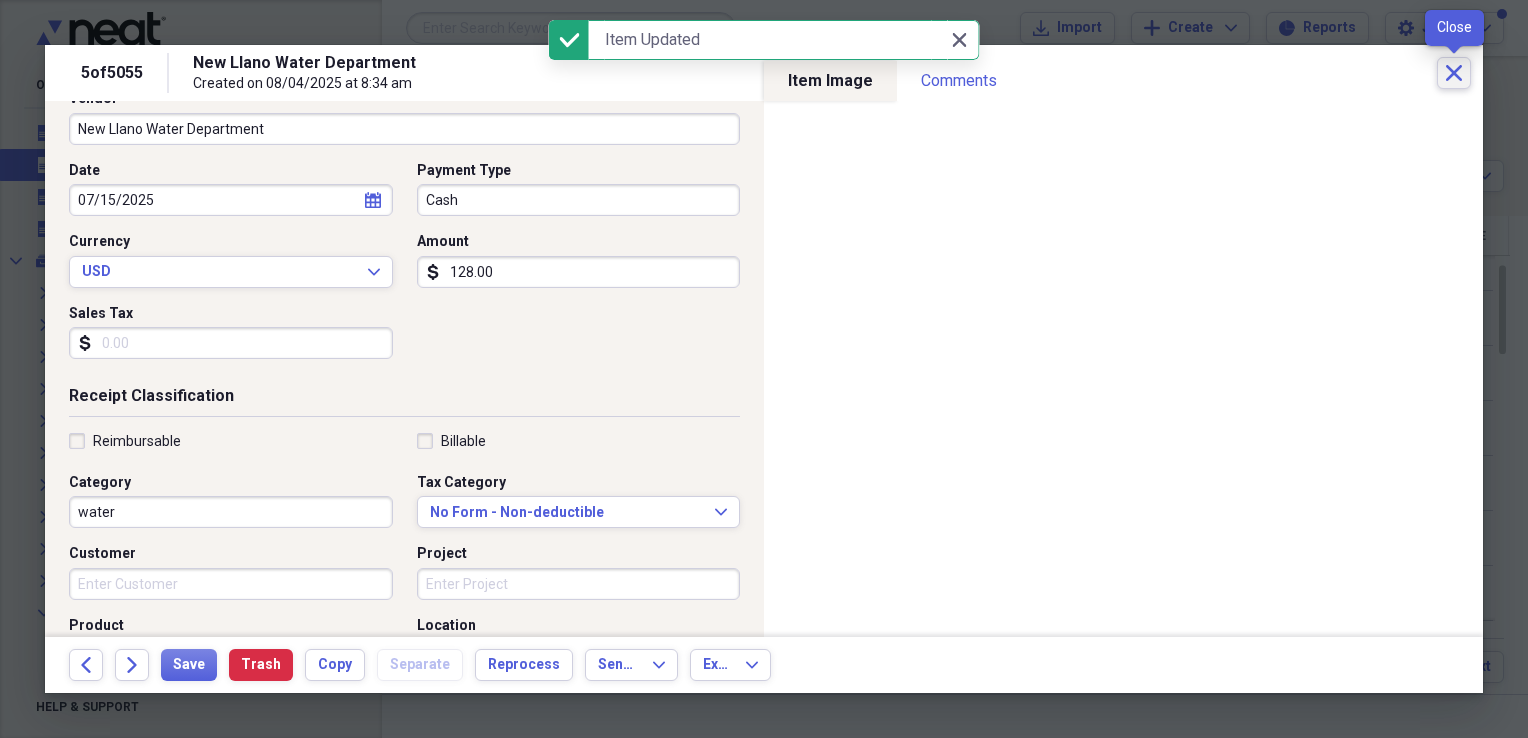 click on "Close" 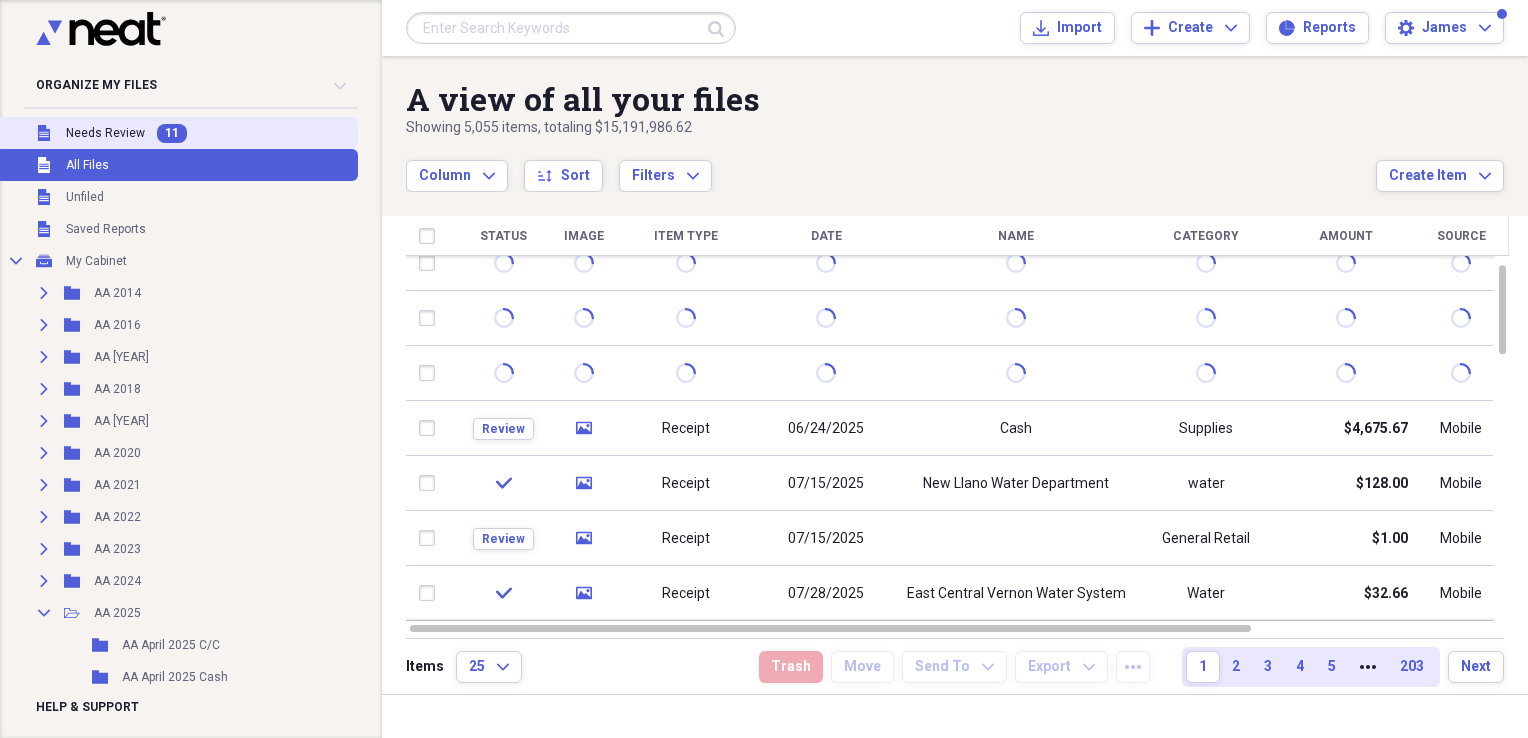 click on "11" at bounding box center [172, 133] 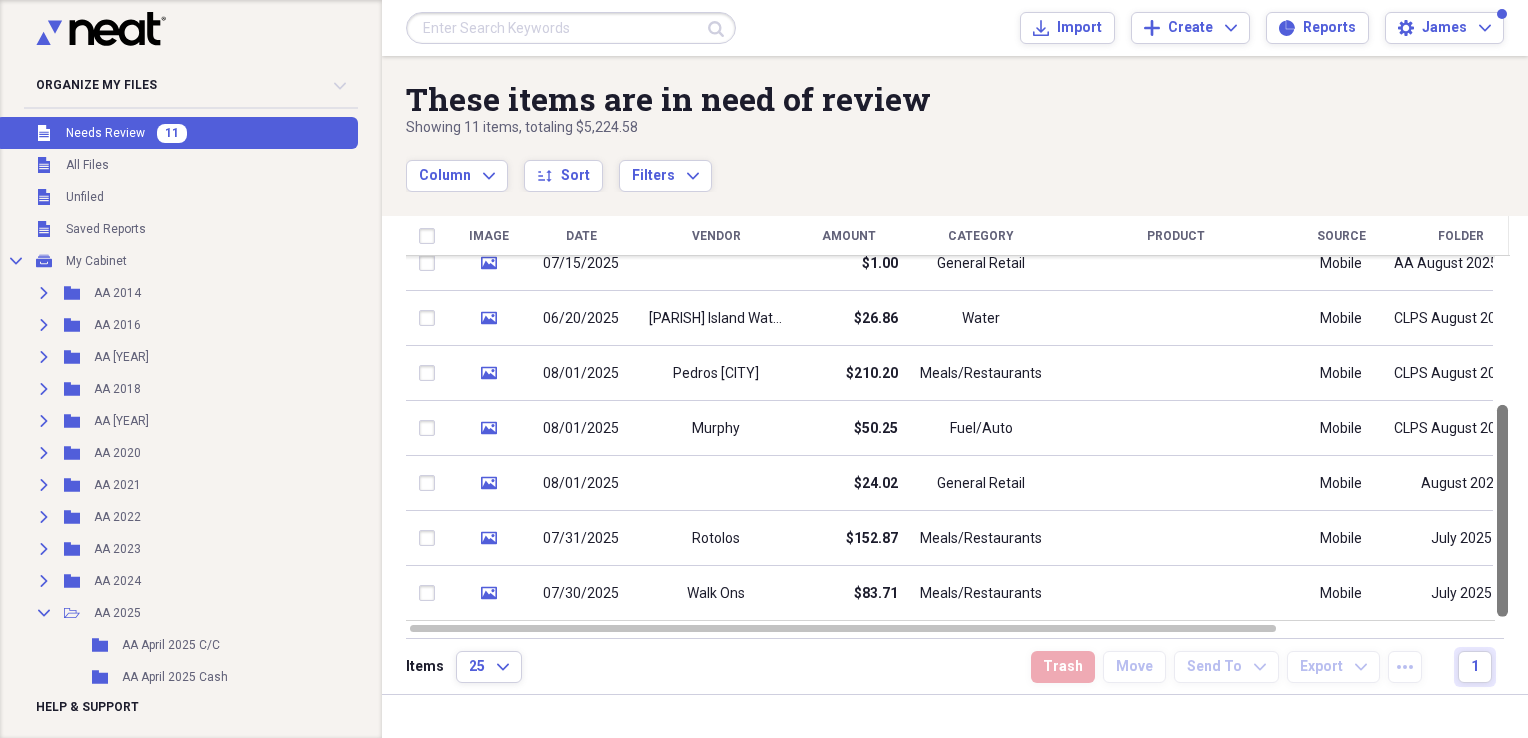 drag, startPoint x: 1520, startPoint y: 461, endPoint x: 1531, endPoint y: 674, distance: 213.28384 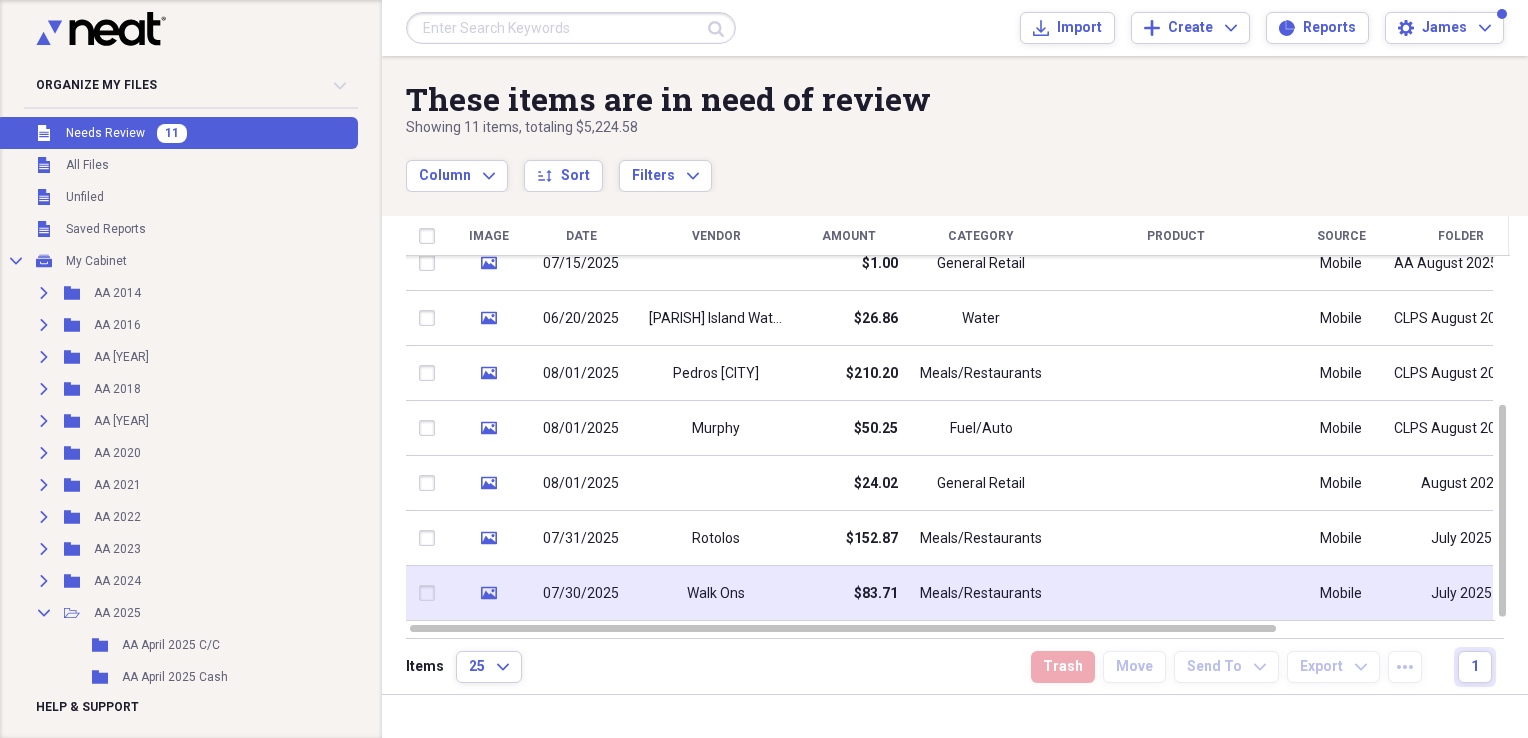 click at bounding box center (1176, 593) 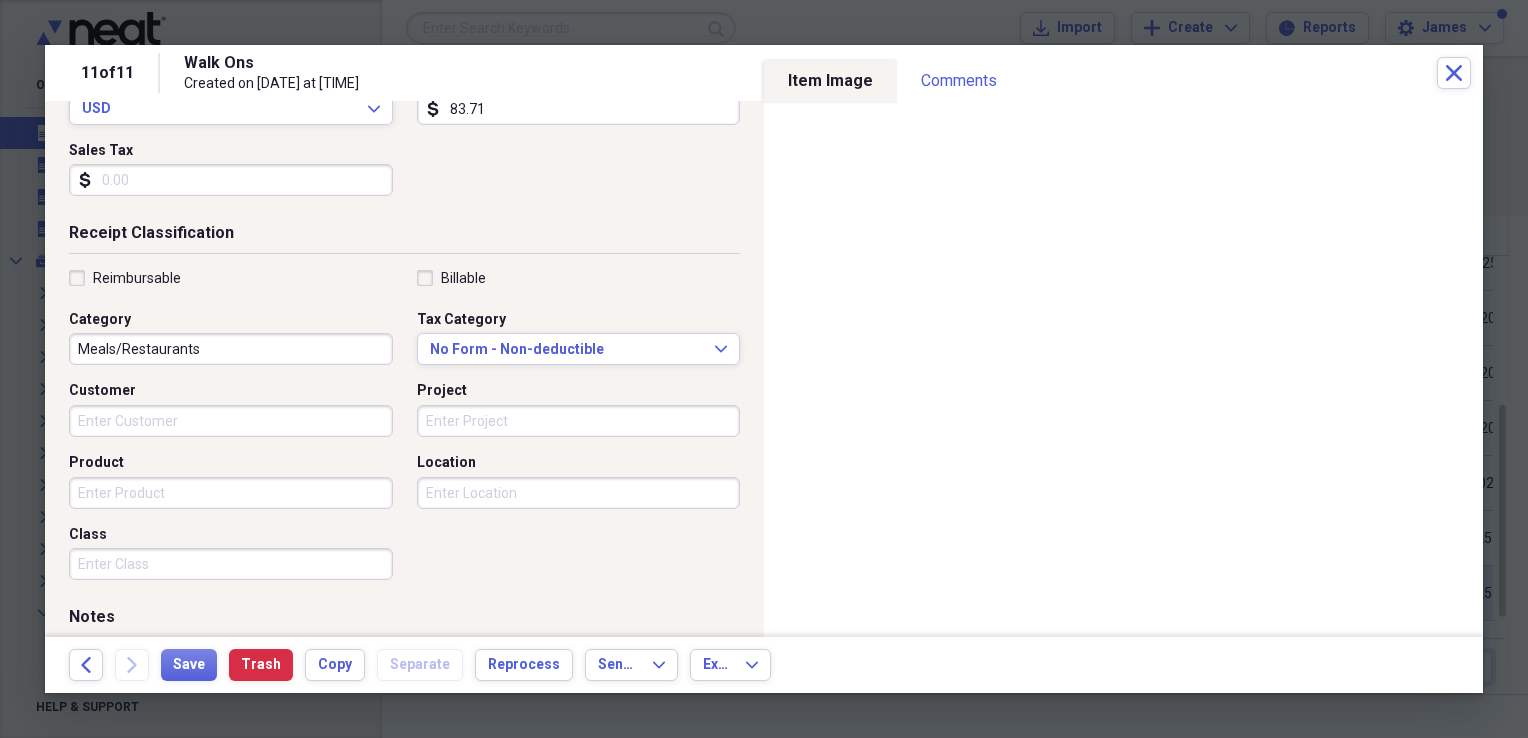 scroll, scrollTop: 348, scrollLeft: 0, axis: vertical 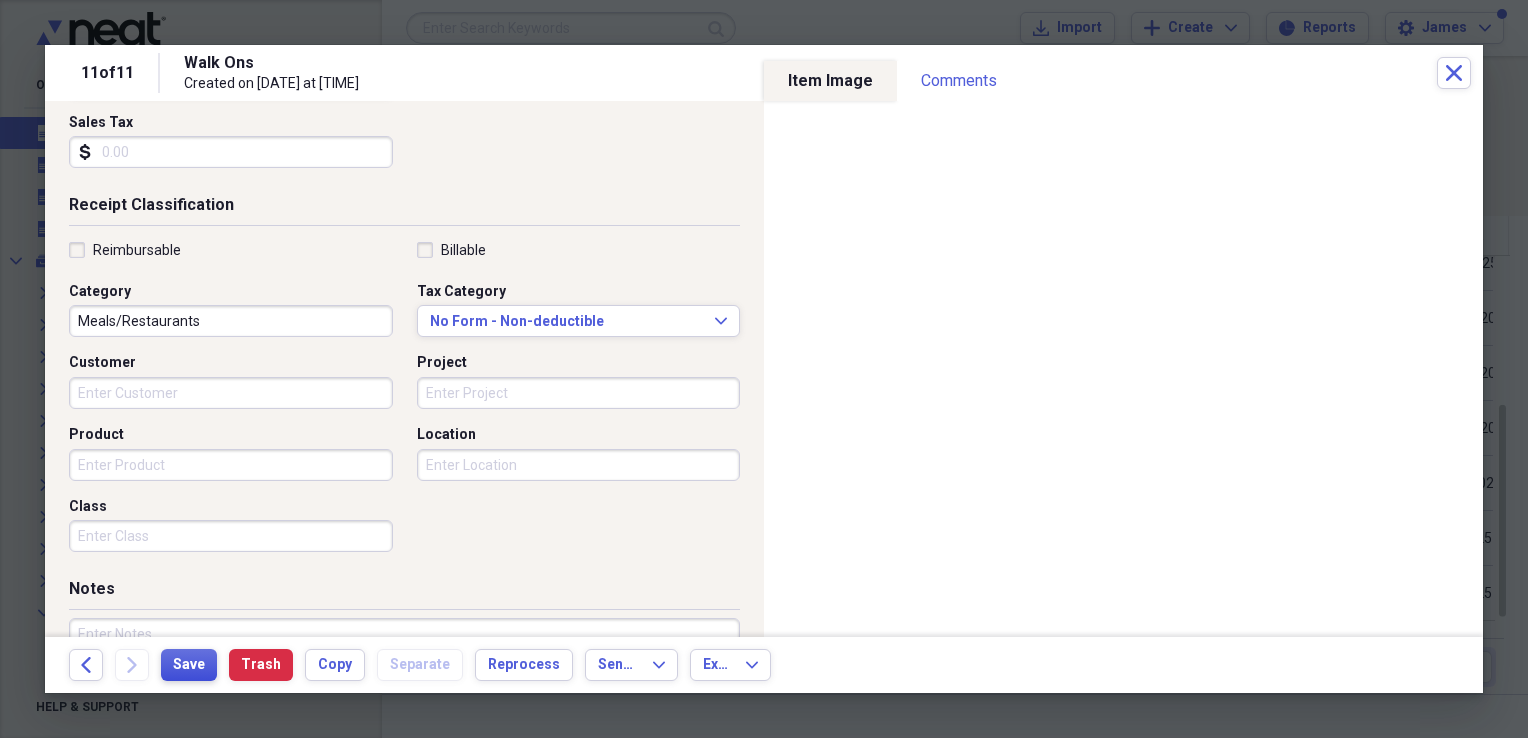 click on "Save" at bounding box center [189, 665] 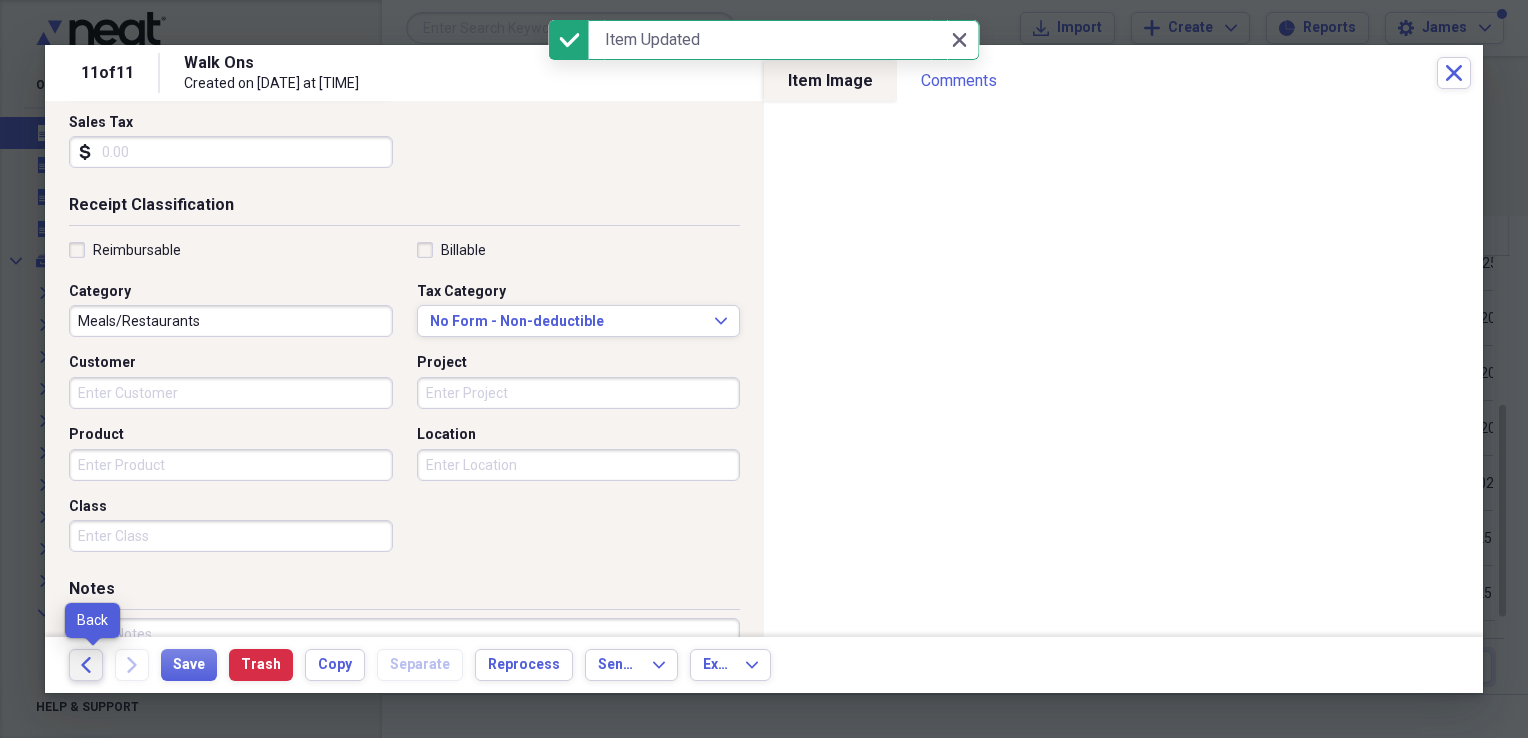 click 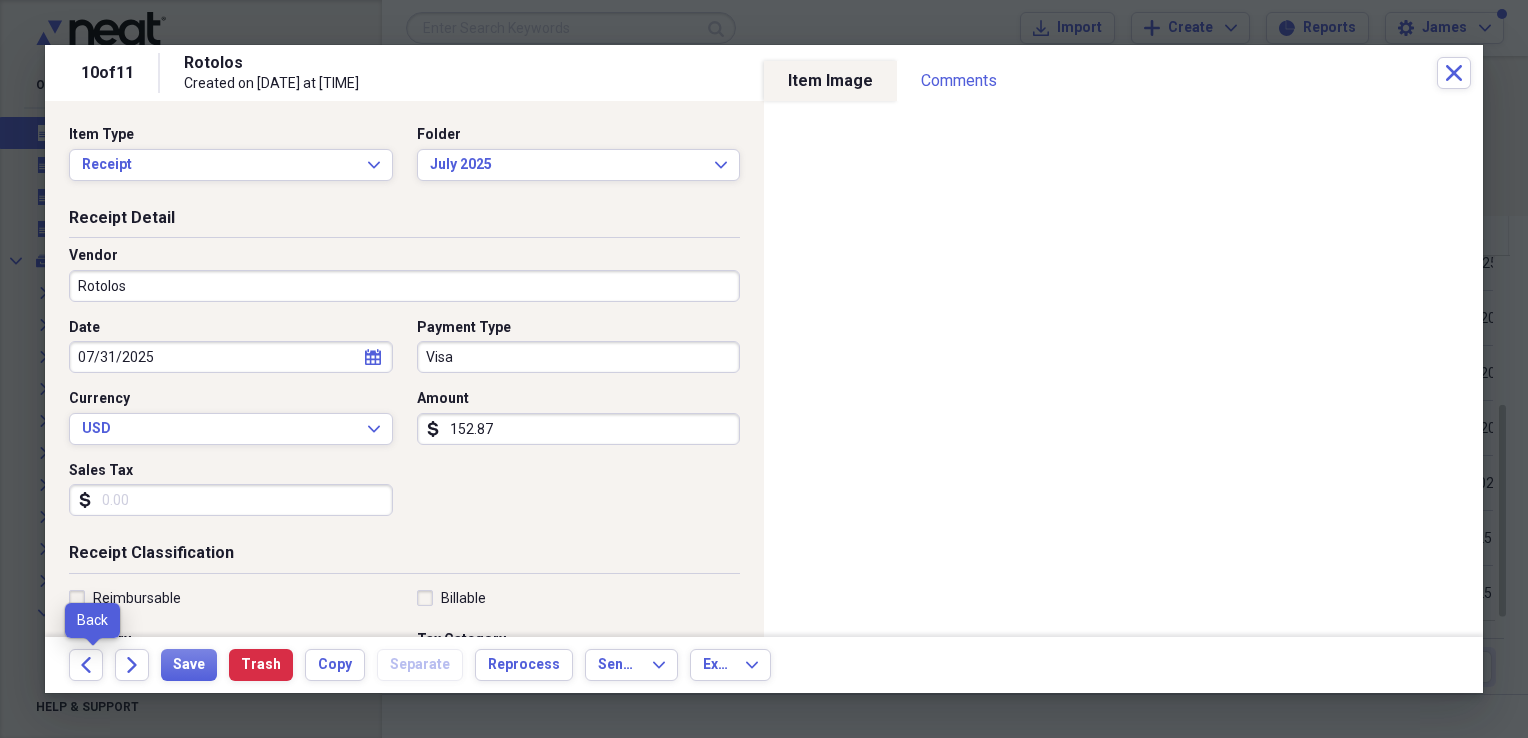 click on "152.87" at bounding box center (579, 429) 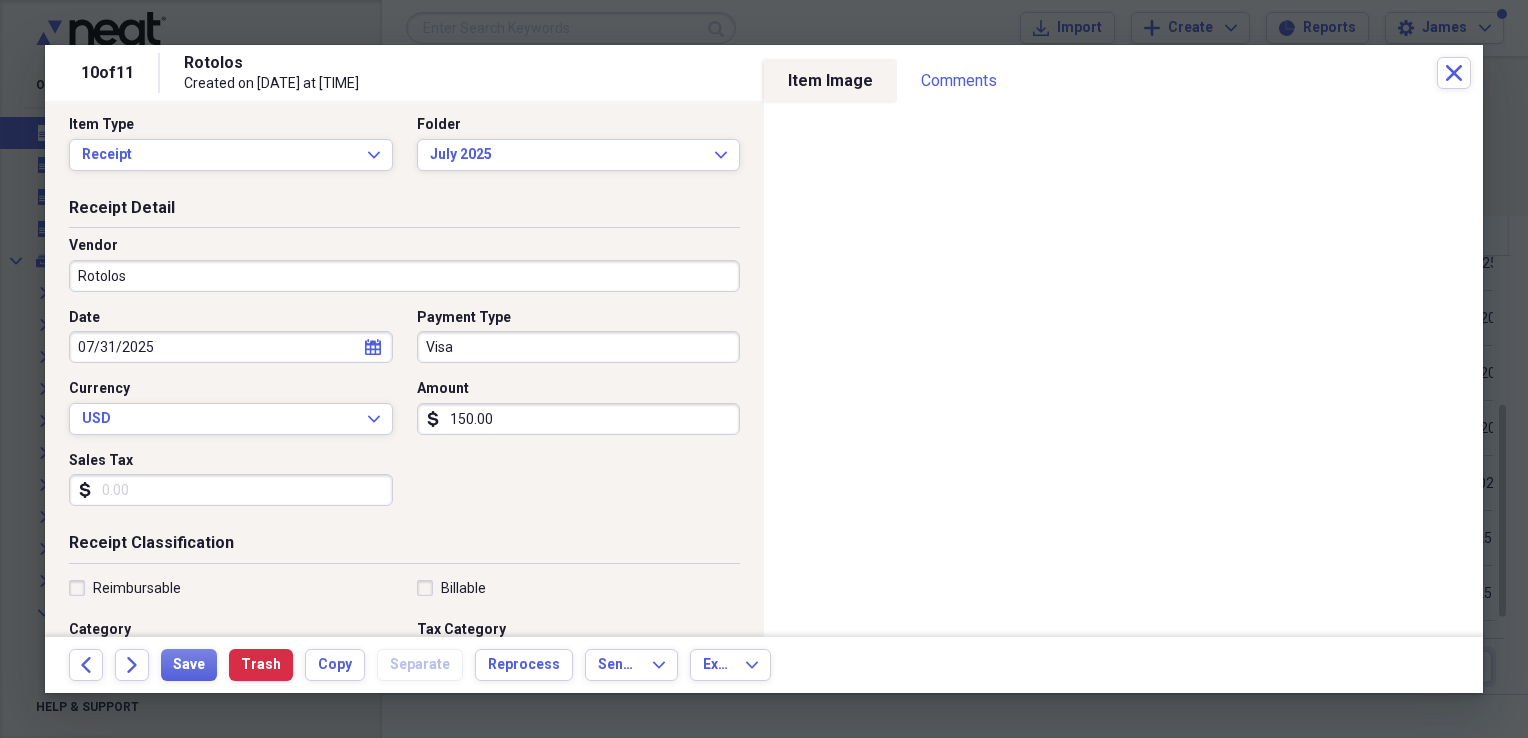 scroll, scrollTop: 0, scrollLeft: 0, axis: both 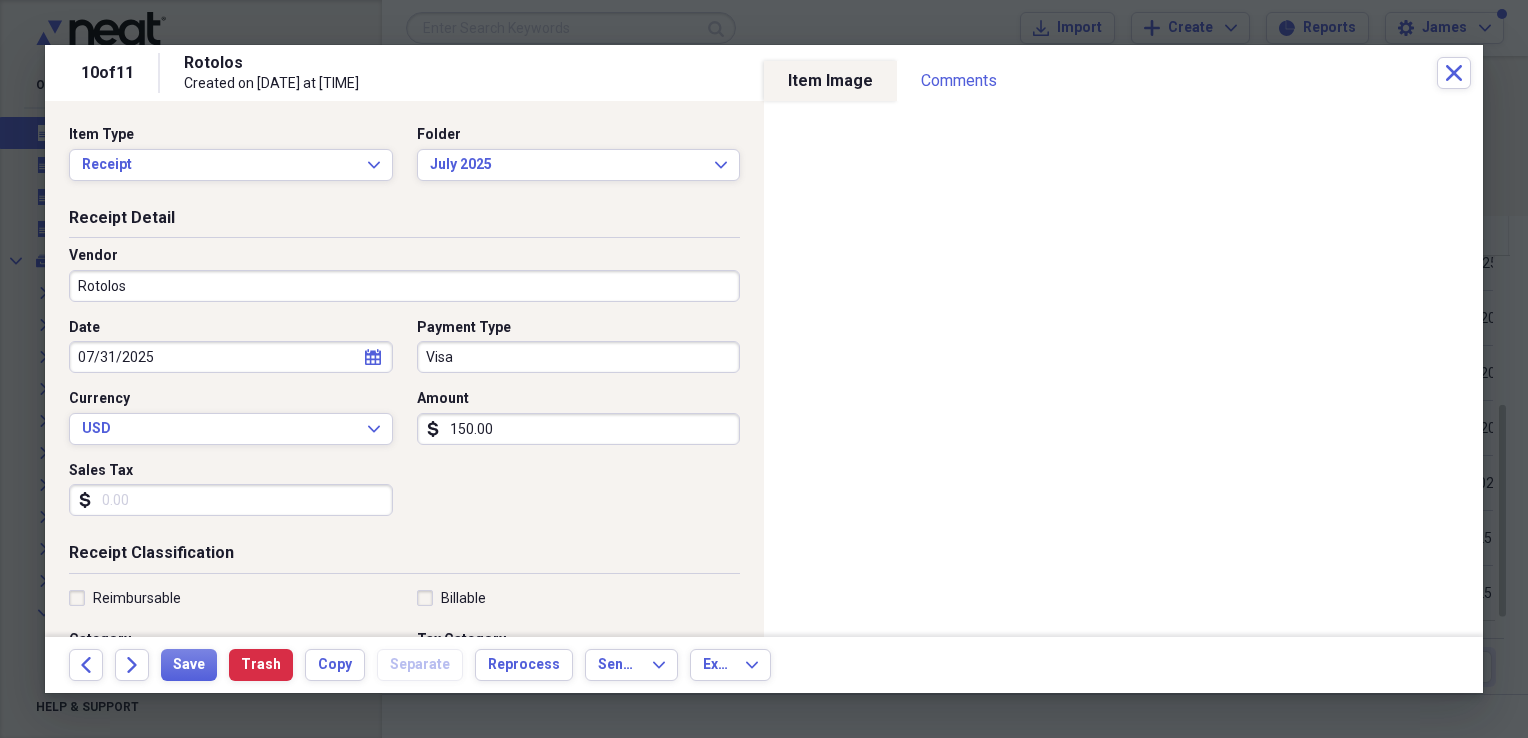 type on "150.00" 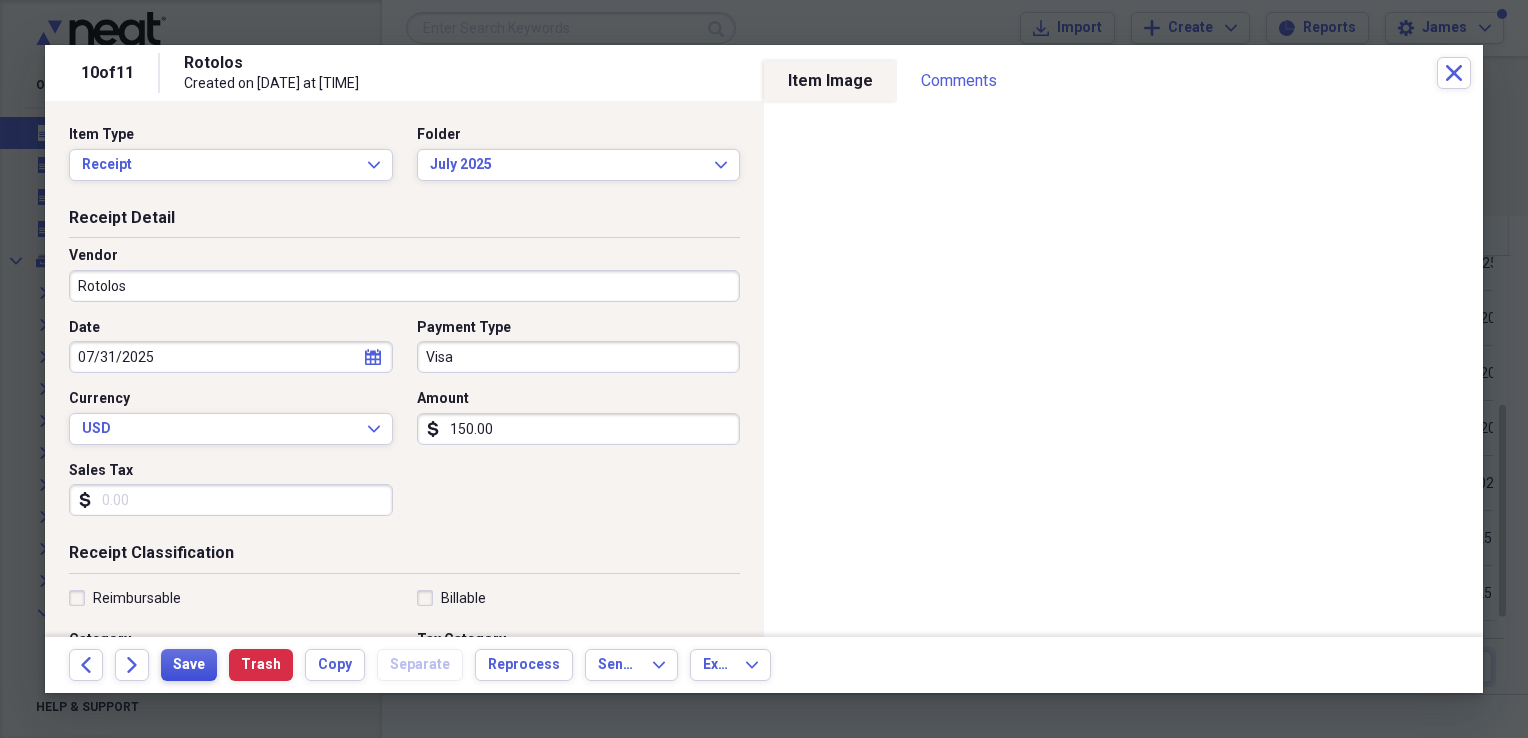 click on "Save" at bounding box center [189, 665] 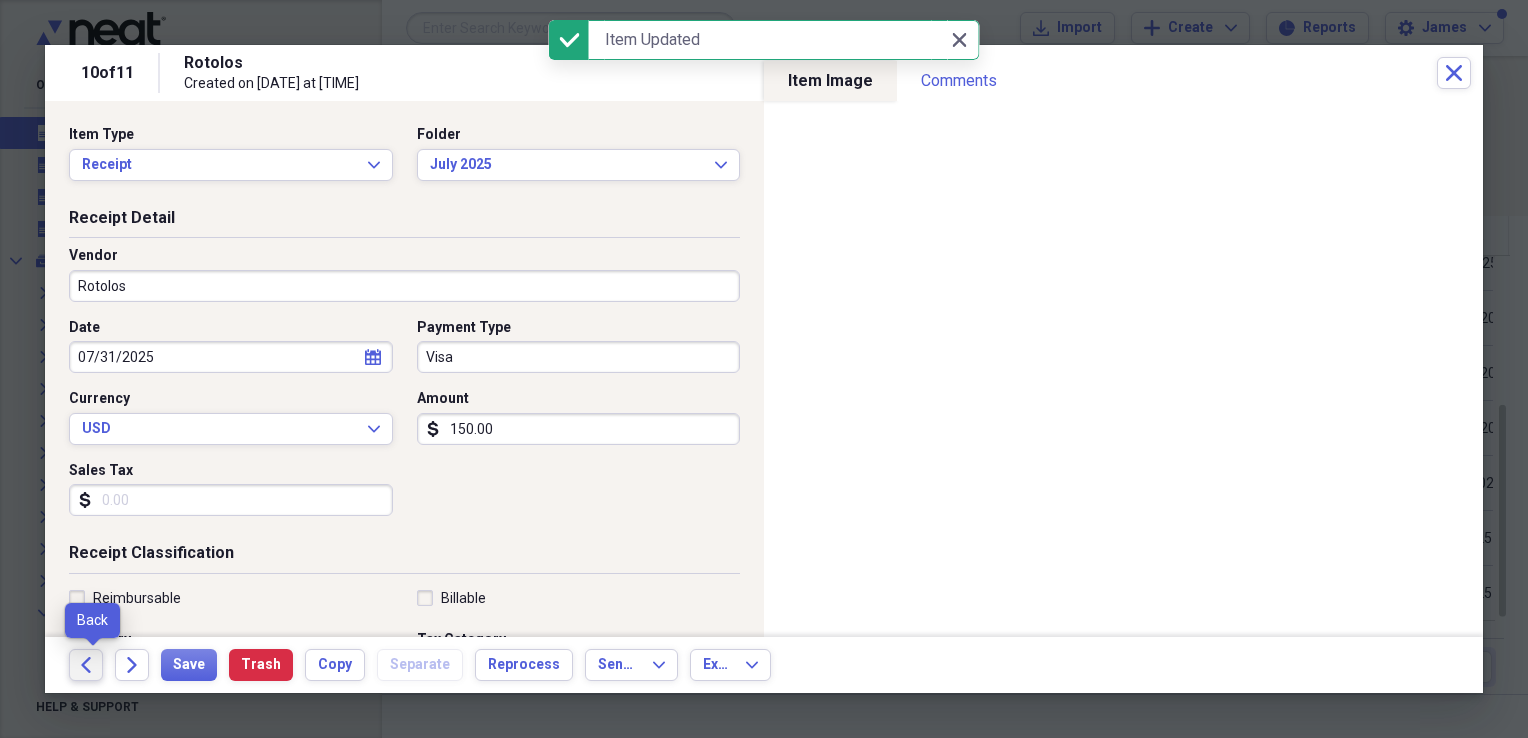 click on "Back" 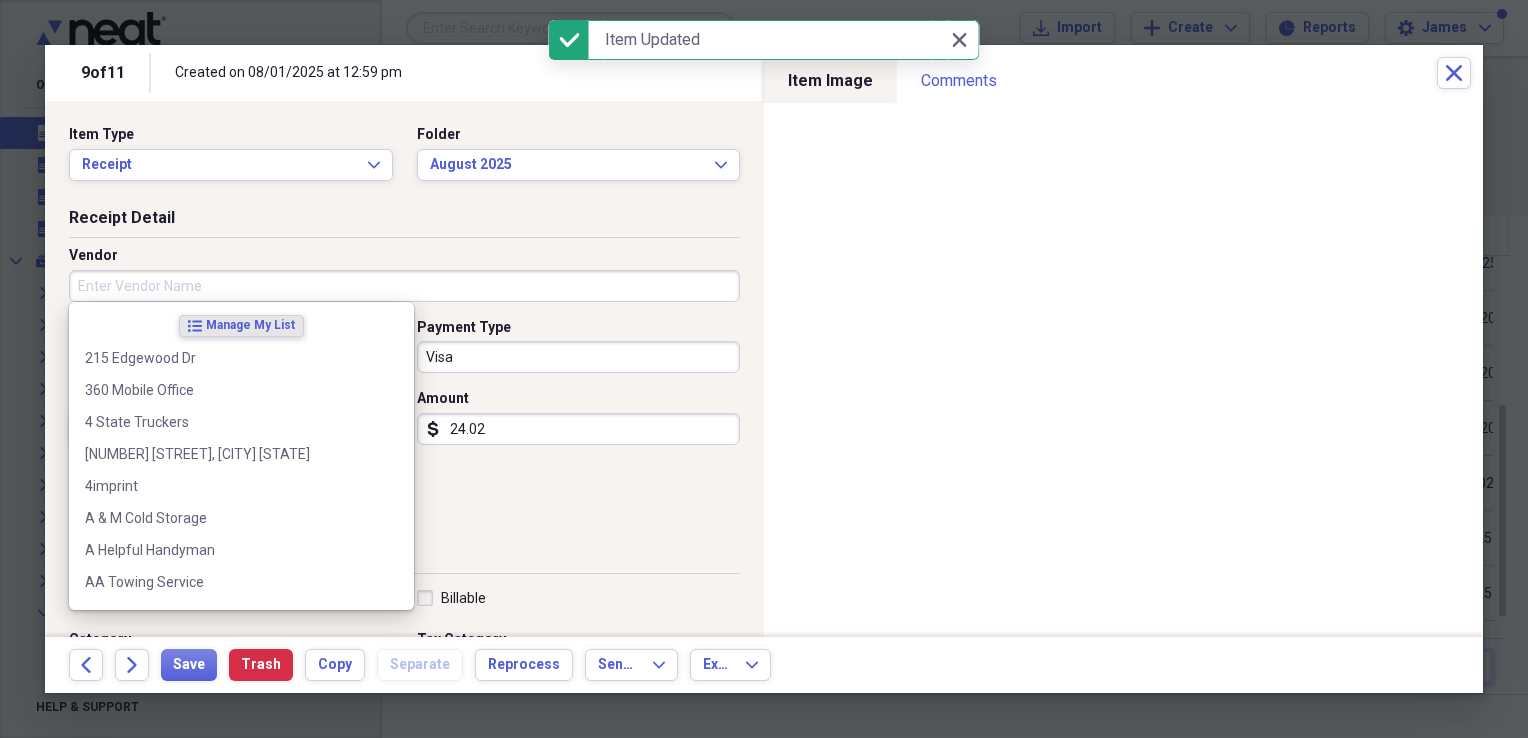 click on "Vendor" at bounding box center (404, 286) 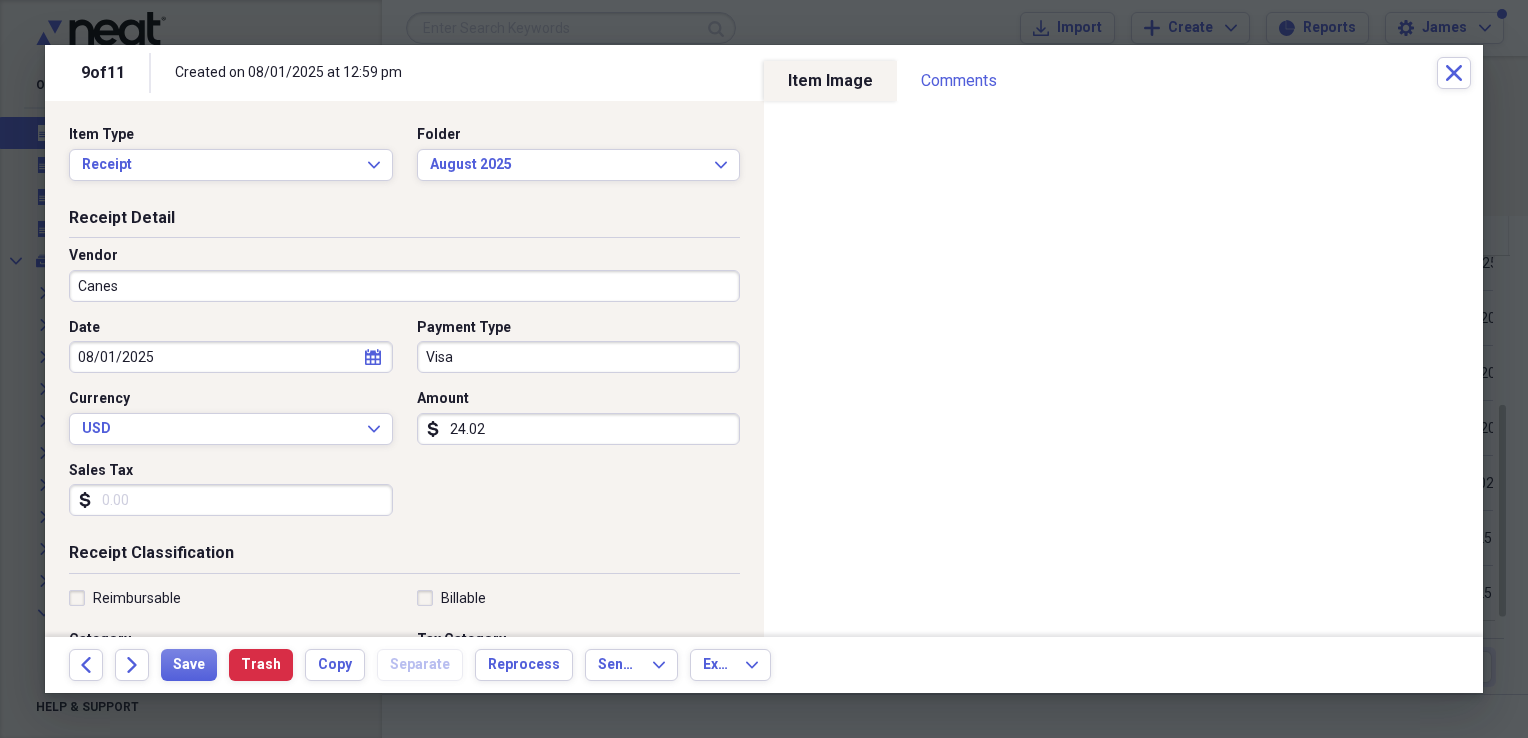 type on "Canes" 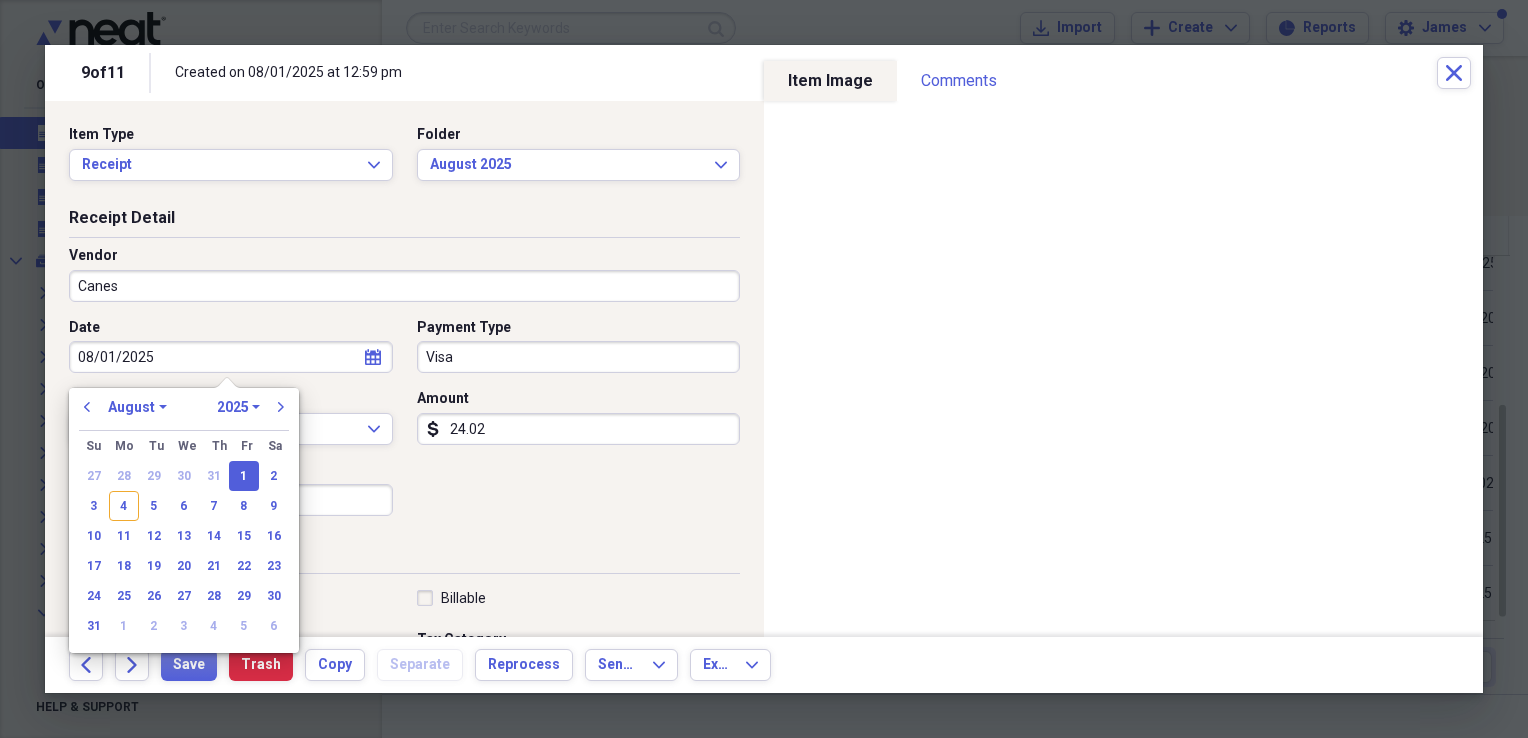 click on "1" at bounding box center (244, 476) 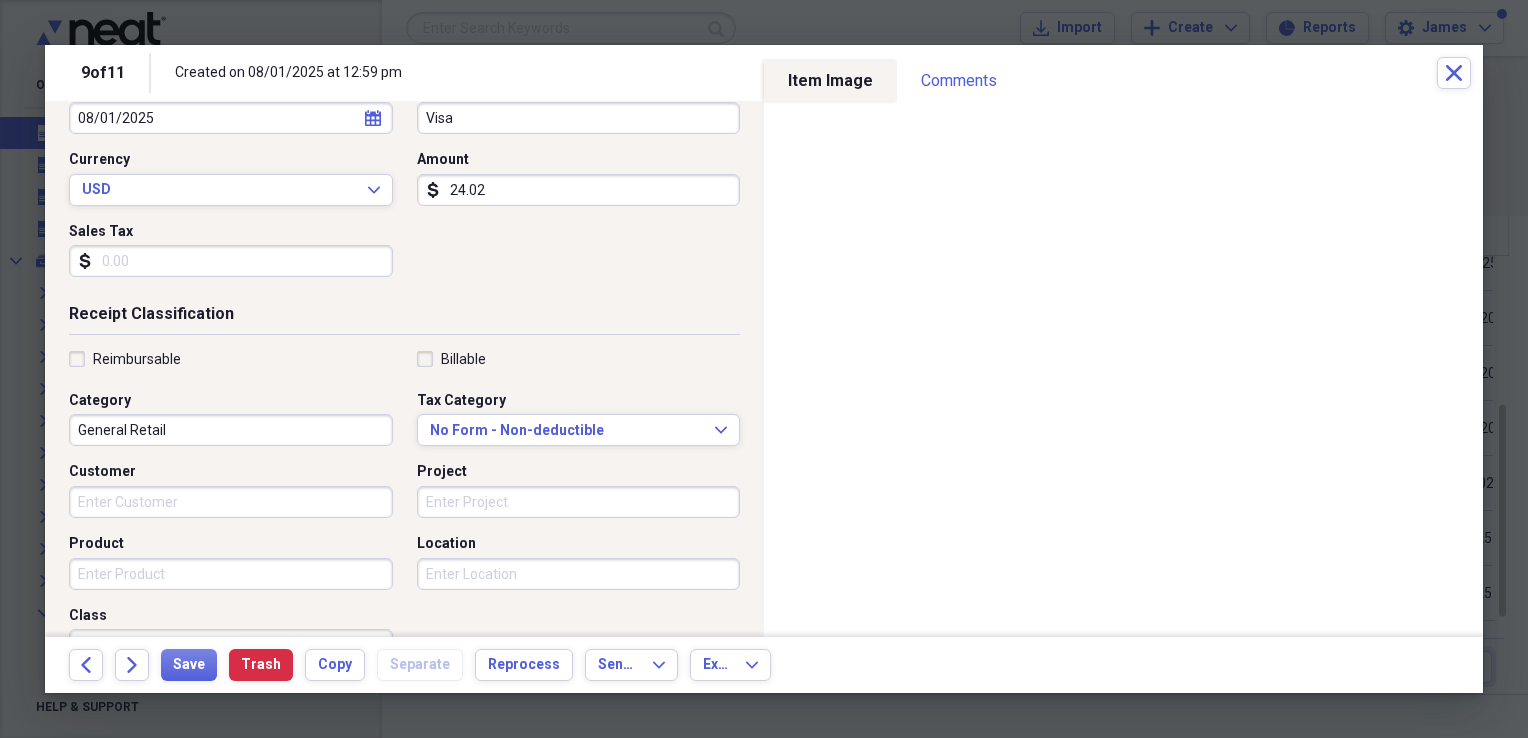 scroll, scrollTop: 243, scrollLeft: 0, axis: vertical 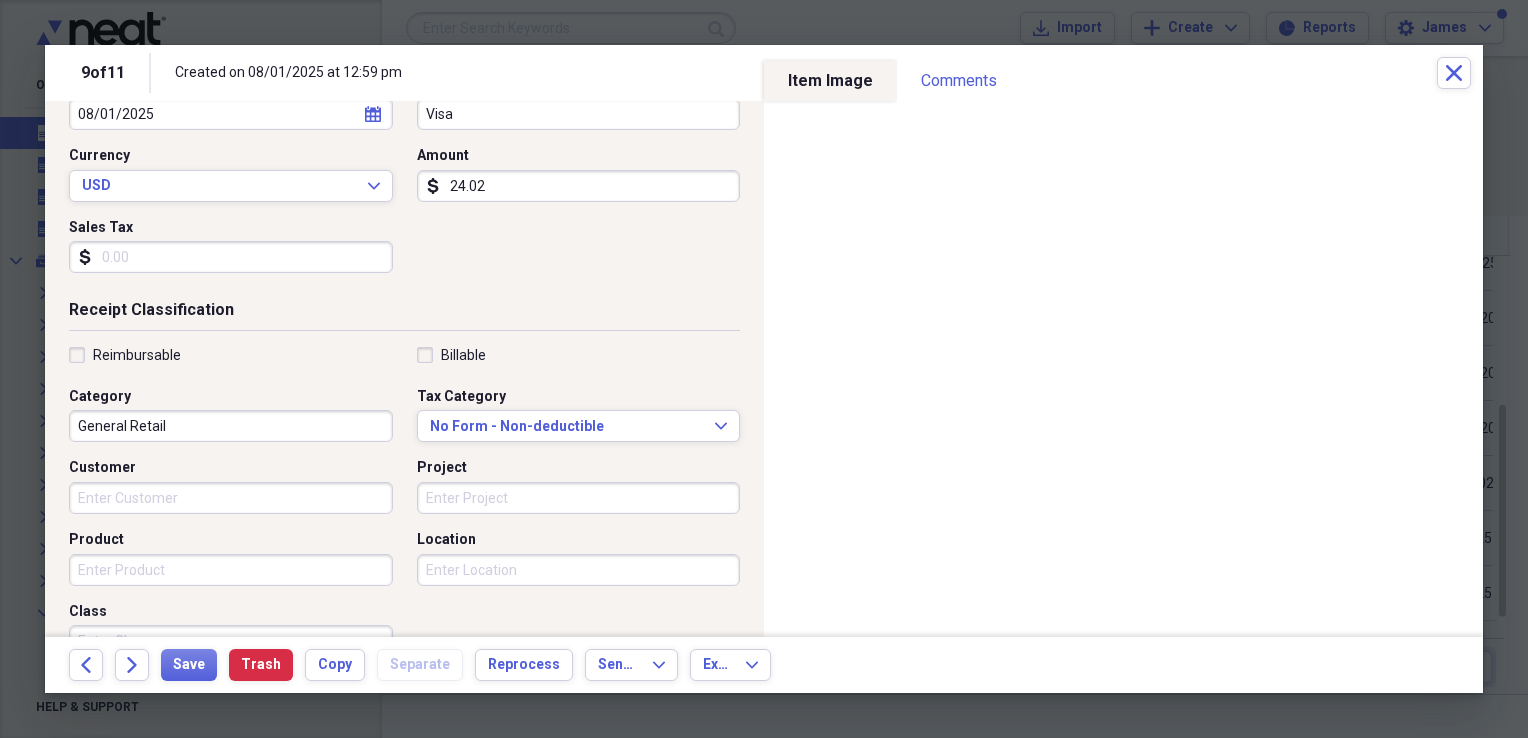 click on "General Retail" at bounding box center [231, 426] 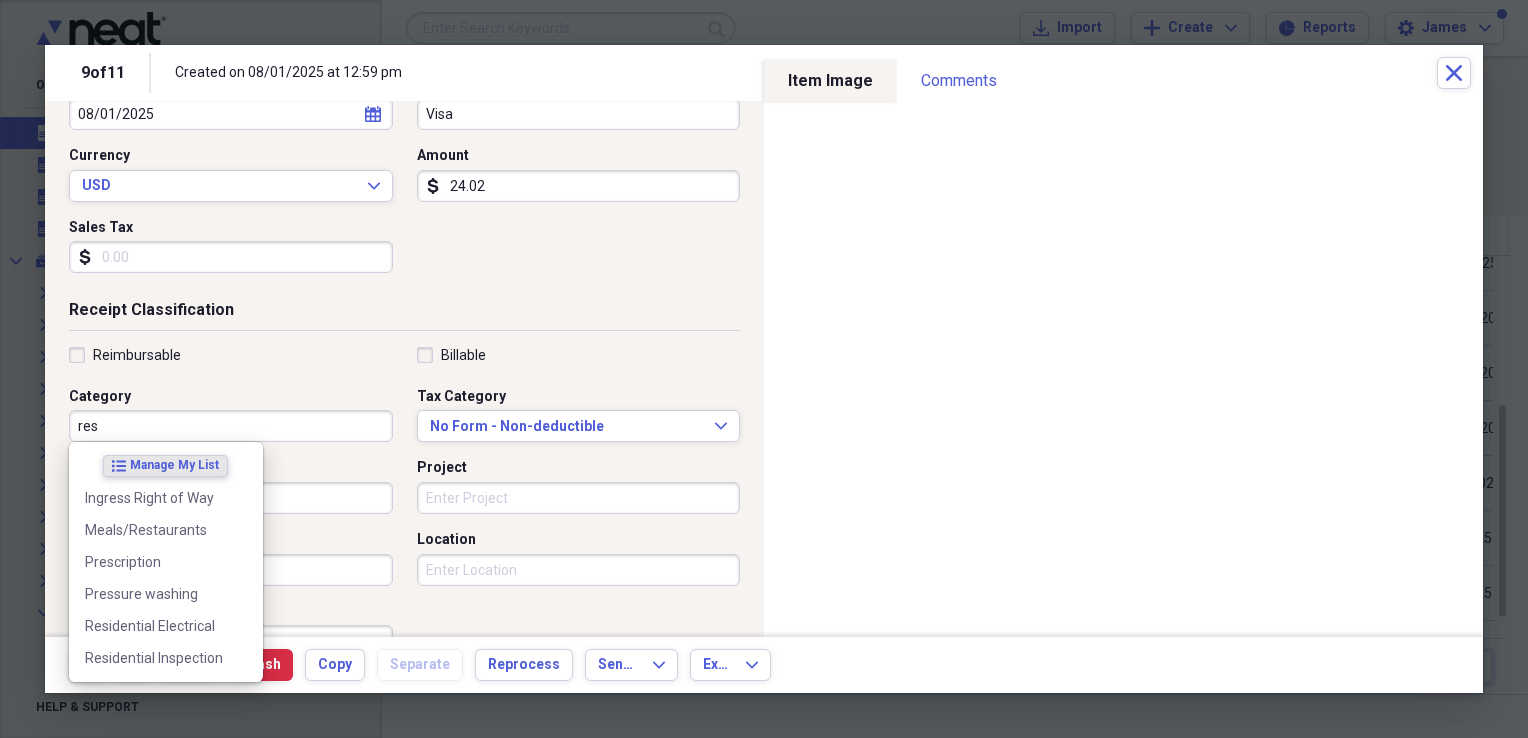 click at bounding box center (239, 530) 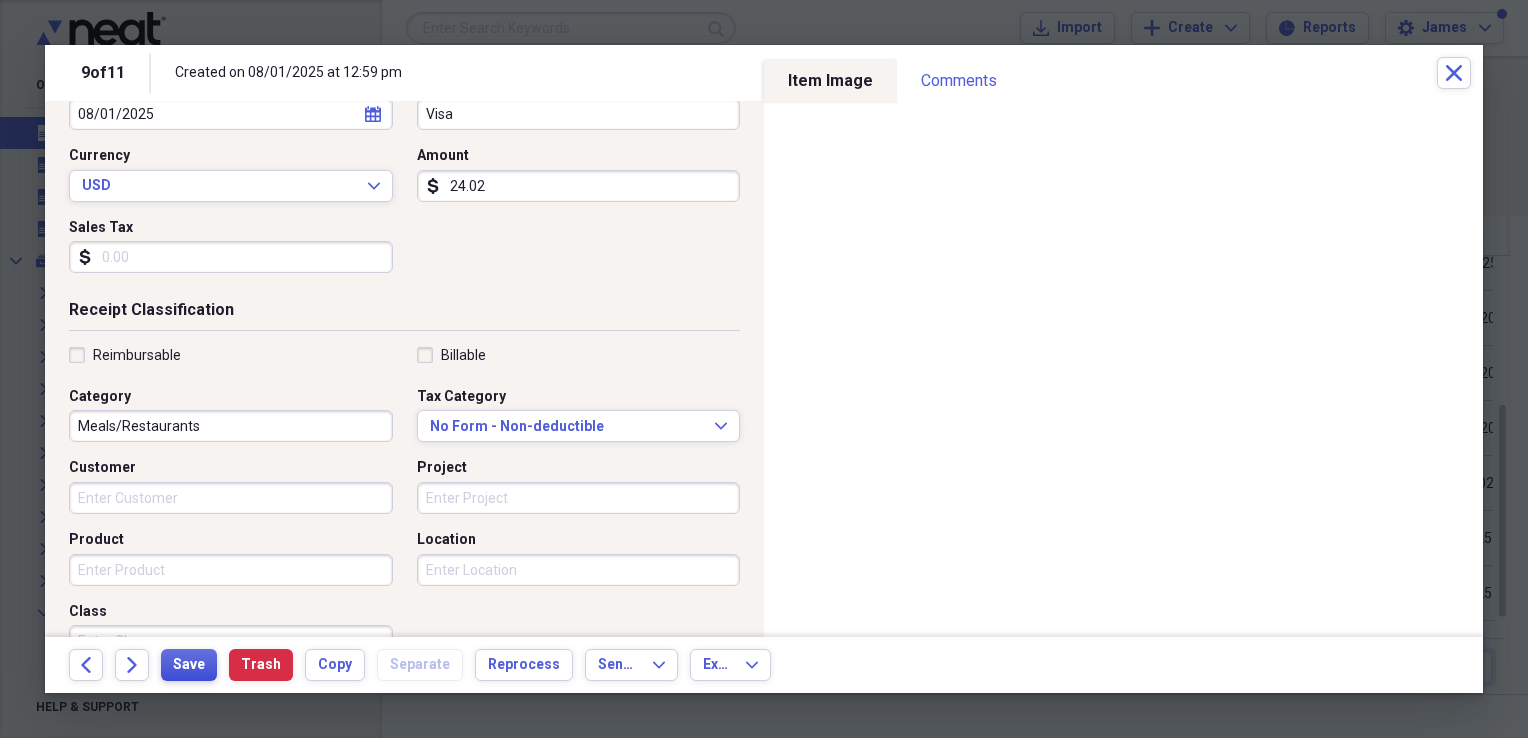click on "Save" at bounding box center [189, 665] 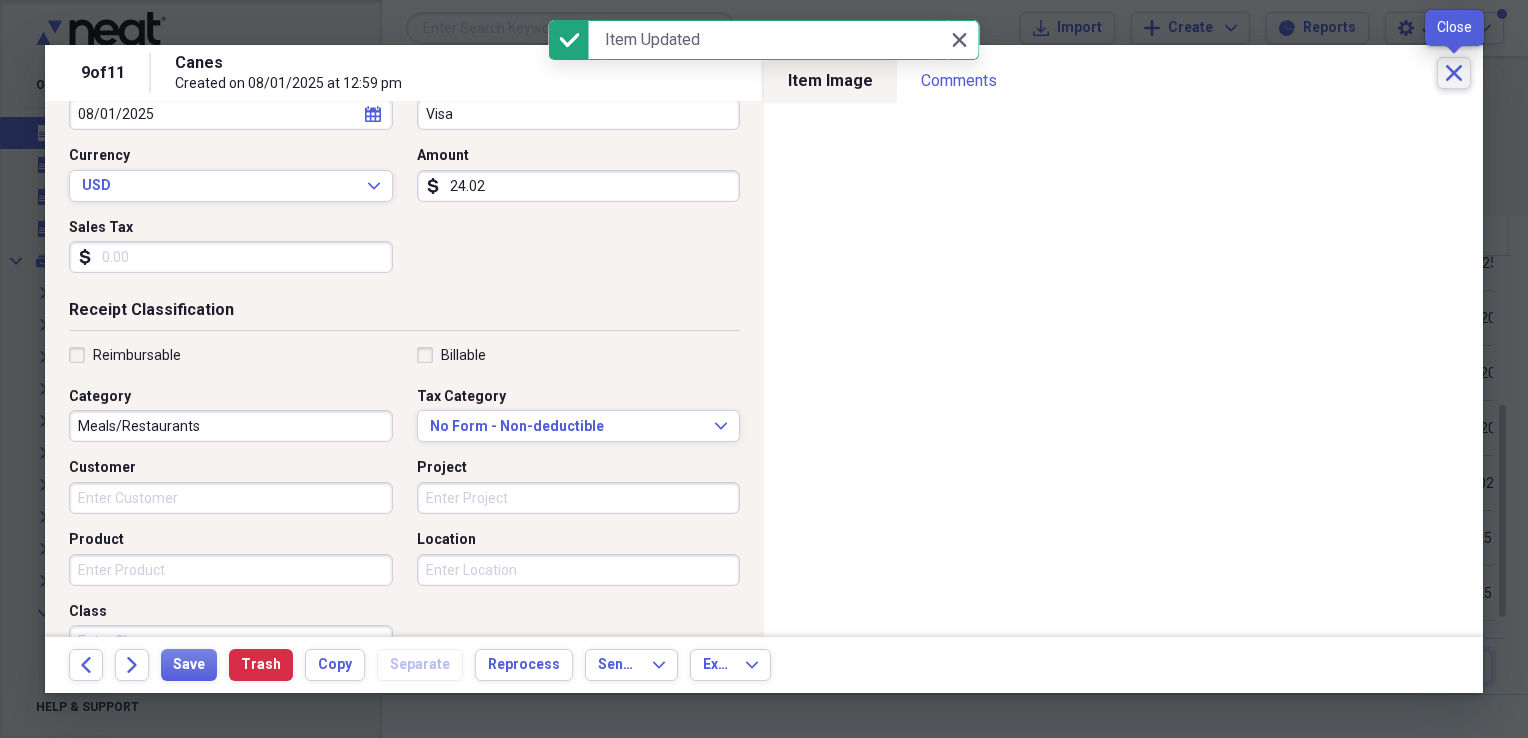 click on "Close" at bounding box center [1454, 73] 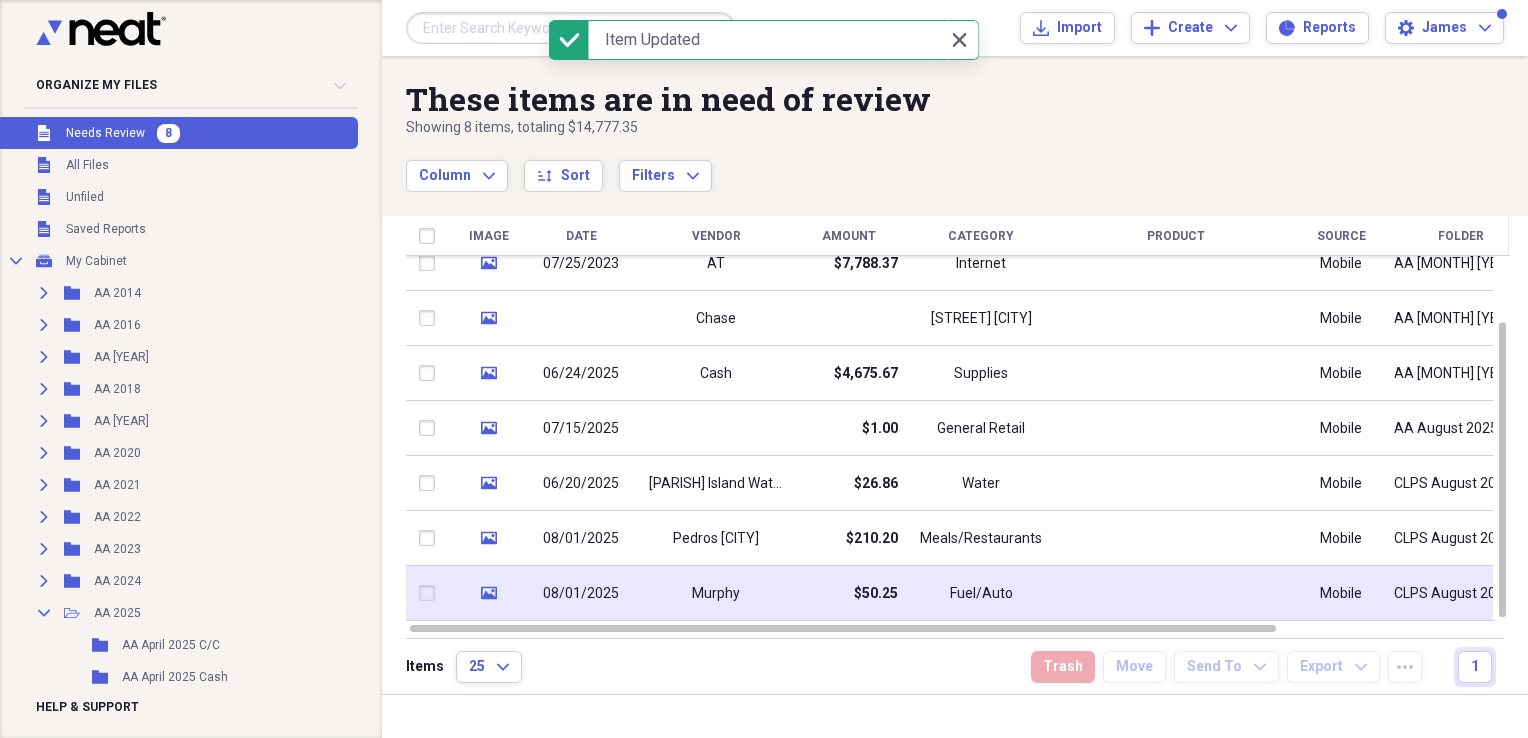 click on "Murphy" at bounding box center [716, 593] 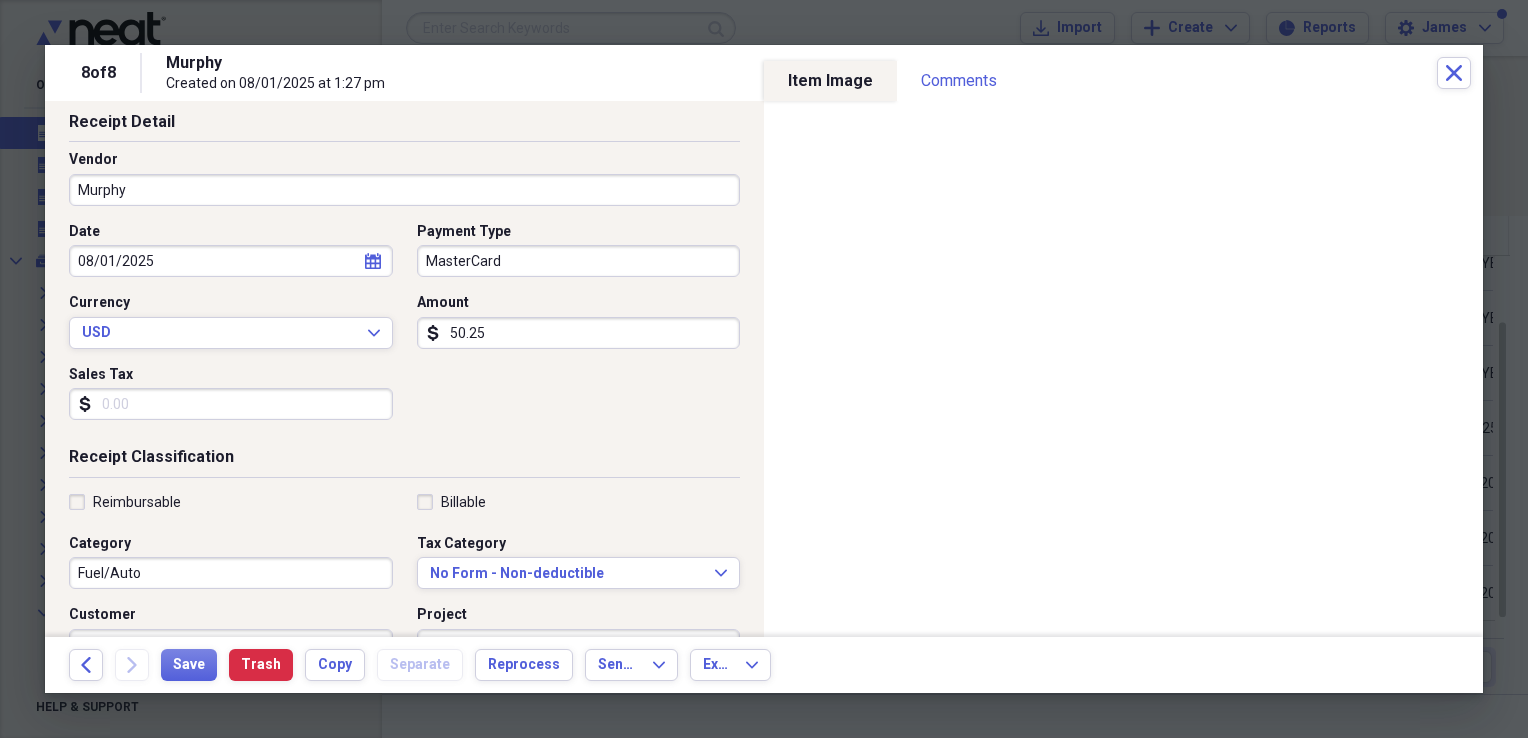 scroll, scrollTop: 183, scrollLeft: 0, axis: vertical 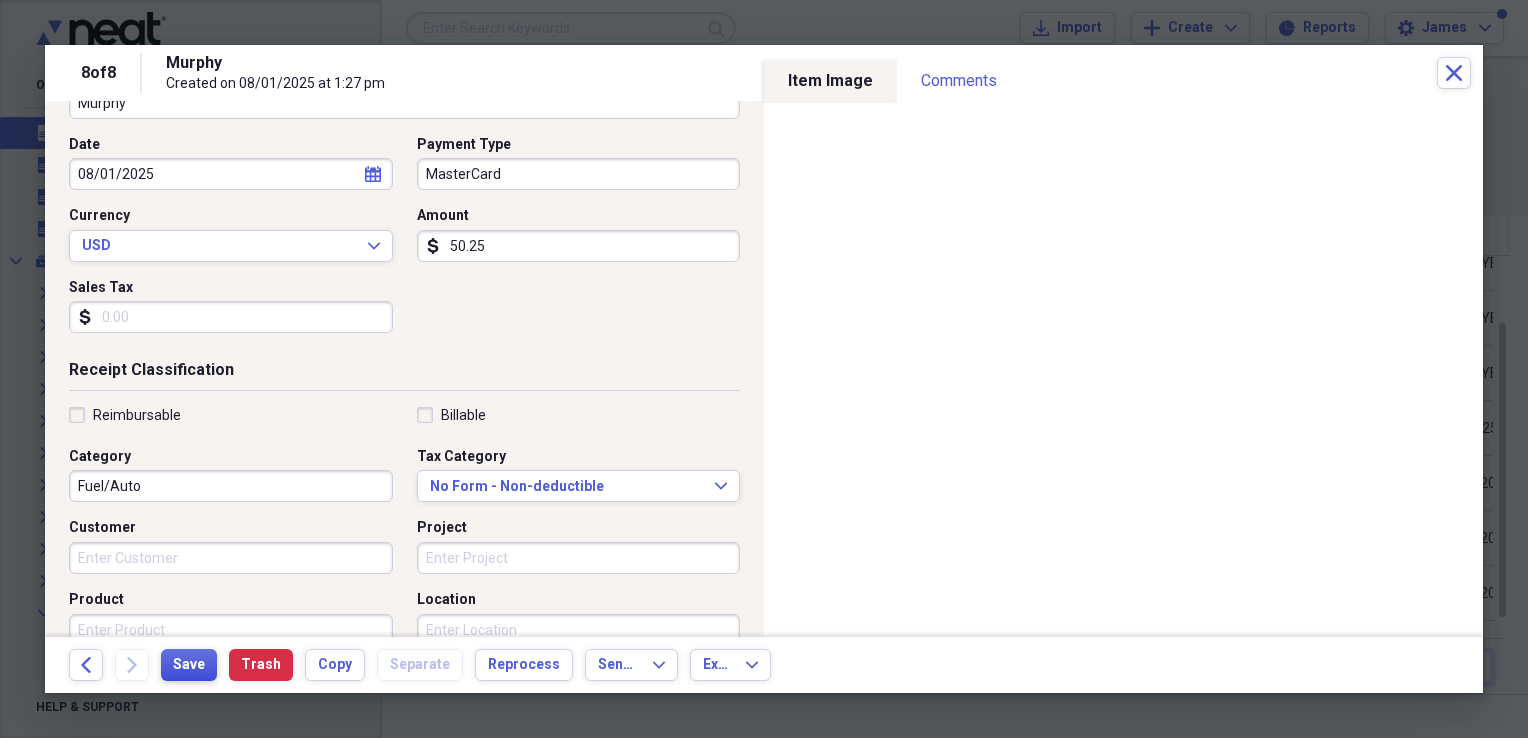click on "Save" at bounding box center (189, 665) 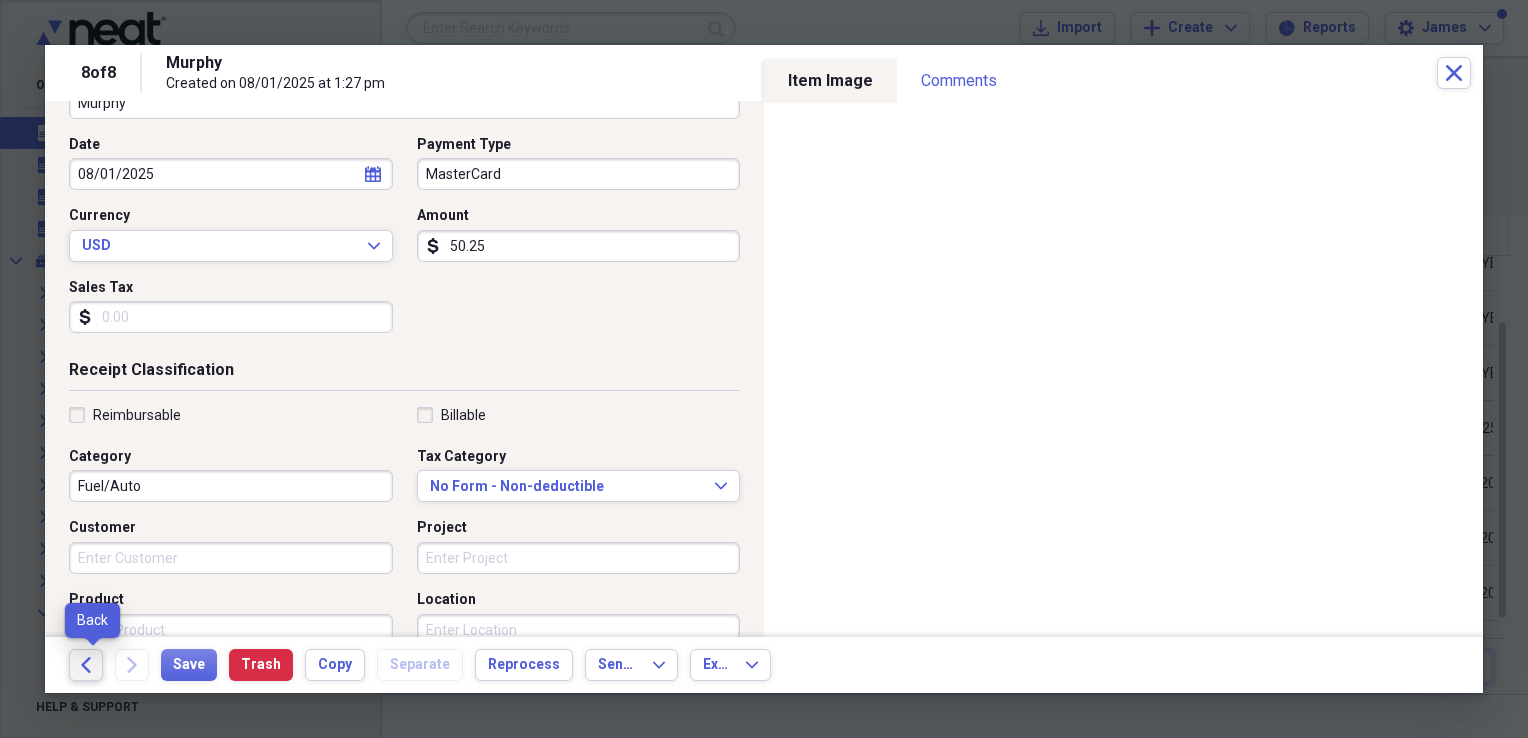 click 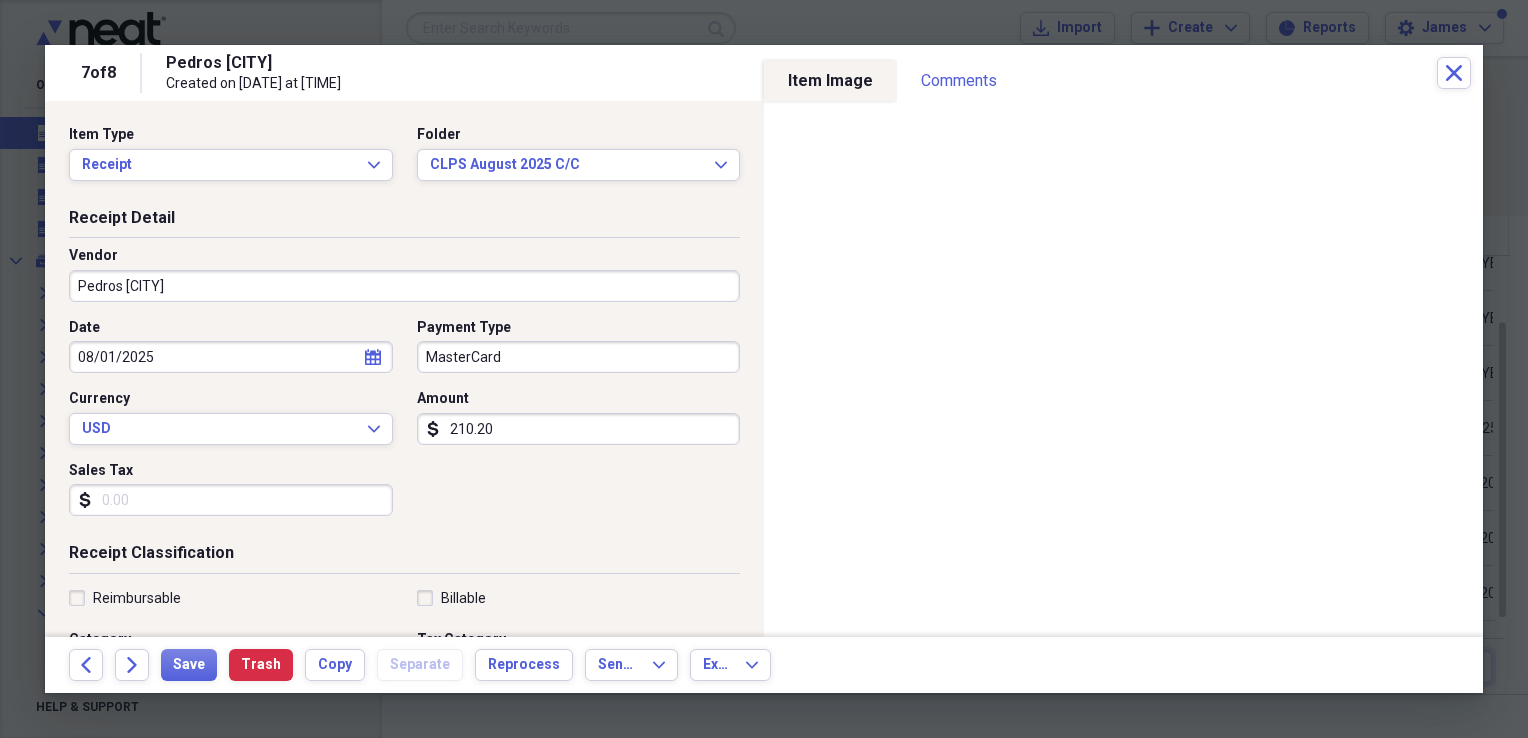click on "Amount" at bounding box center [579, 399] 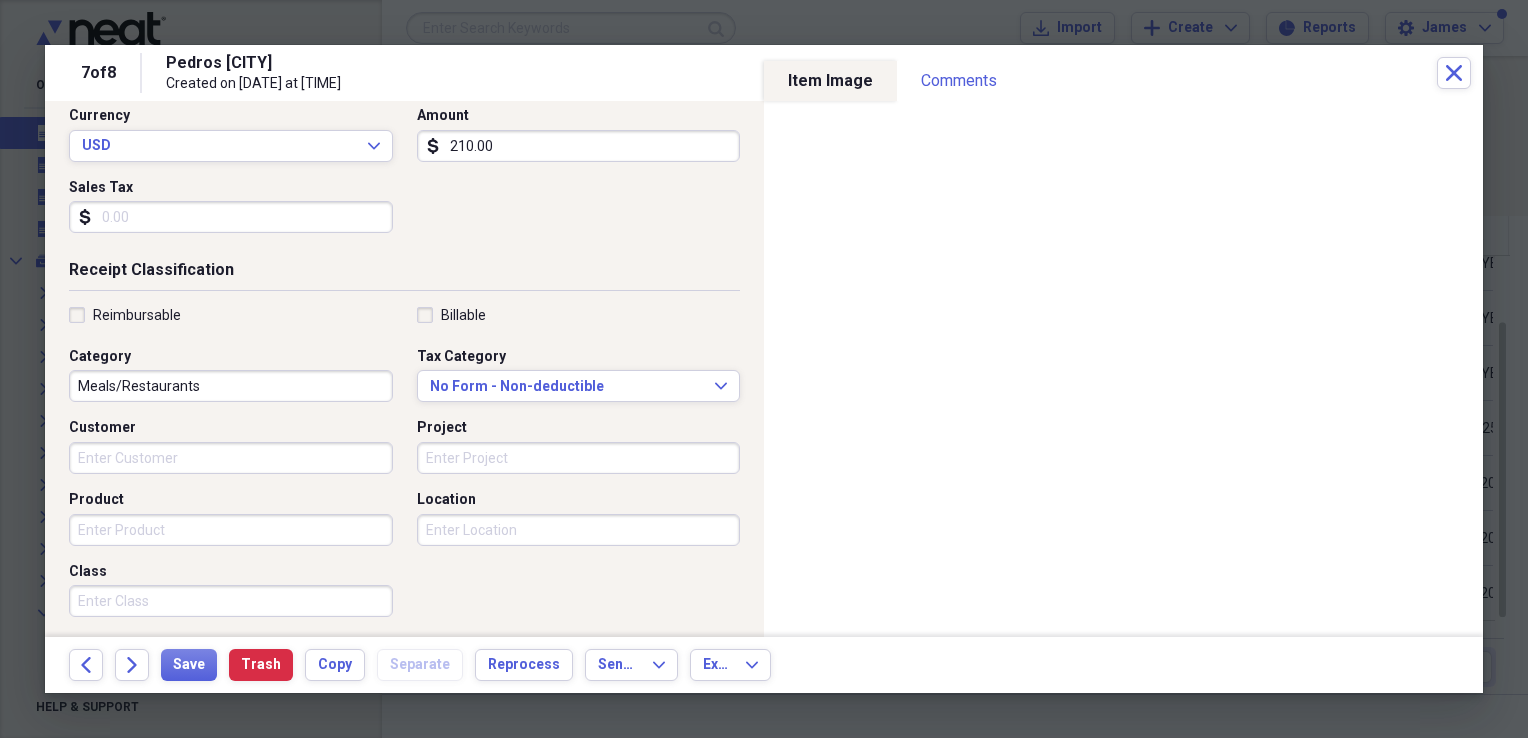 scroll, scrollTop: 0, scrollLeft: 0, axis: both 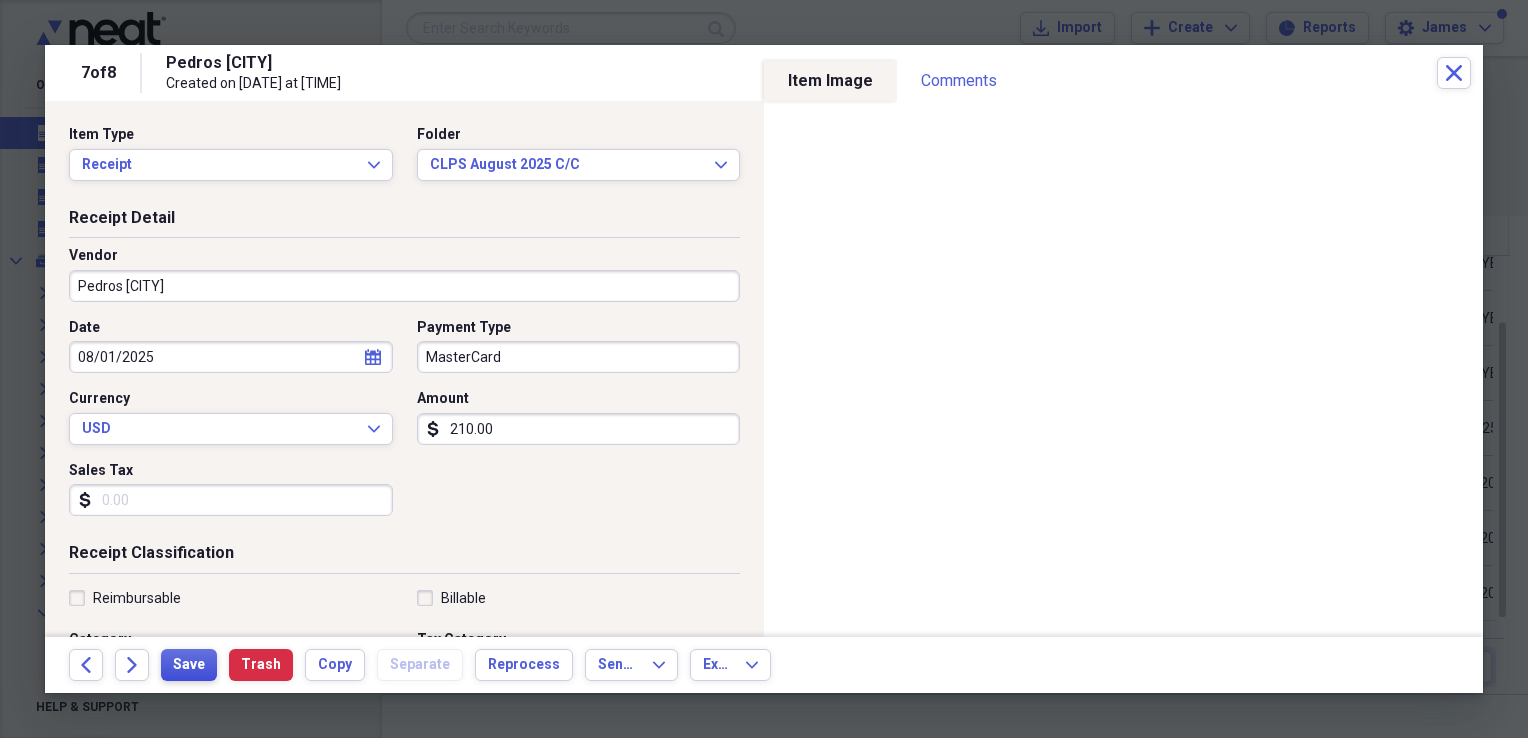 type on "210.00" 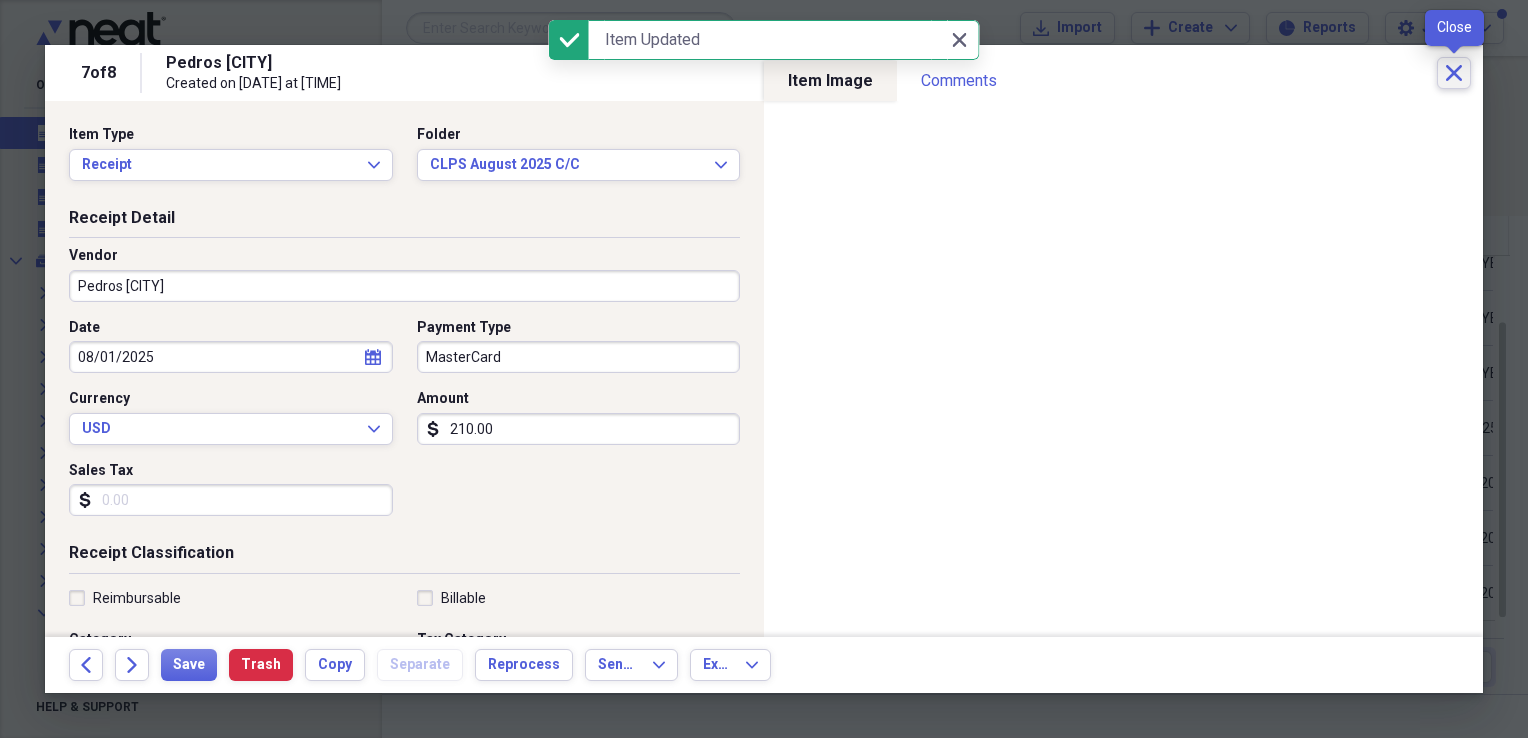 click on "Close" at bounding box center [1454, 73] 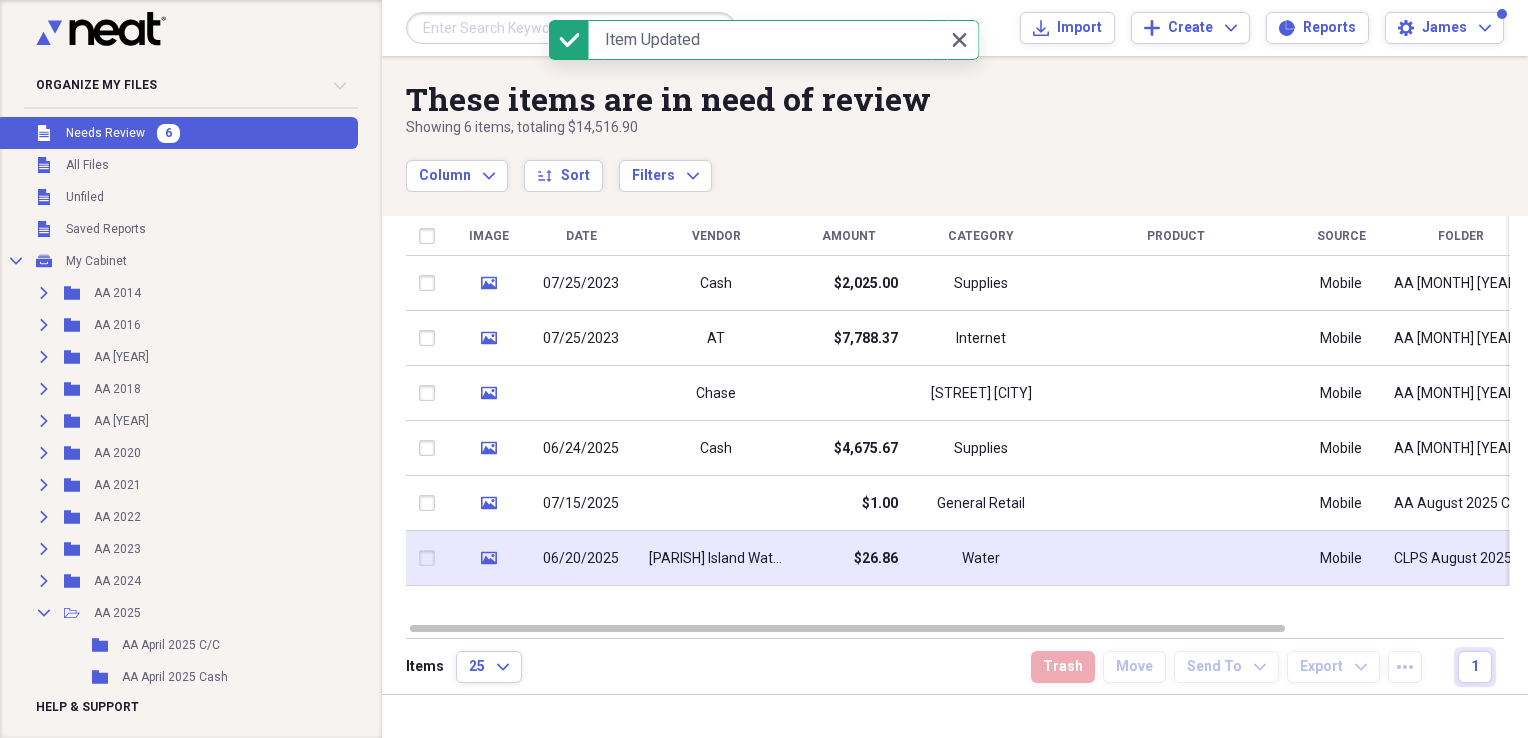 click on "Water" at bounding box center [981, 558] 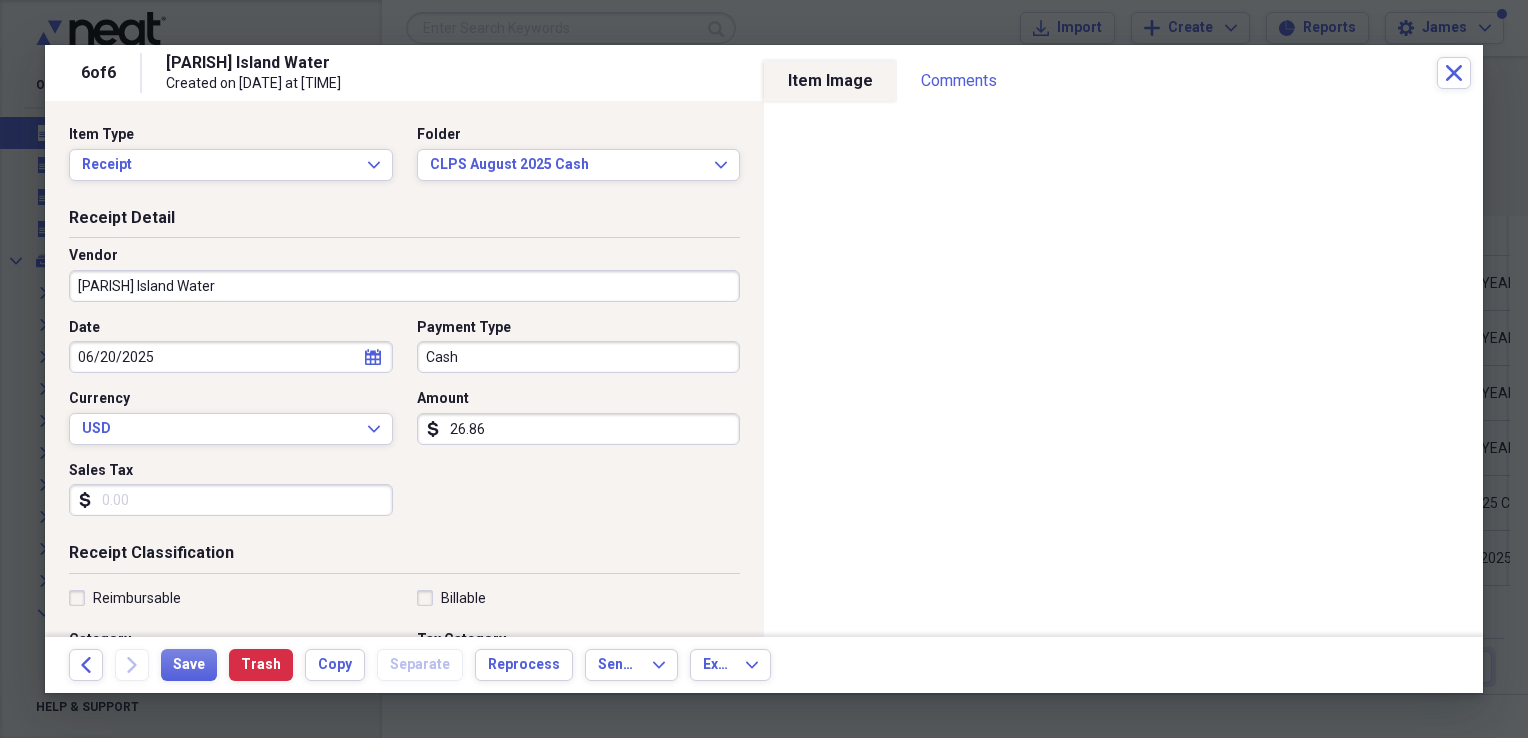 click on "calendar Calendar" at bounding box center (373, 357) 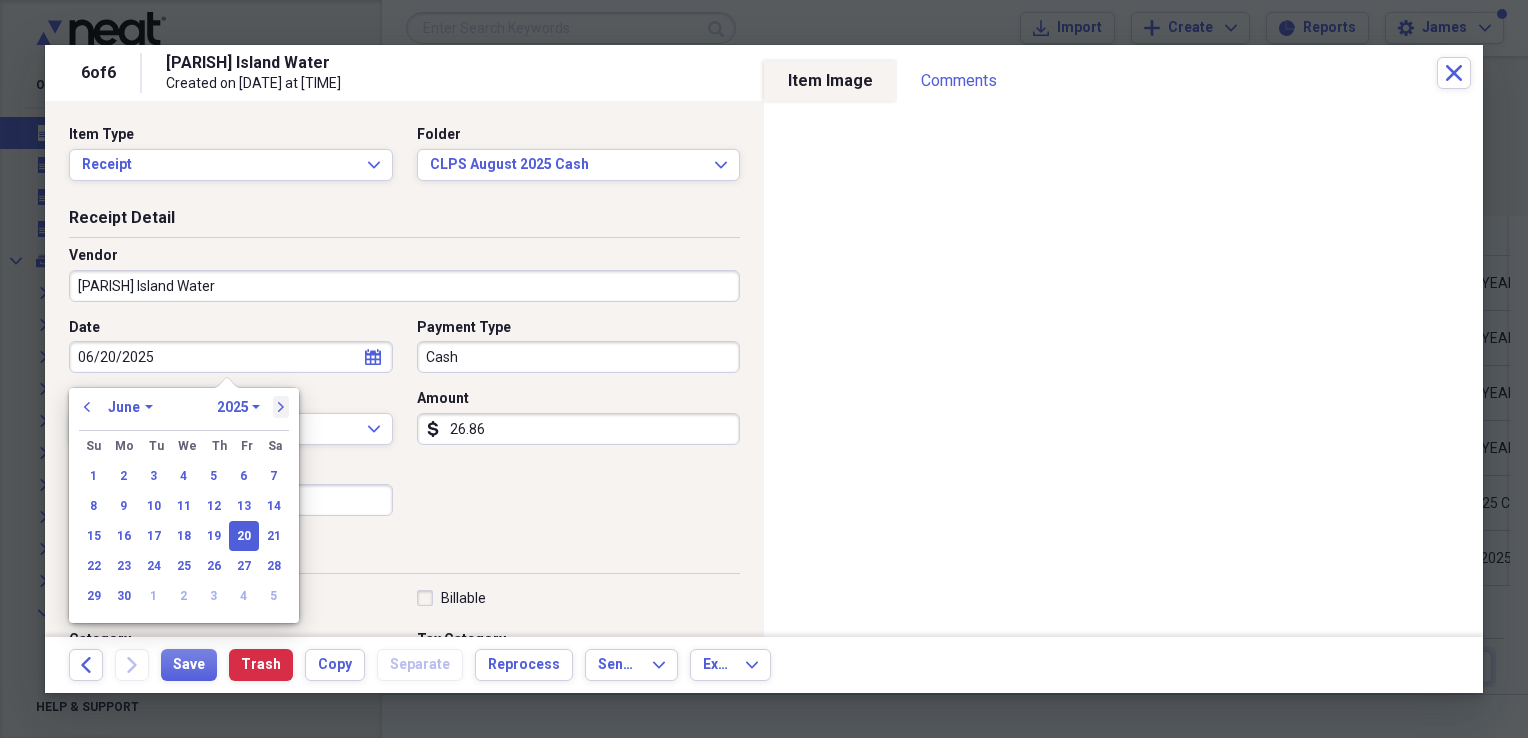 click on "next" at bounding box center [281, 407] 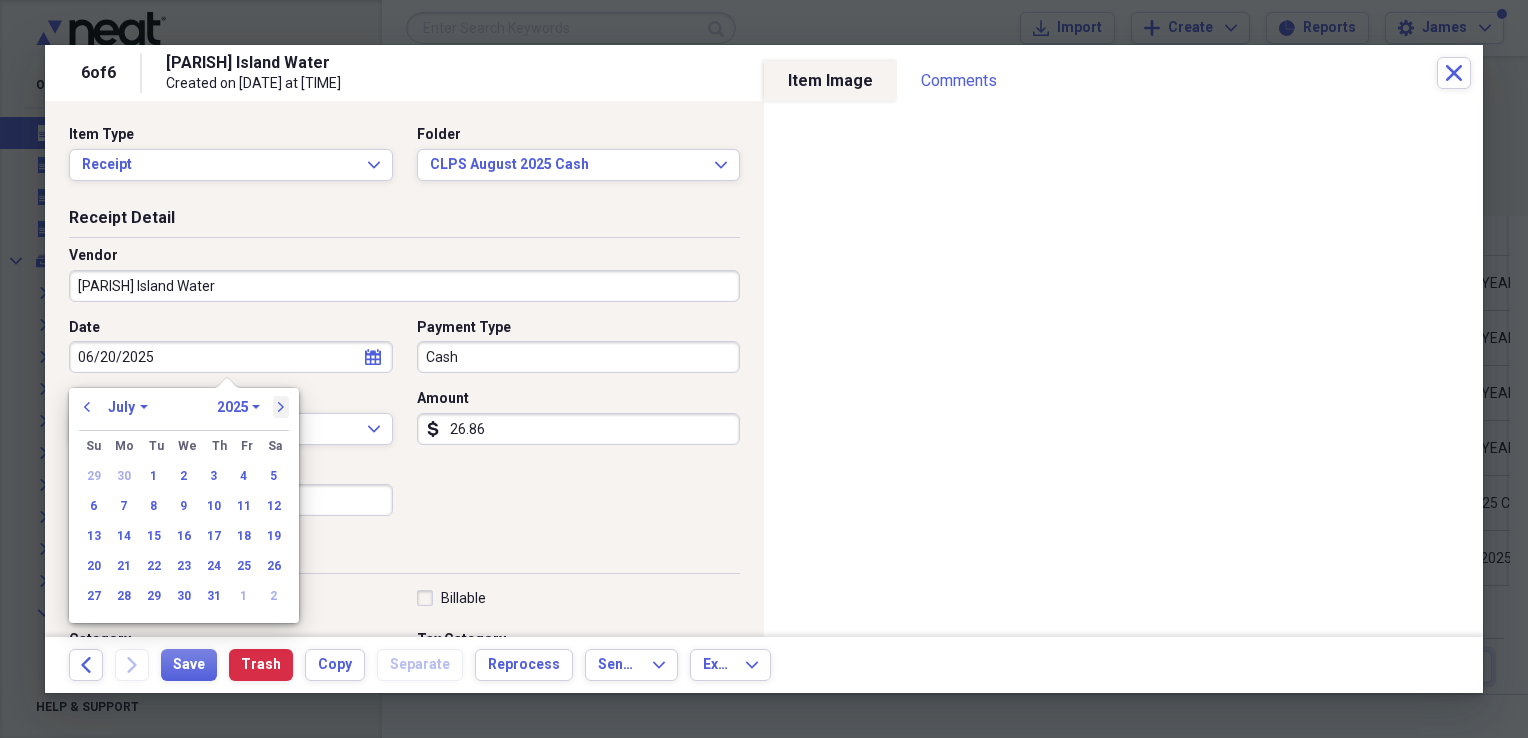 click on "next" at bounding box center [281, 407] 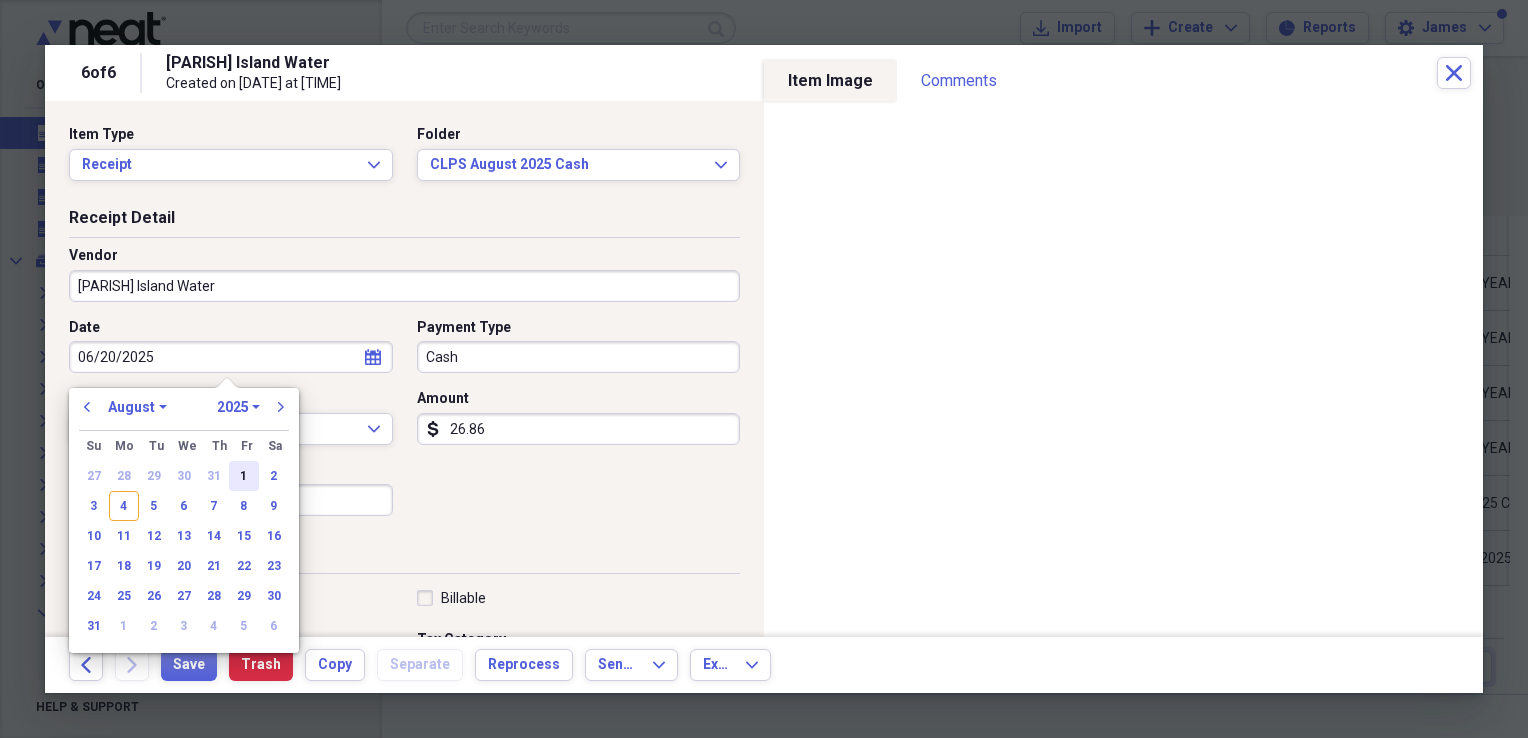 click on "1" at bounding box center [244, 476] 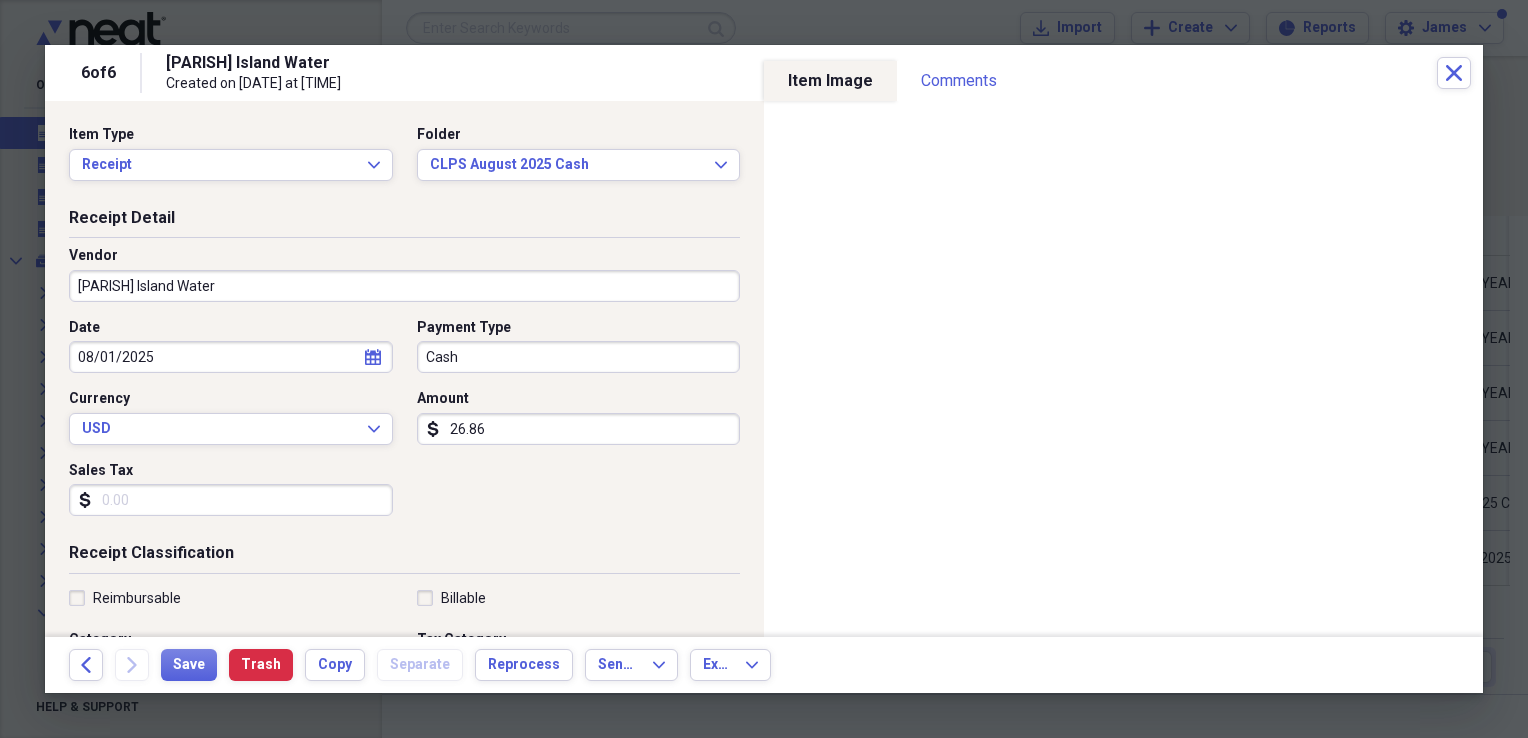 click on "26.86" at bounding box center (579, 429) 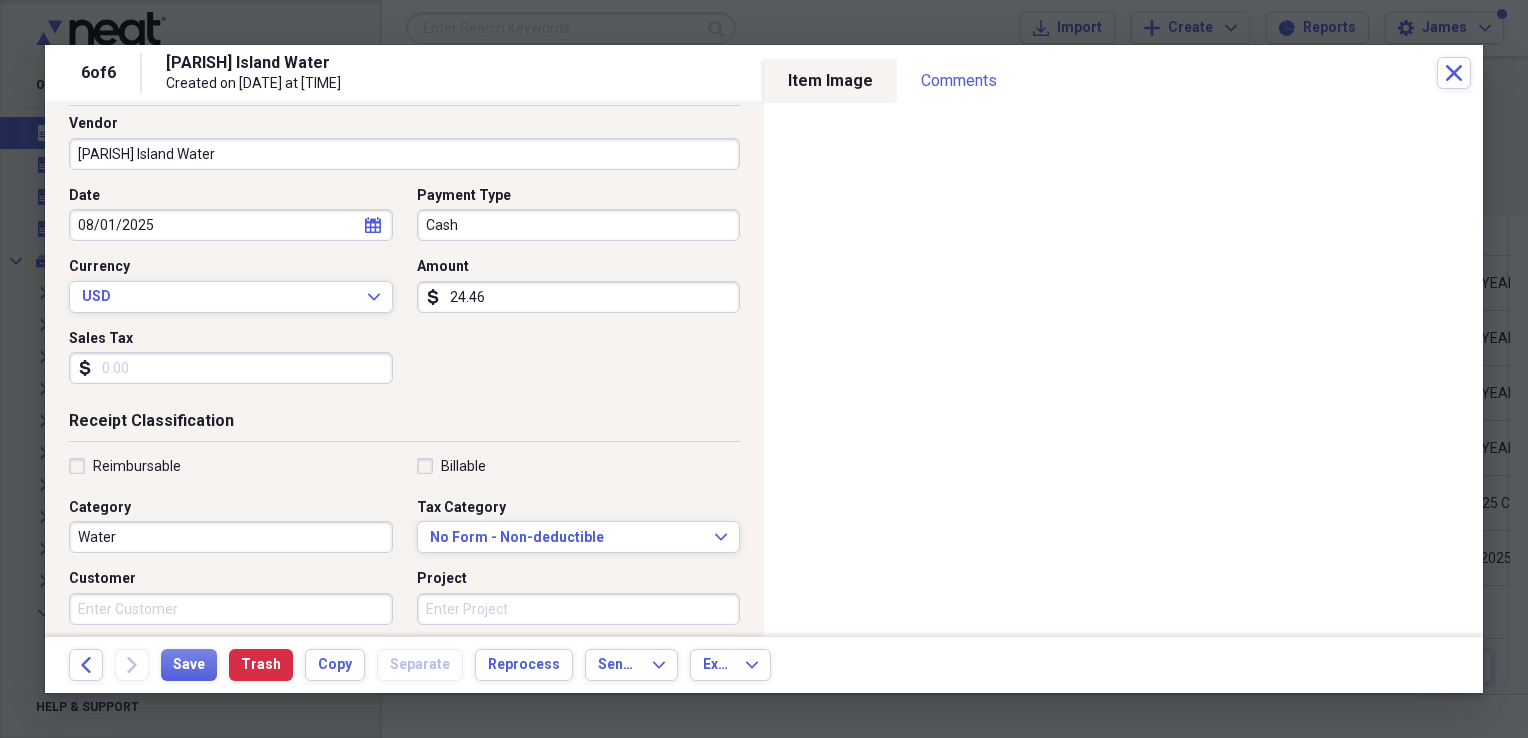 scroll, scrollTop: 152, scrollLeft: 0, axis: vertical 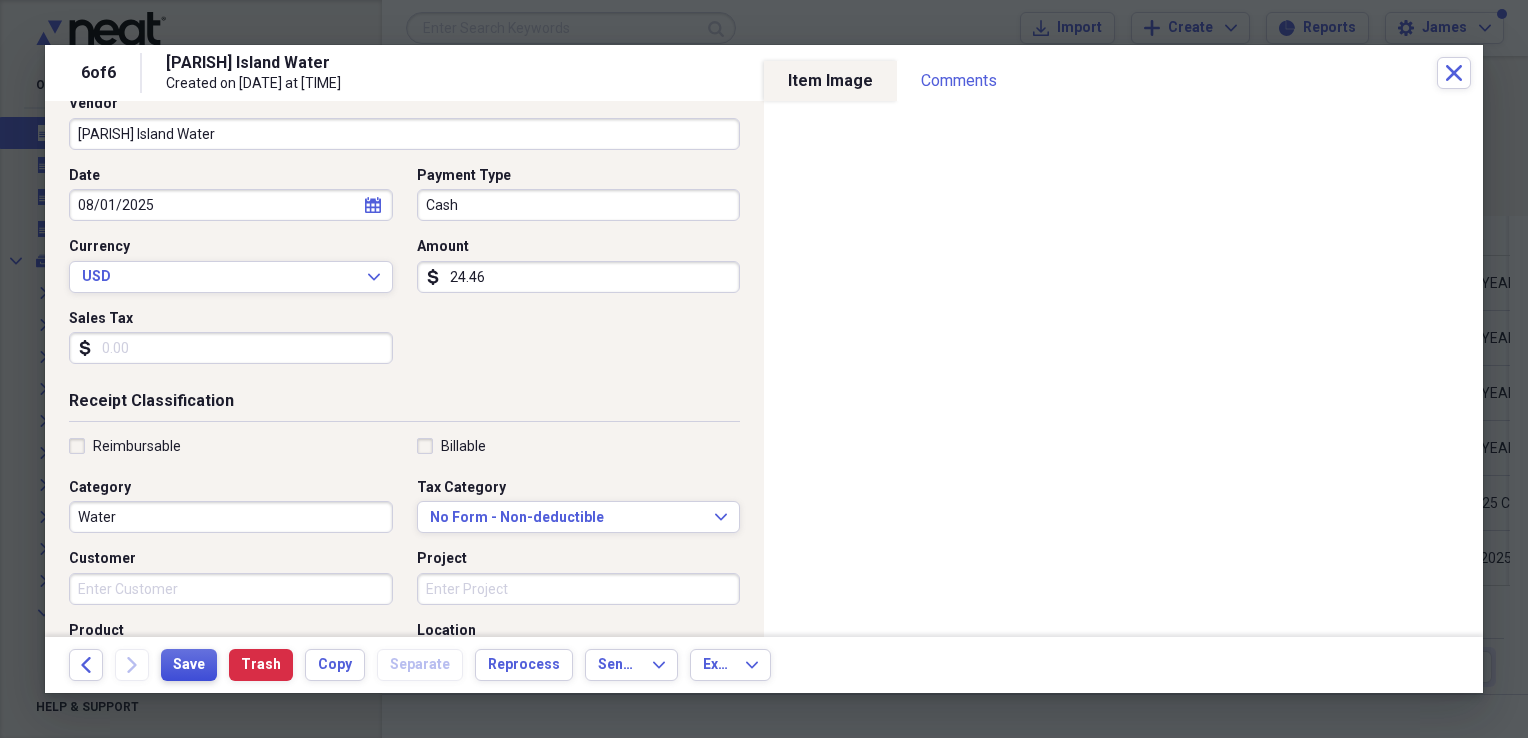 type on "24.46" 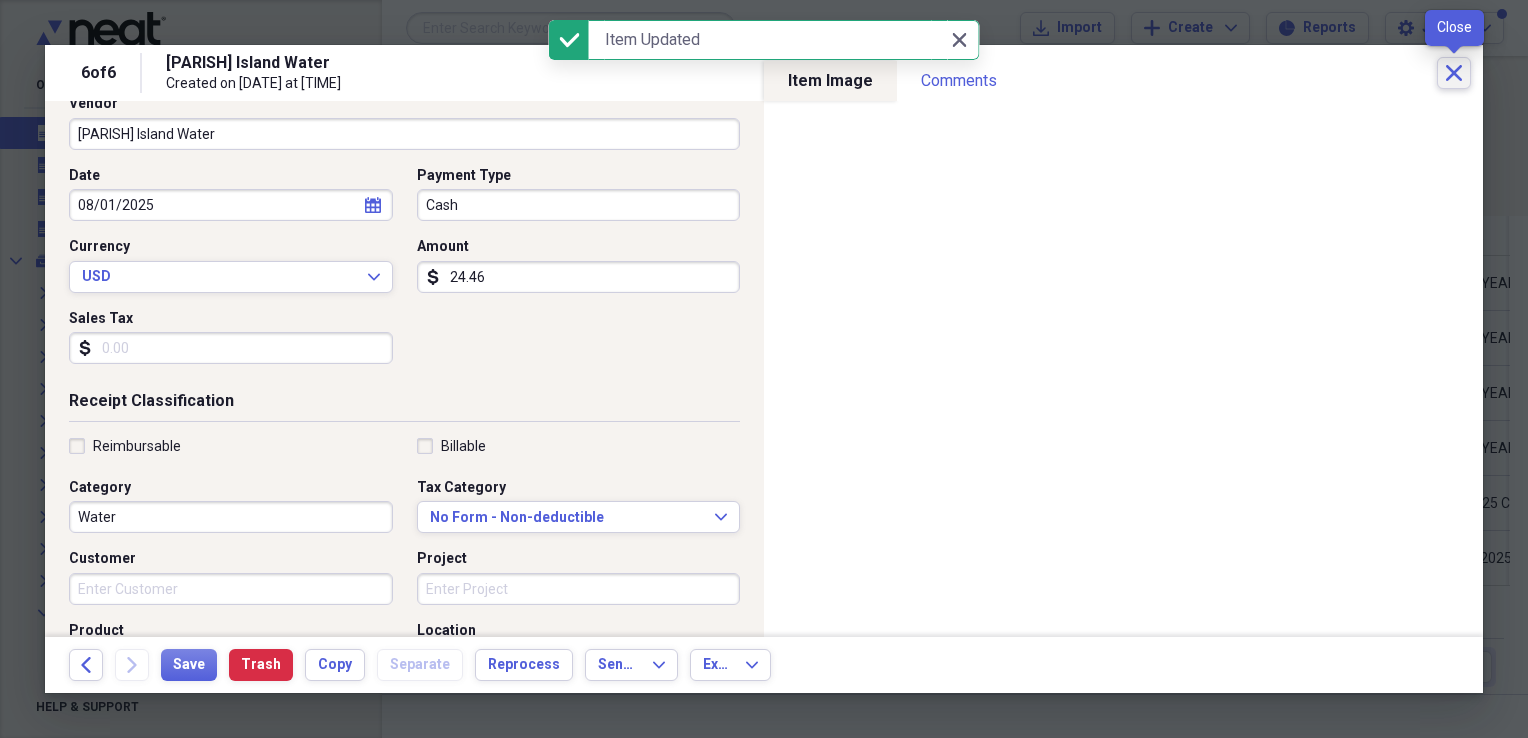 click on "Close" at bounding box center [1454, 73] 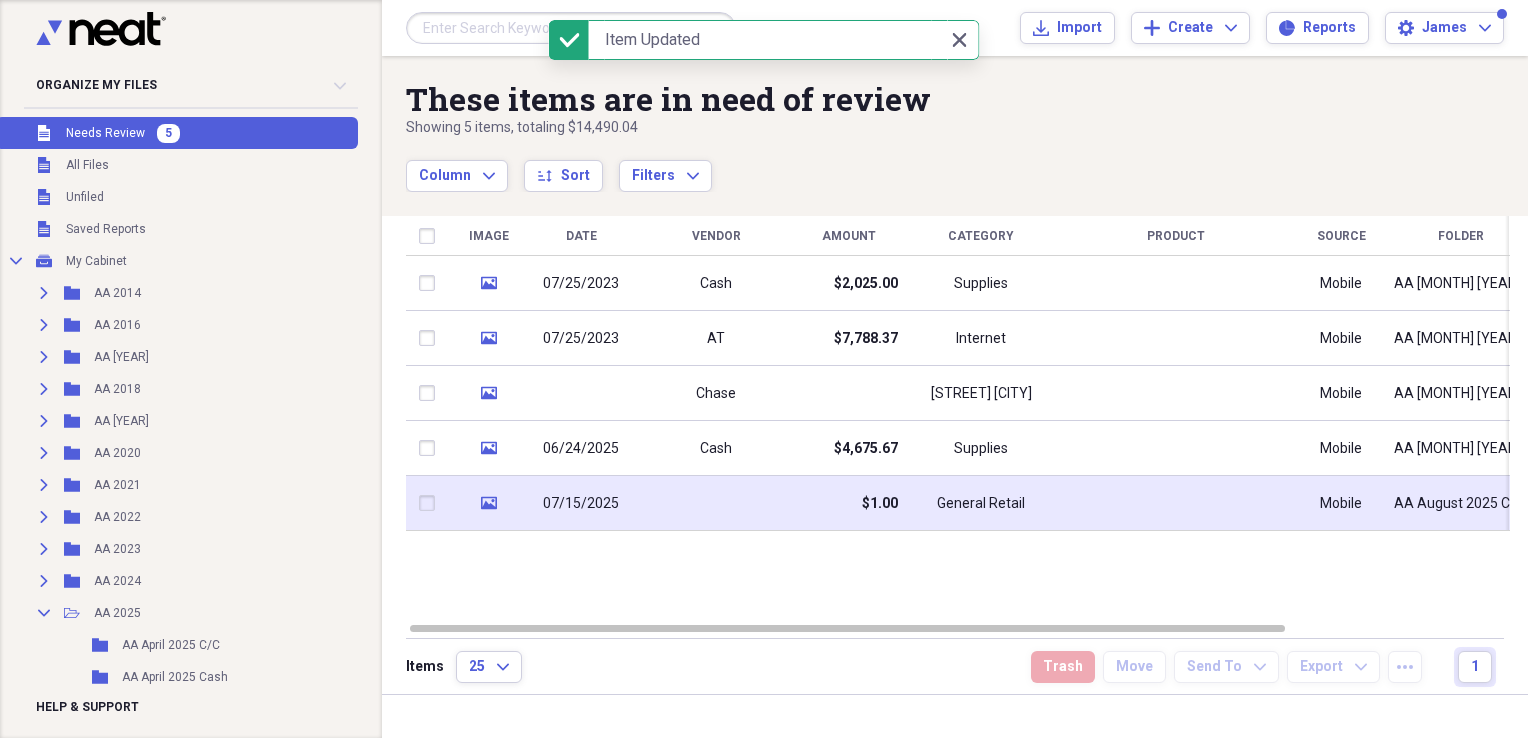 click at bounding box center [1176, 503] 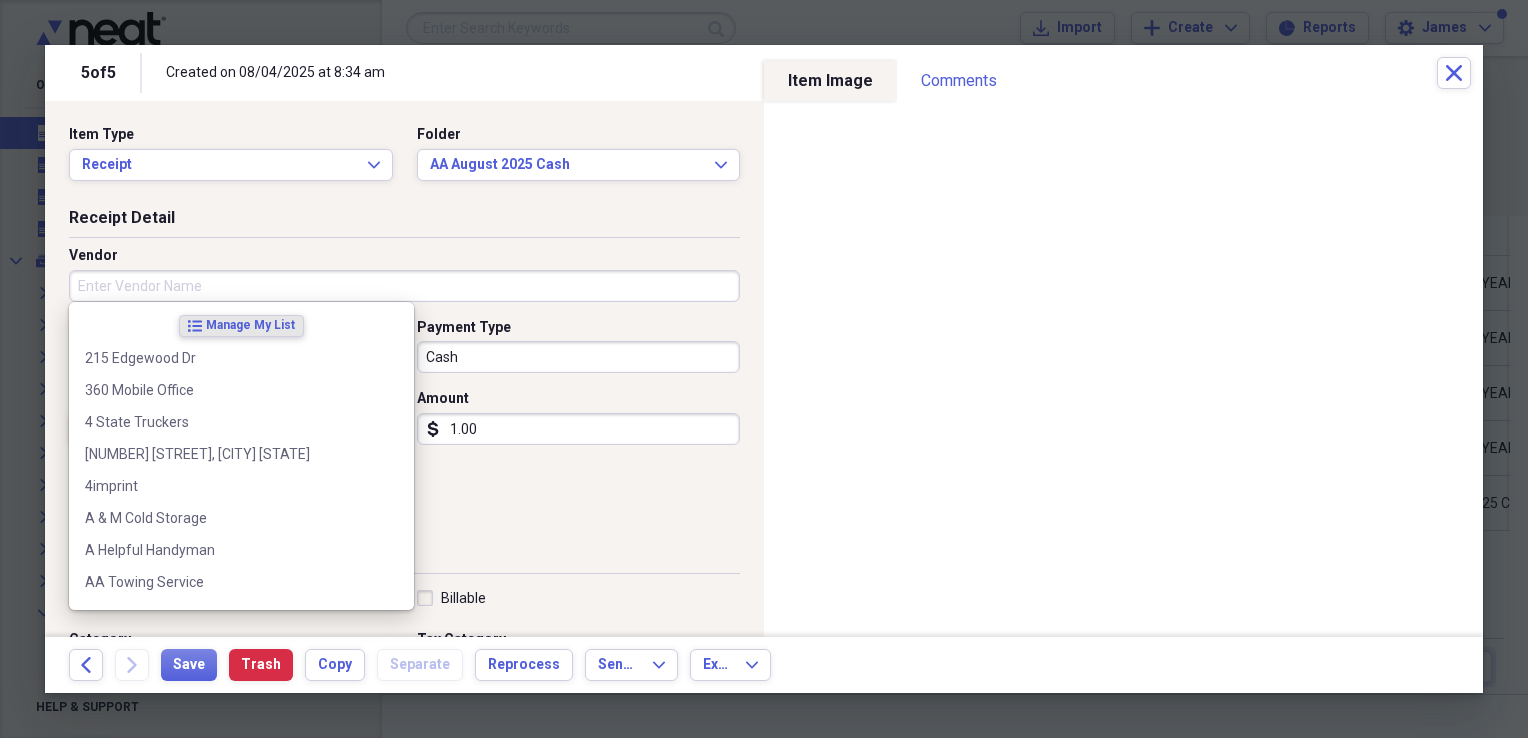 click on "Vendor" at bounding box center [404, 286] 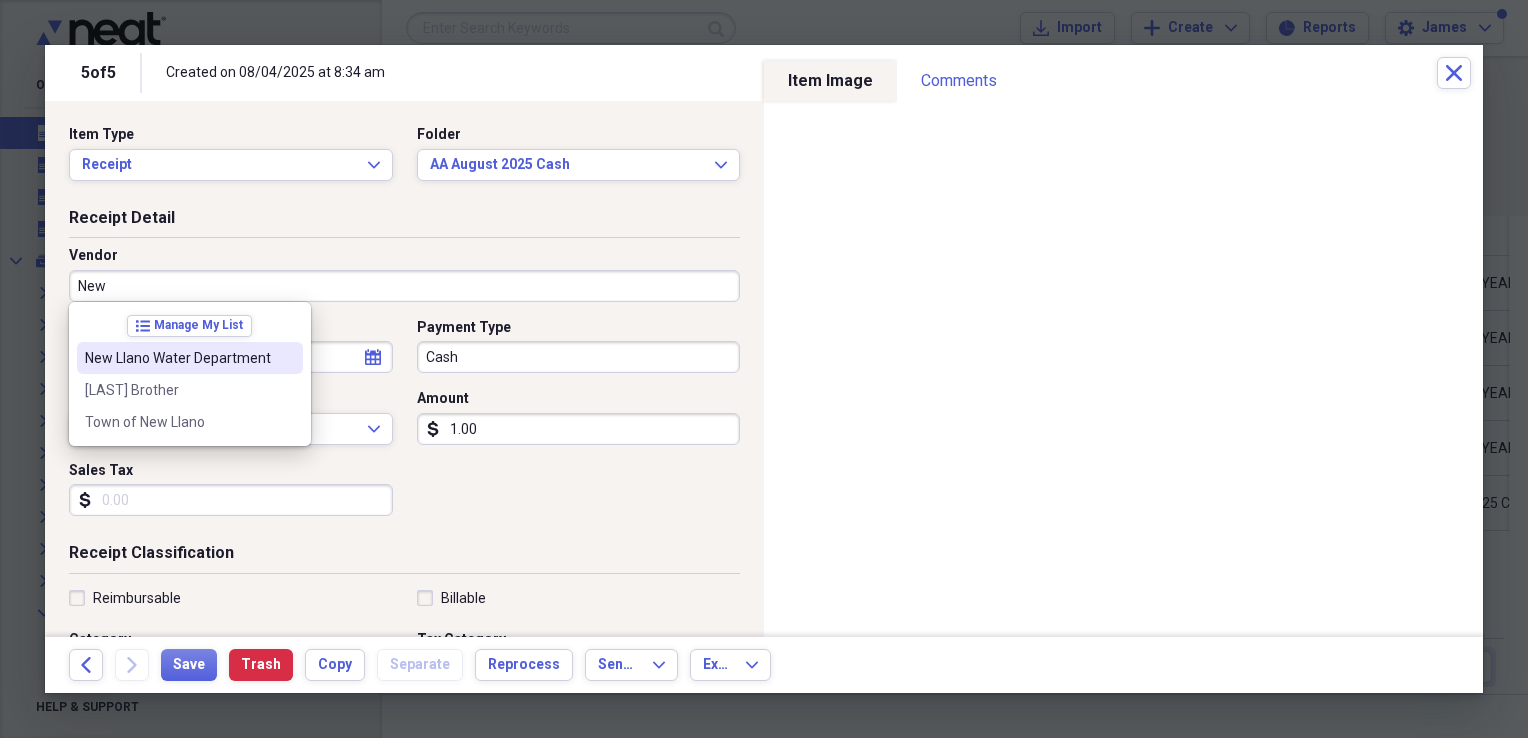 click on "New Llano Water Department" at bounding box center (190, 358) 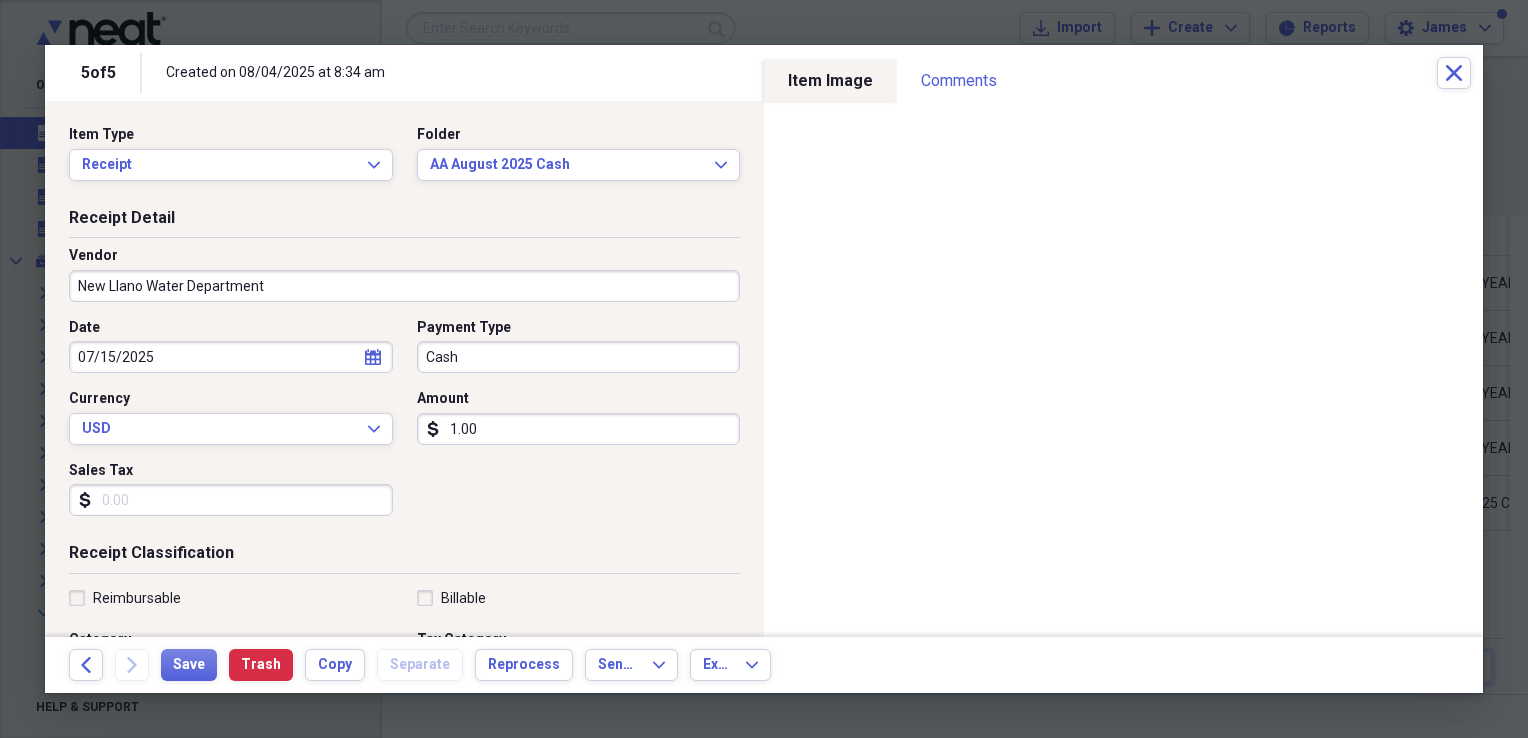 type on "water" 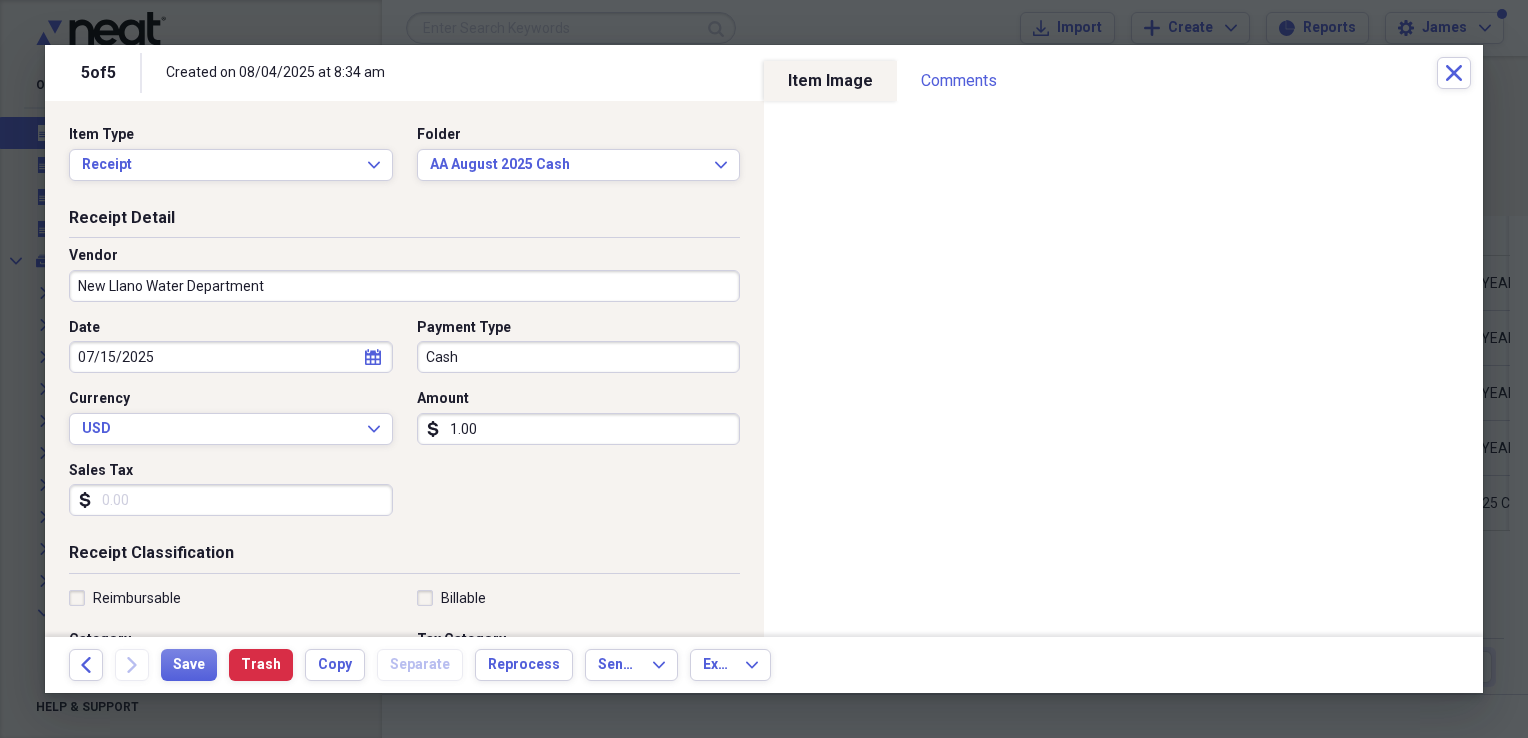 click on "1.00" at bounding box center [579, 429] 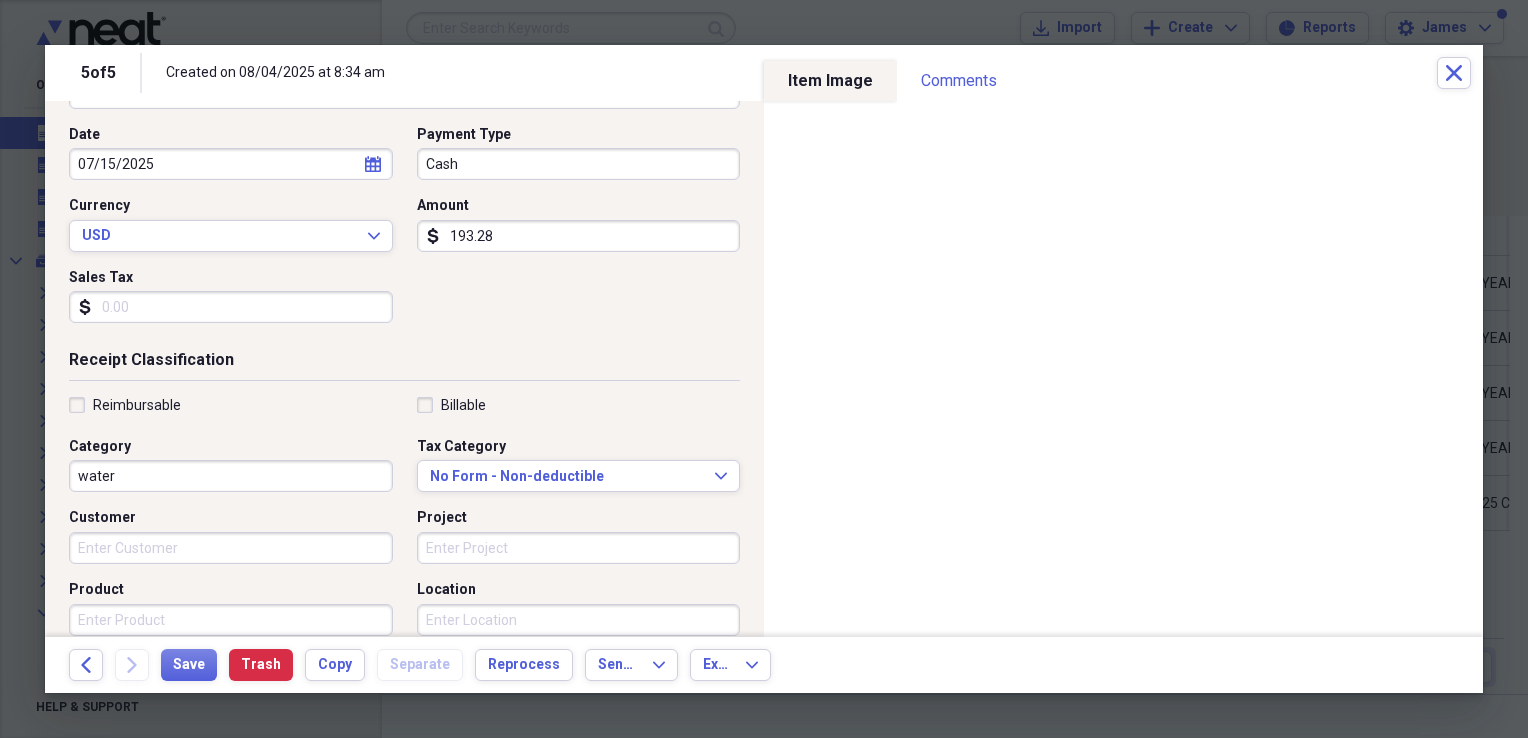 scroll, scrollTop: 0, scrollLeft: 0, axis: both 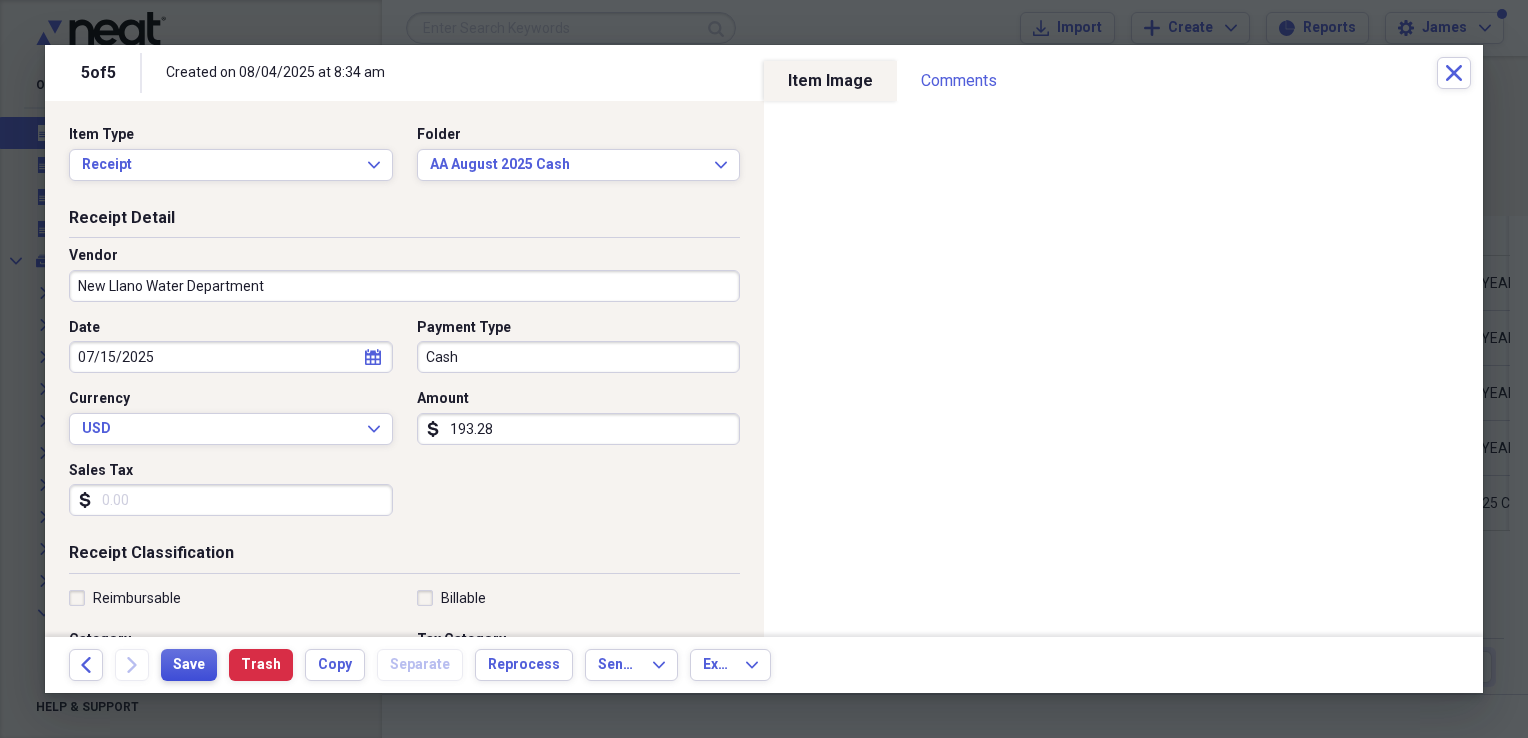 type on "193.28" 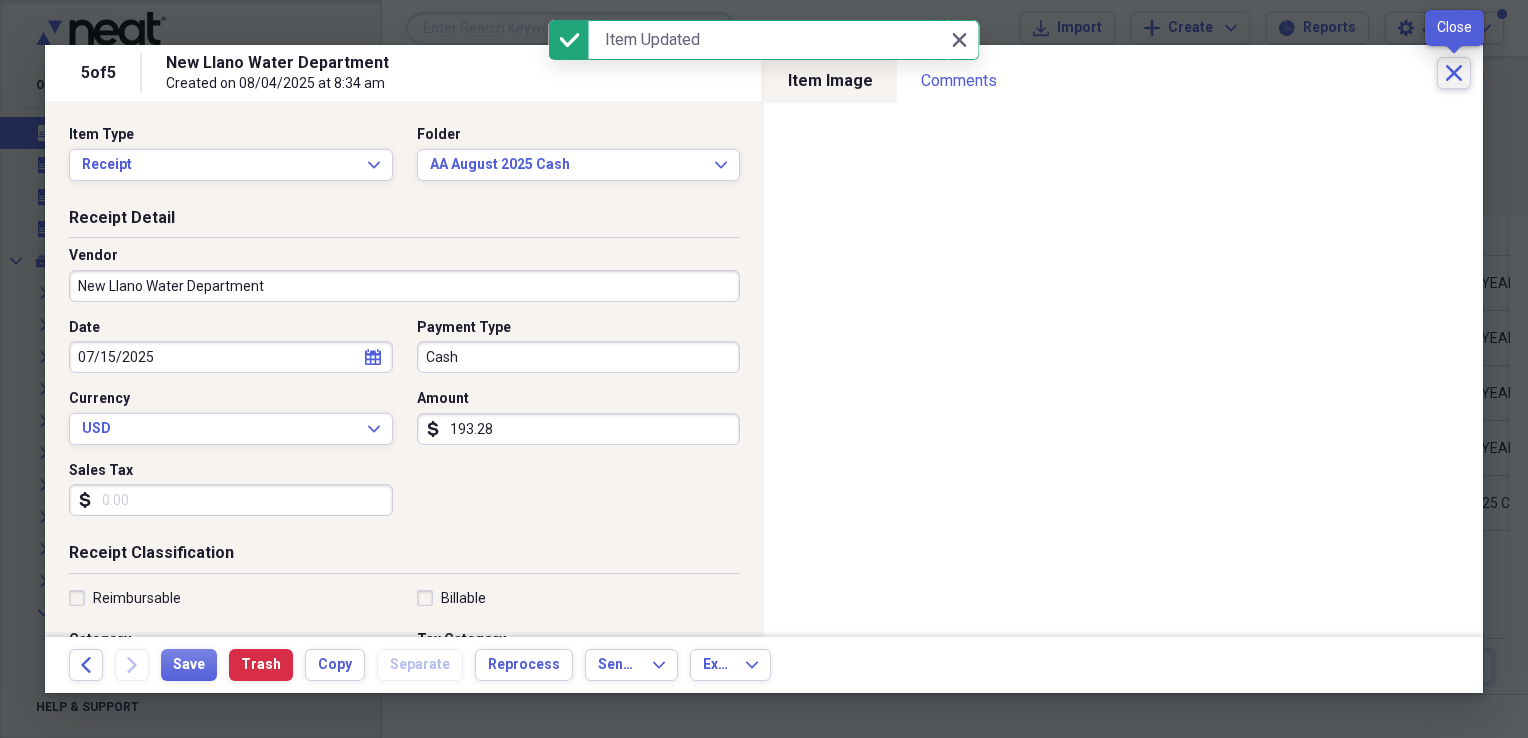 click on "Close" at bounding box center [1454, 73] 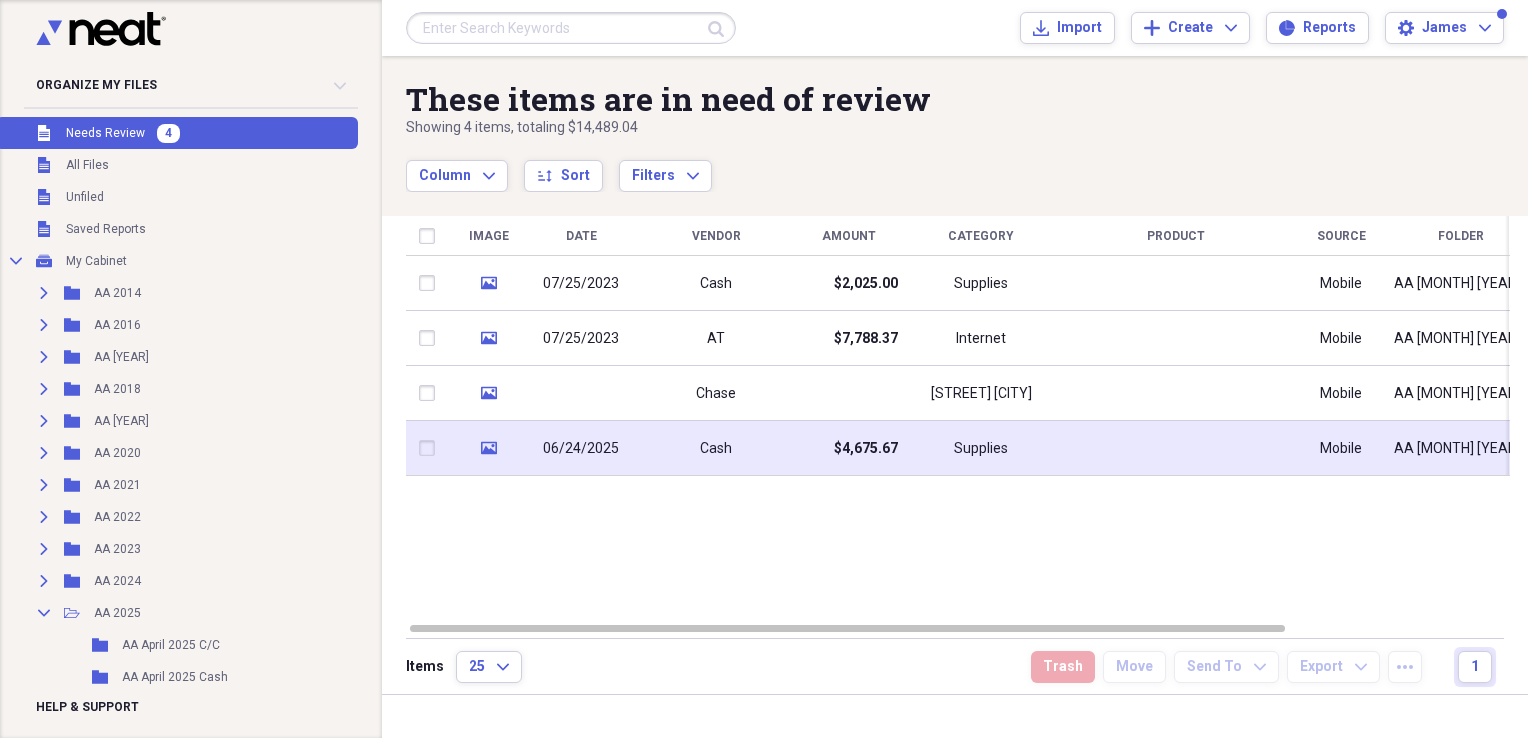 click at bounding box center [1176, 448] 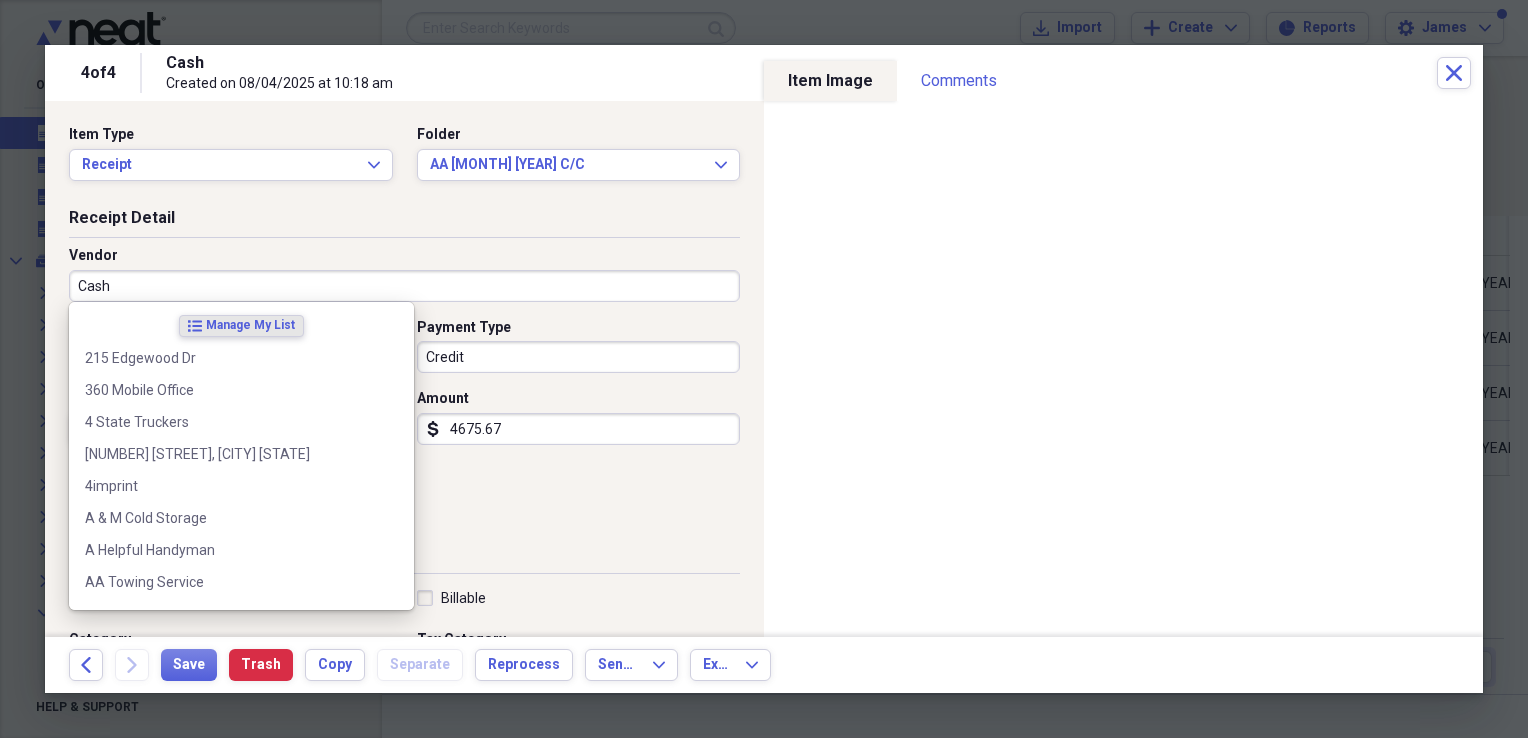 click on "Cash" at bounding box center (404, 286) 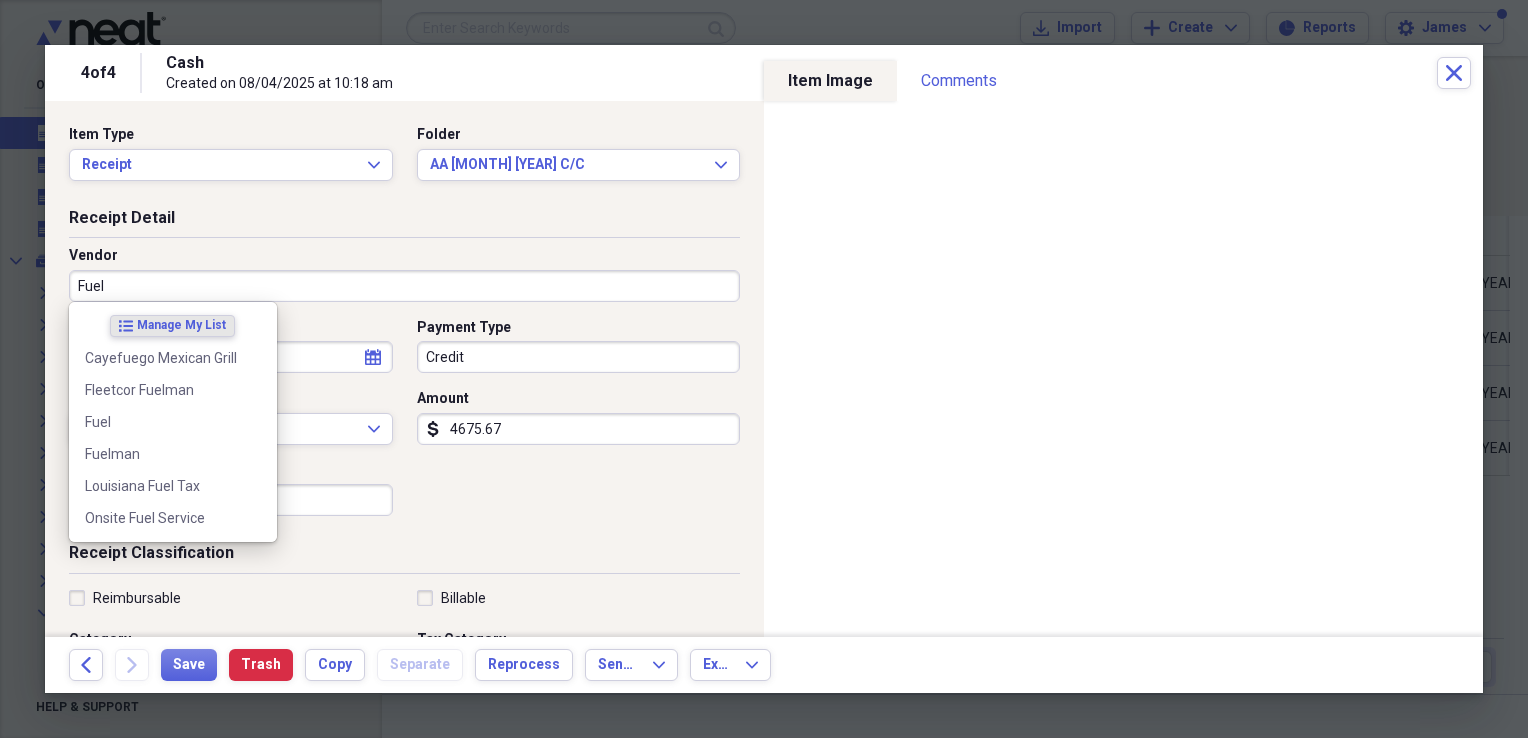 type on "Fuel" 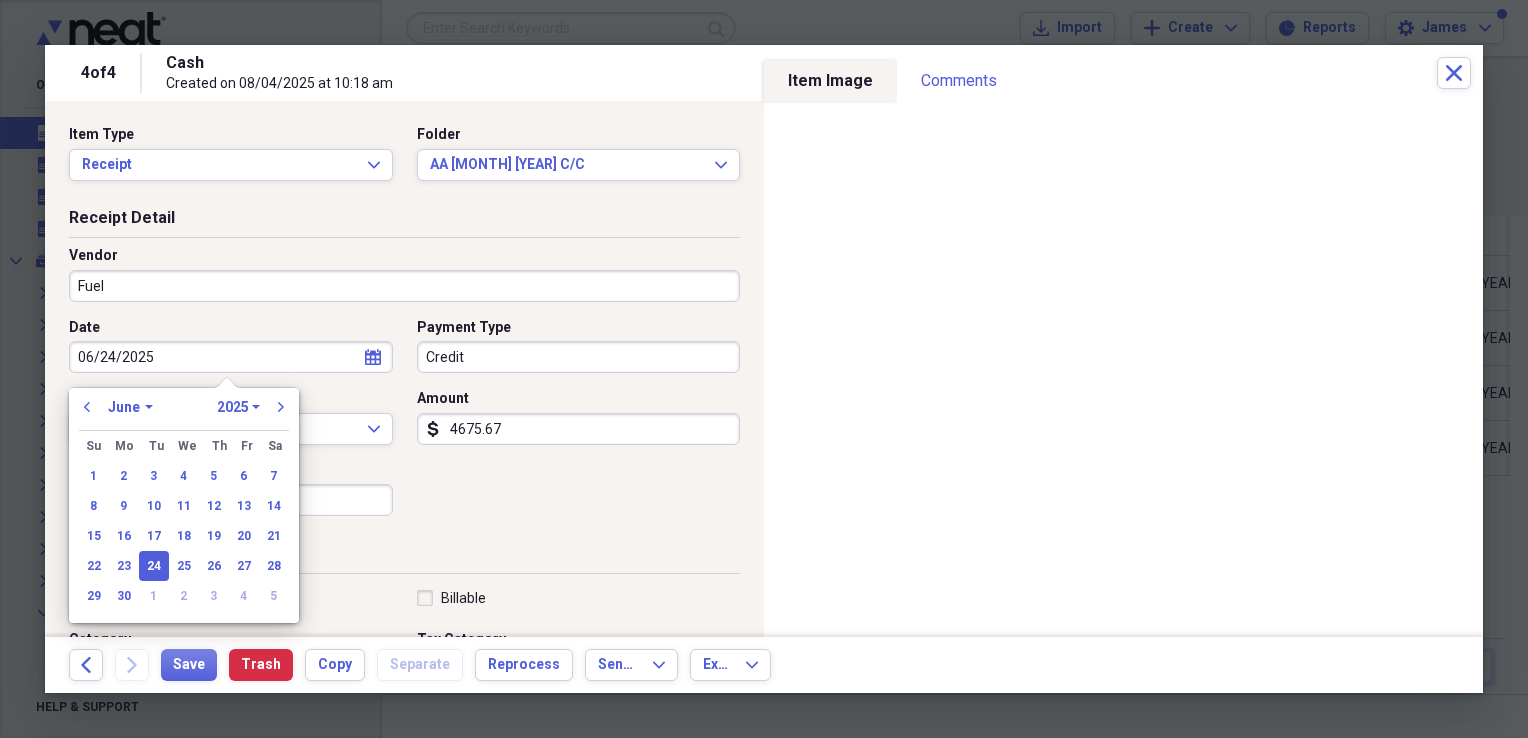 type on "Fuel/Diesel" 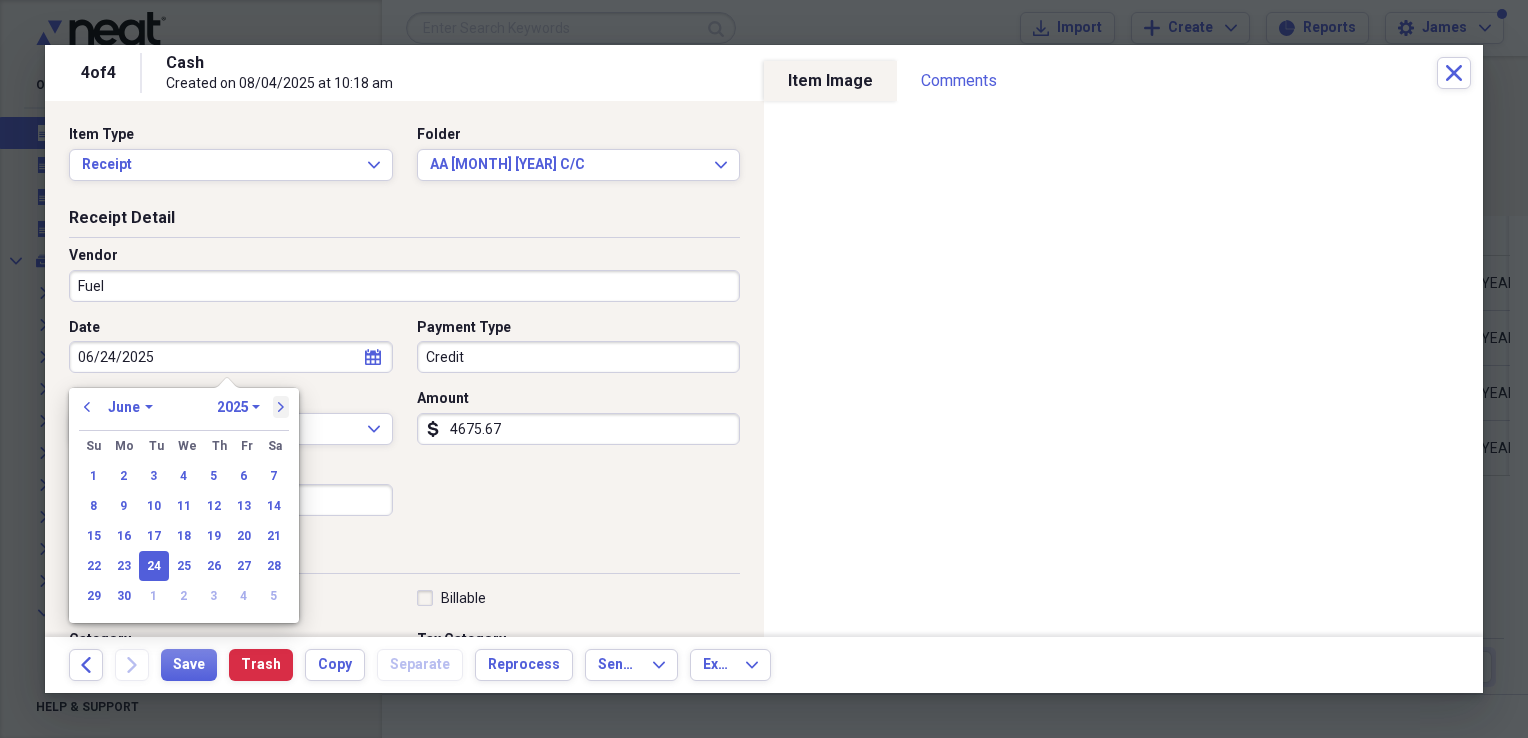 click on "next" at bounding box center [281, 407] 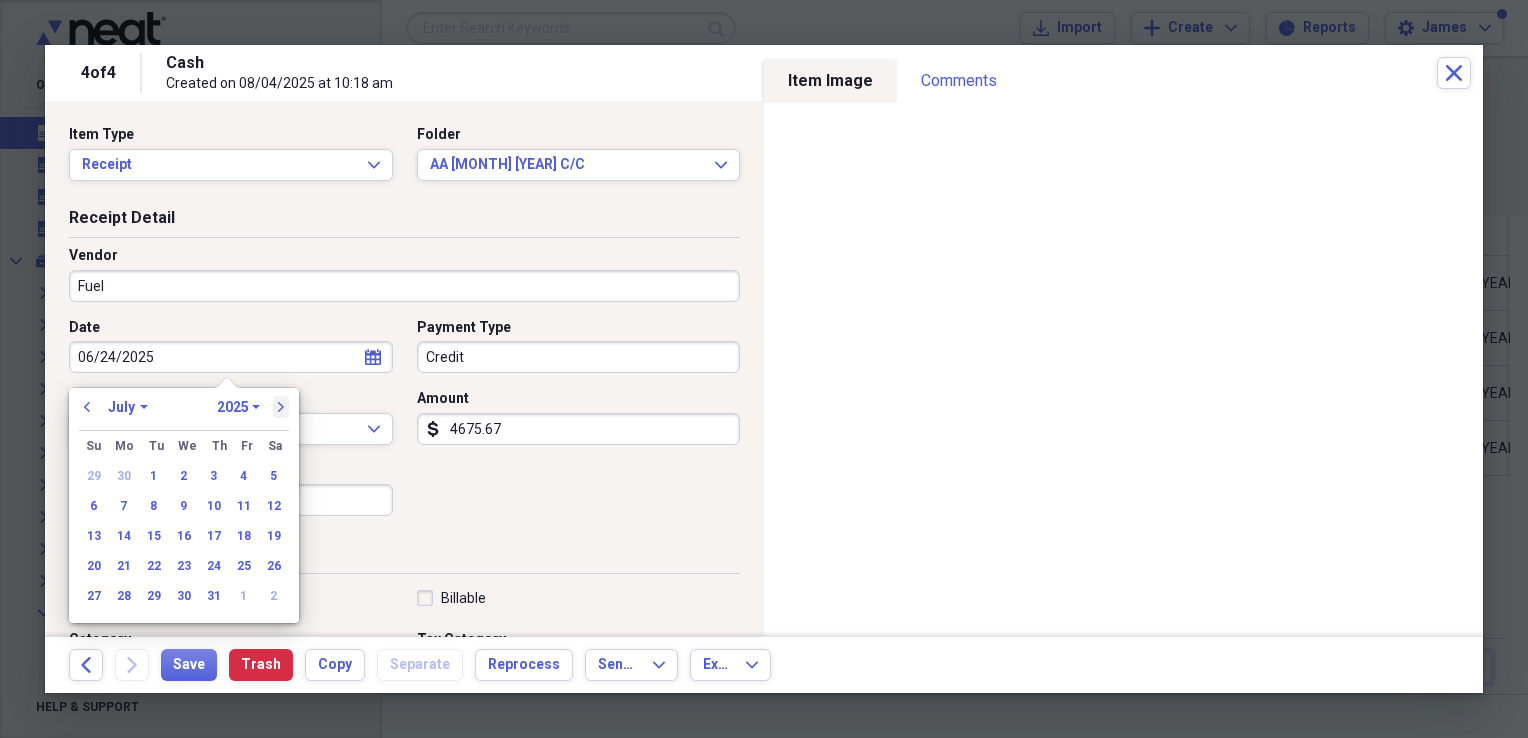 click on "next" at bounding box center (281, 407) 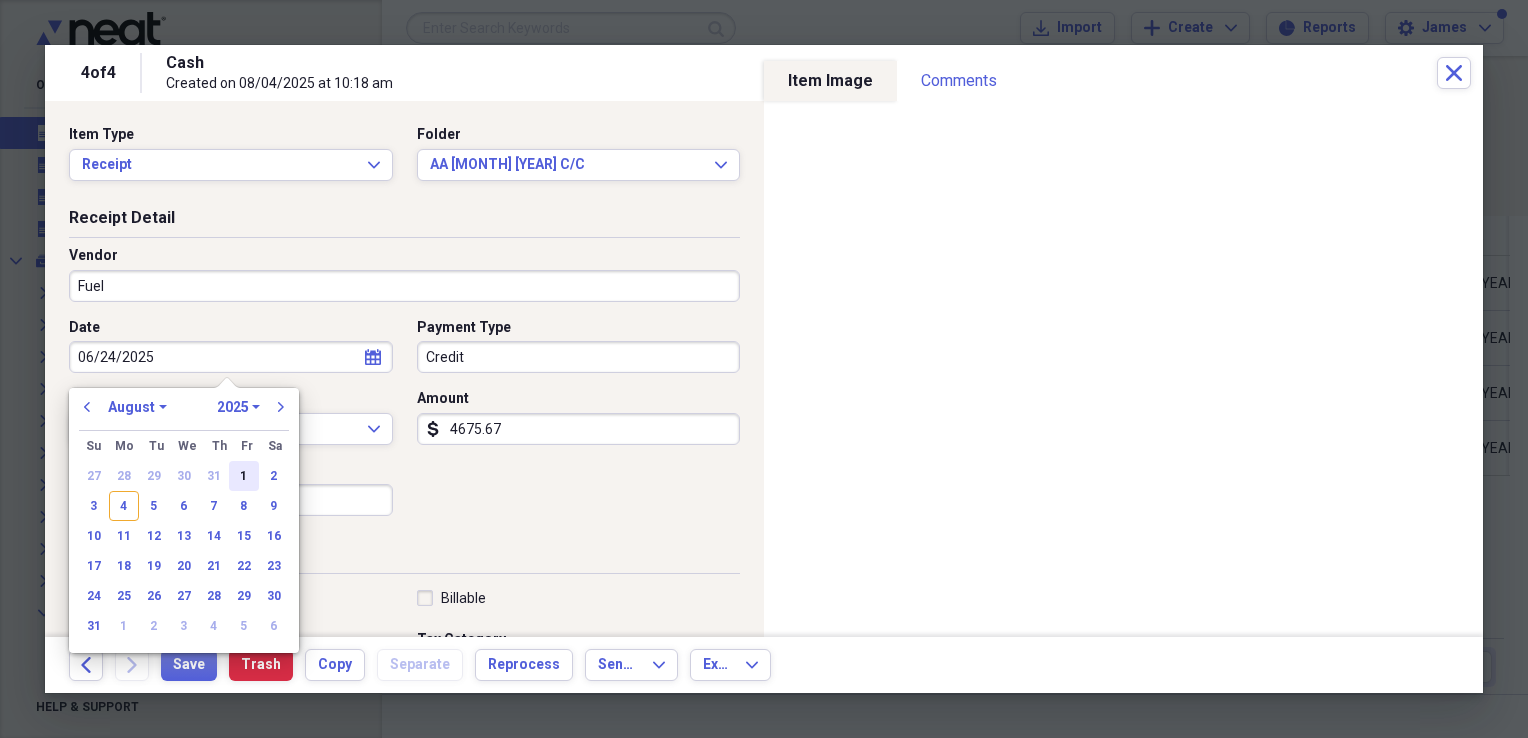 click on "1" at bounding box center (244, 476) 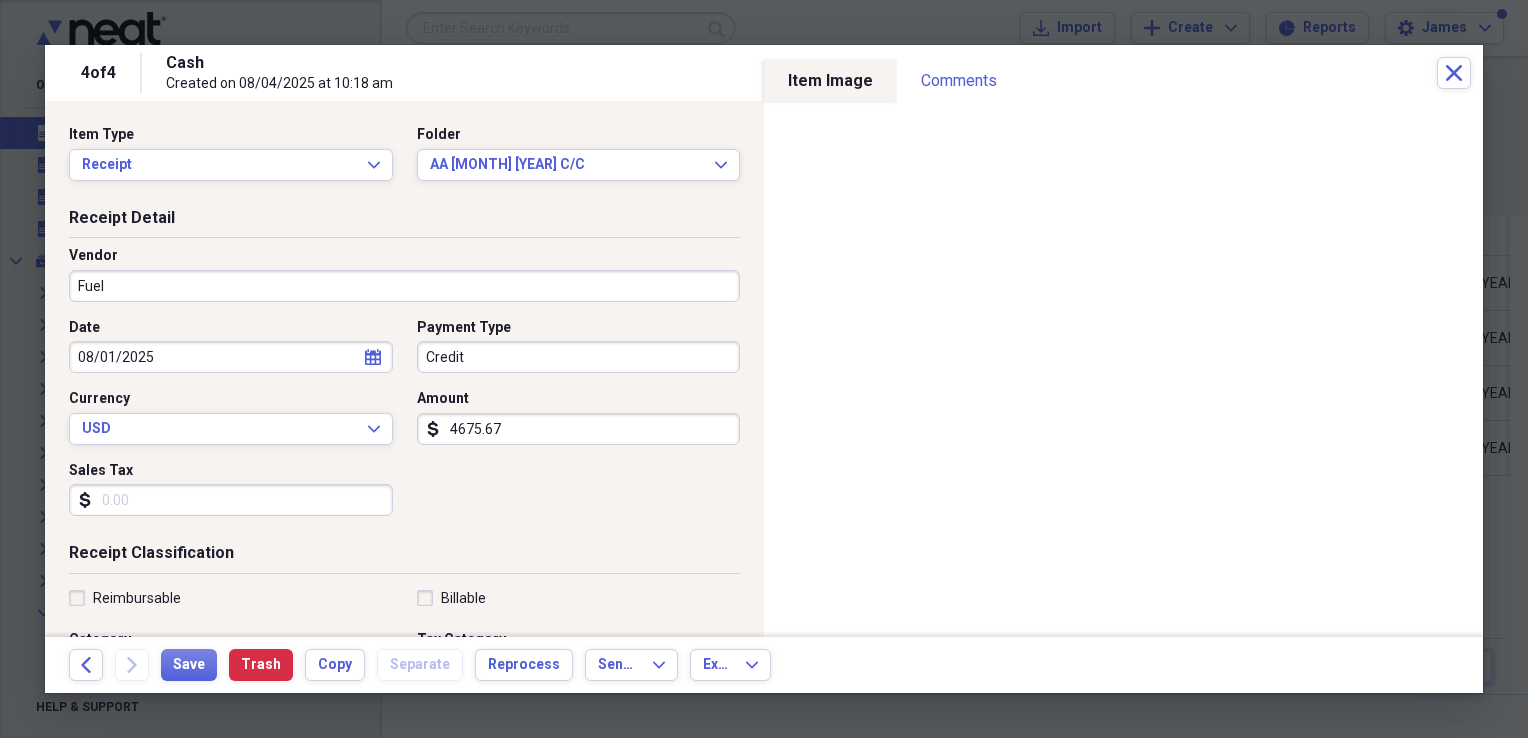click on "4675.67" at bounding box center [579, 429] 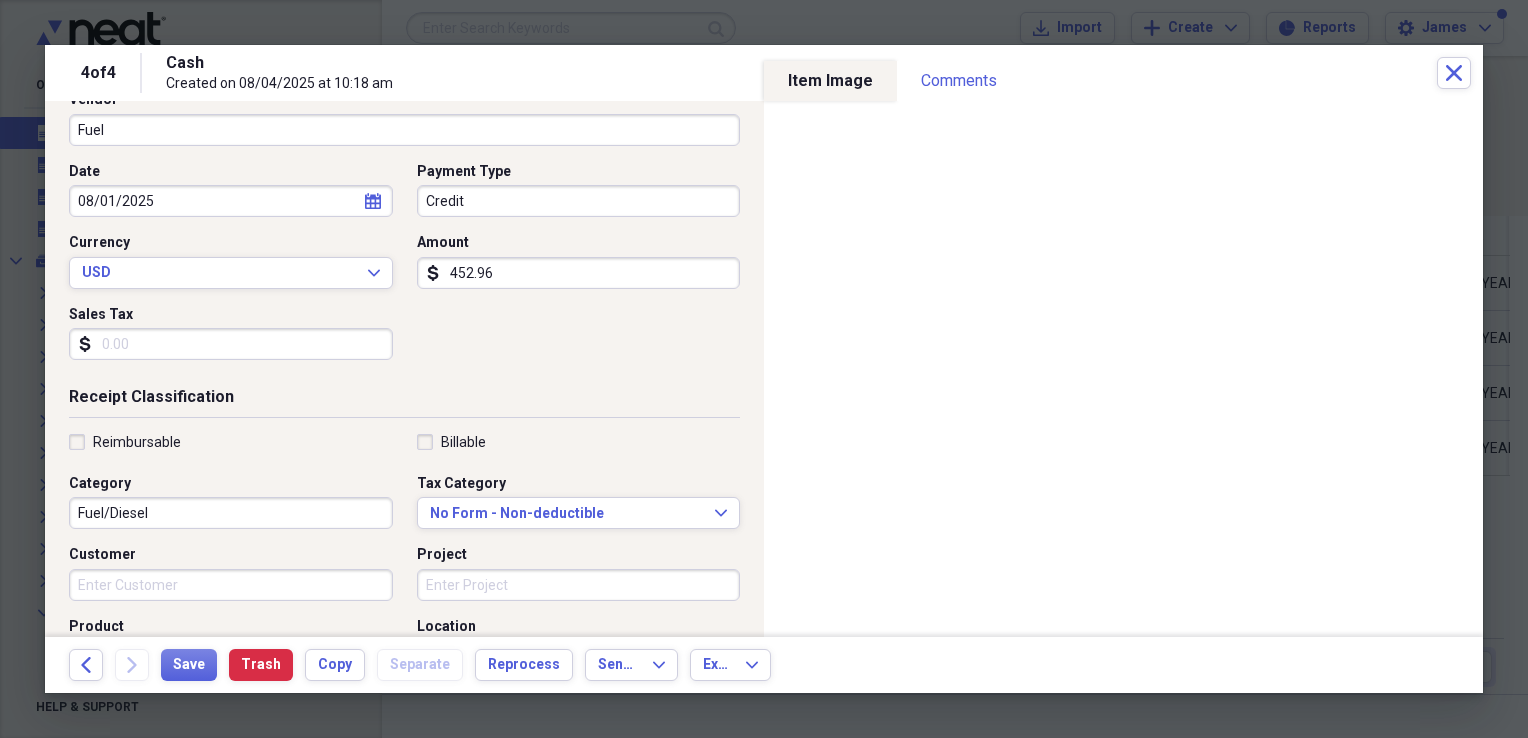 scroll, scrollTop: 156, scrollLeft: 0, axis: vertical 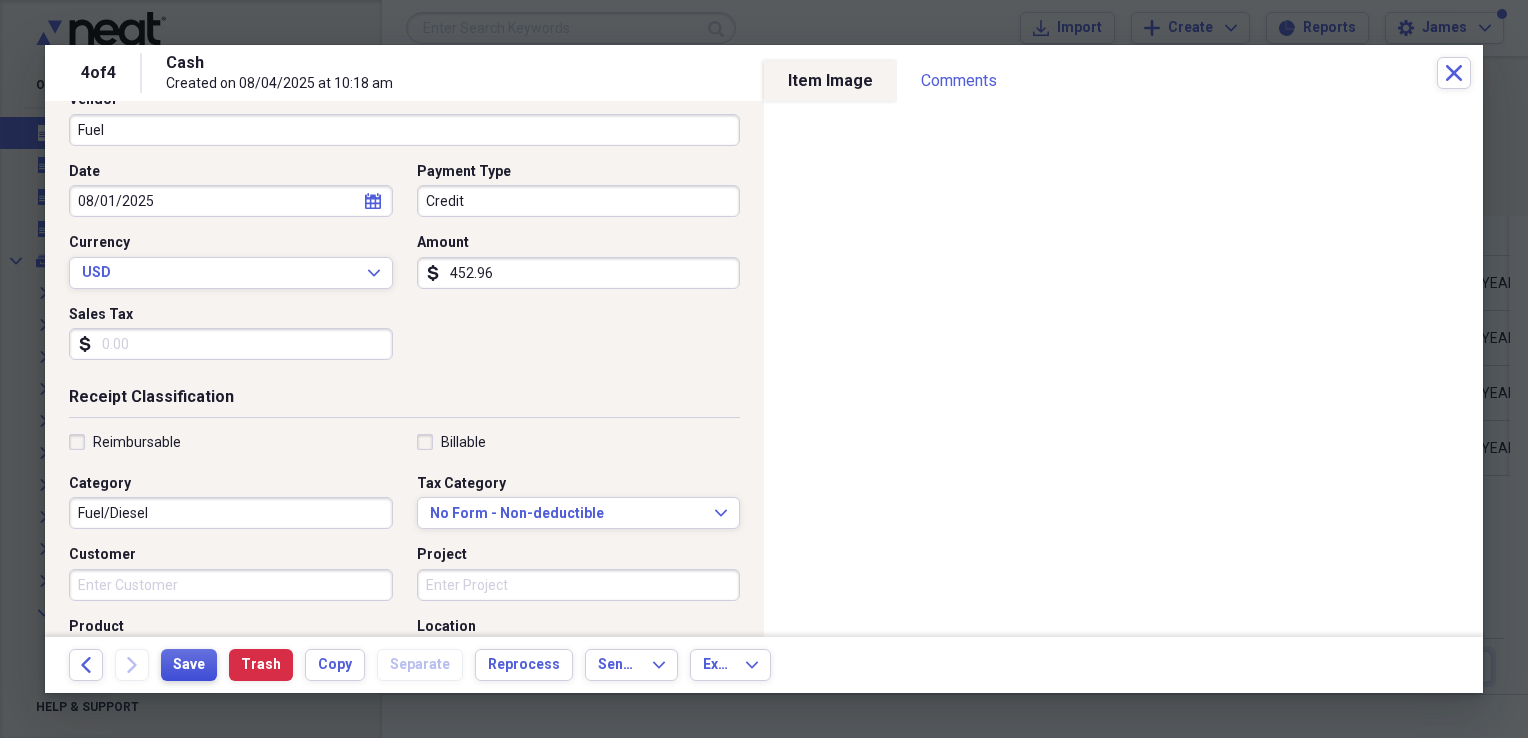 click on "Save" at bounding box center (189, 665) 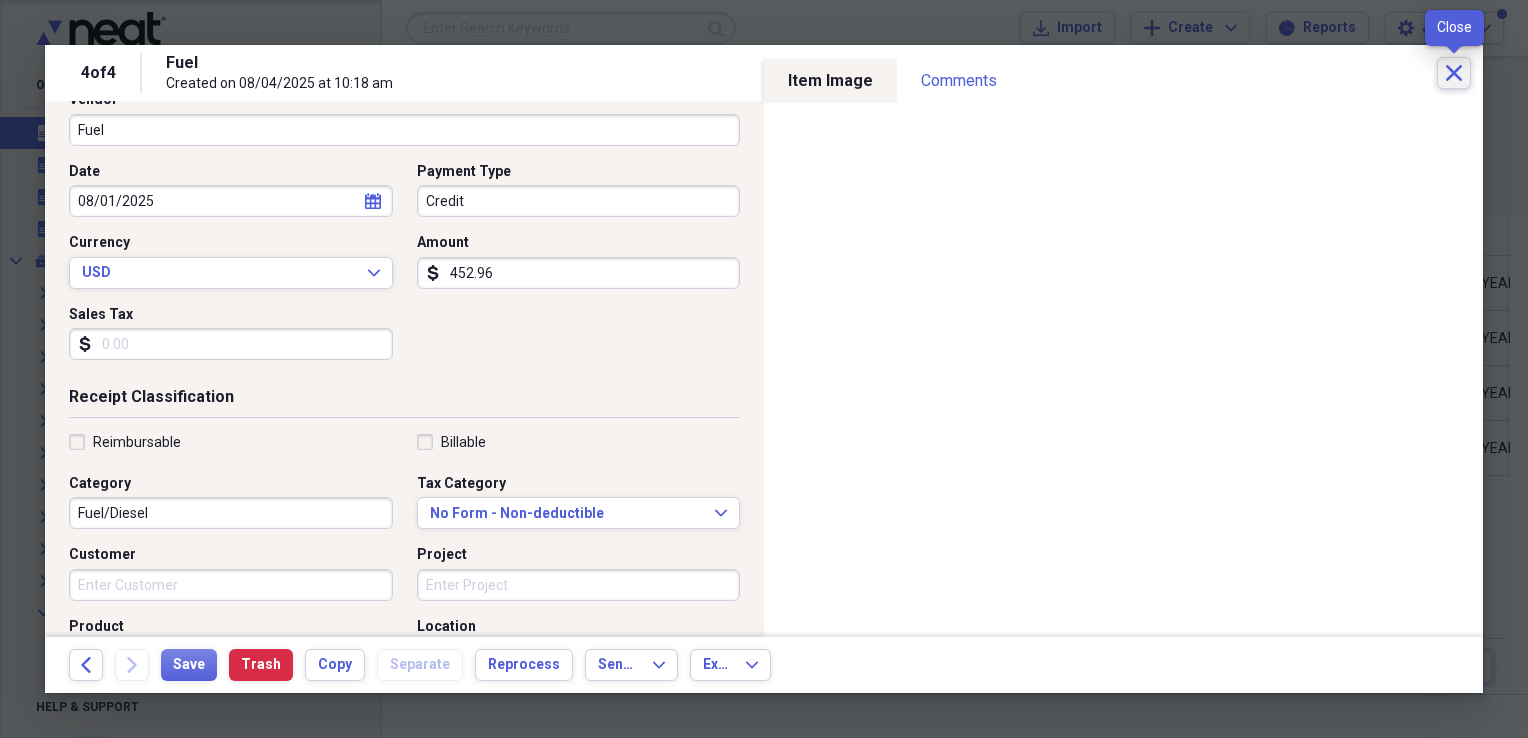 click on "Close" at bounding box center [1454, 73] 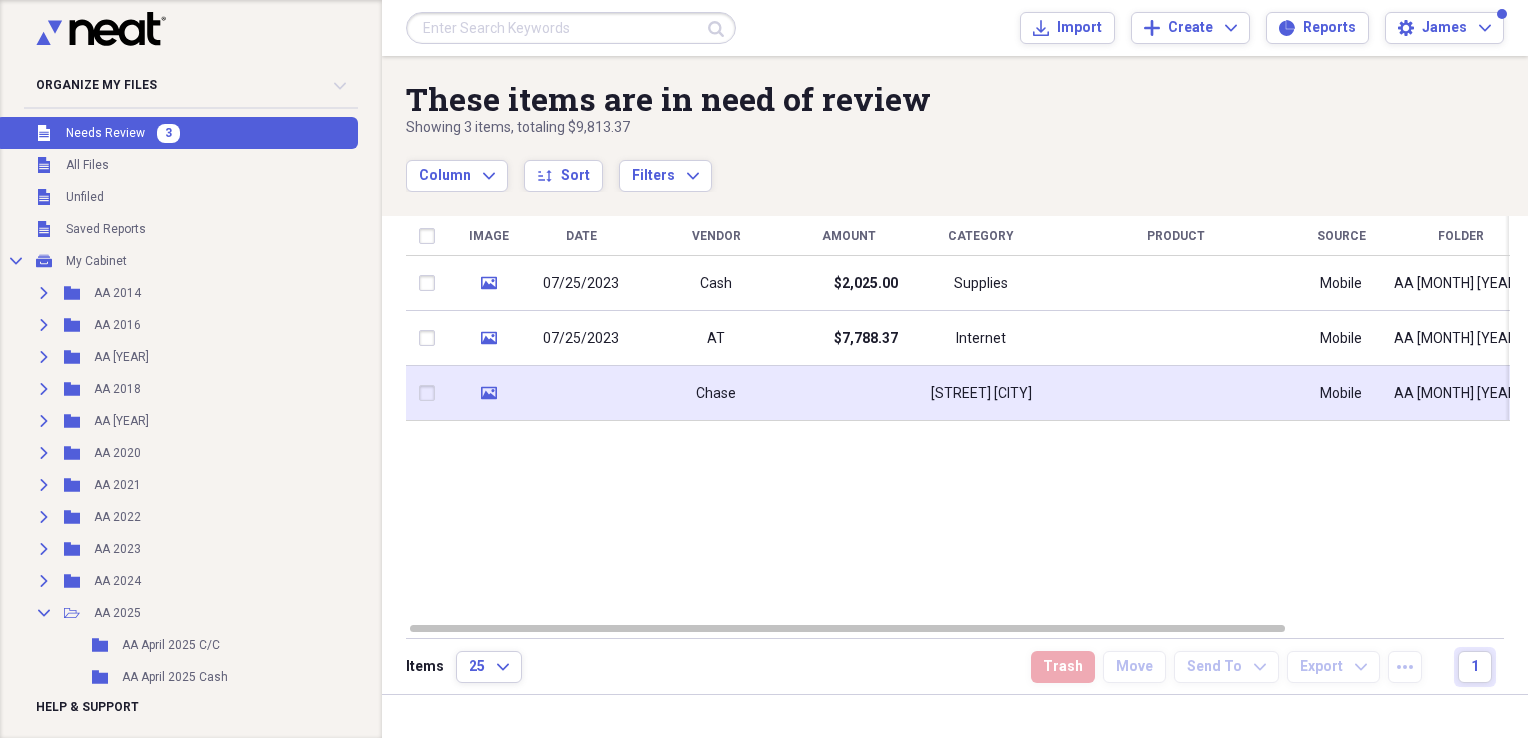 click on "Chase" at bounding box center [716, 393] 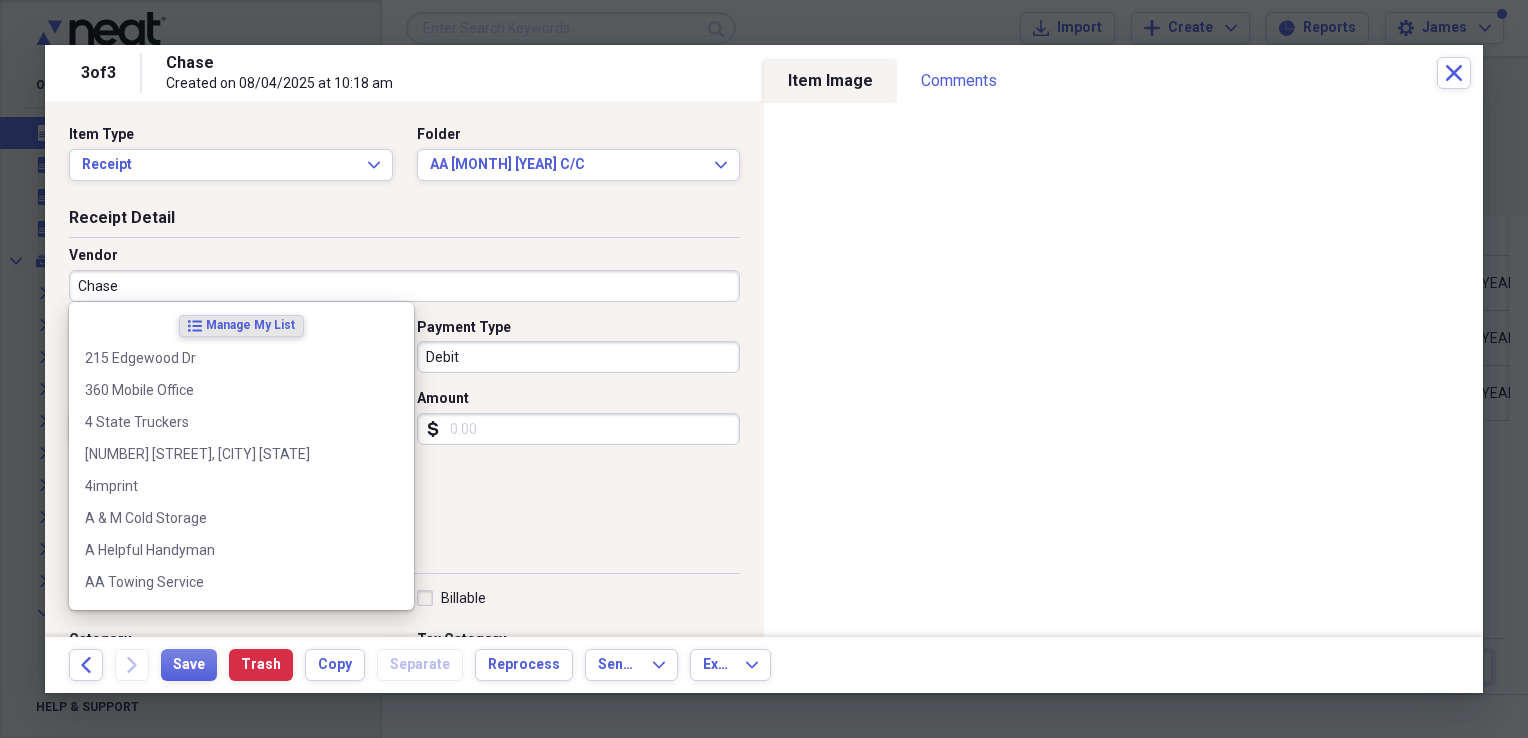 click on "Chase" at bounding box center [404, 286] 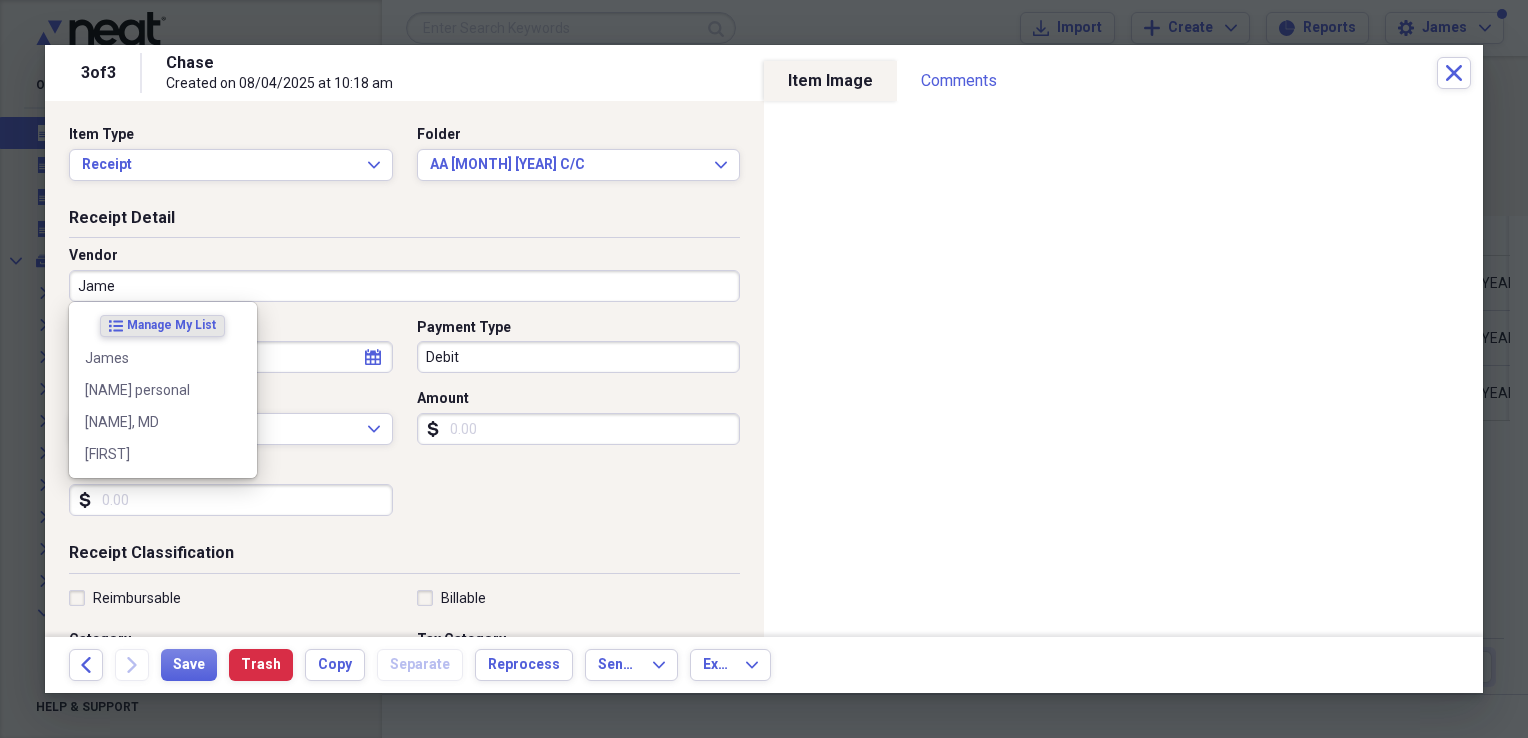 type on "James" 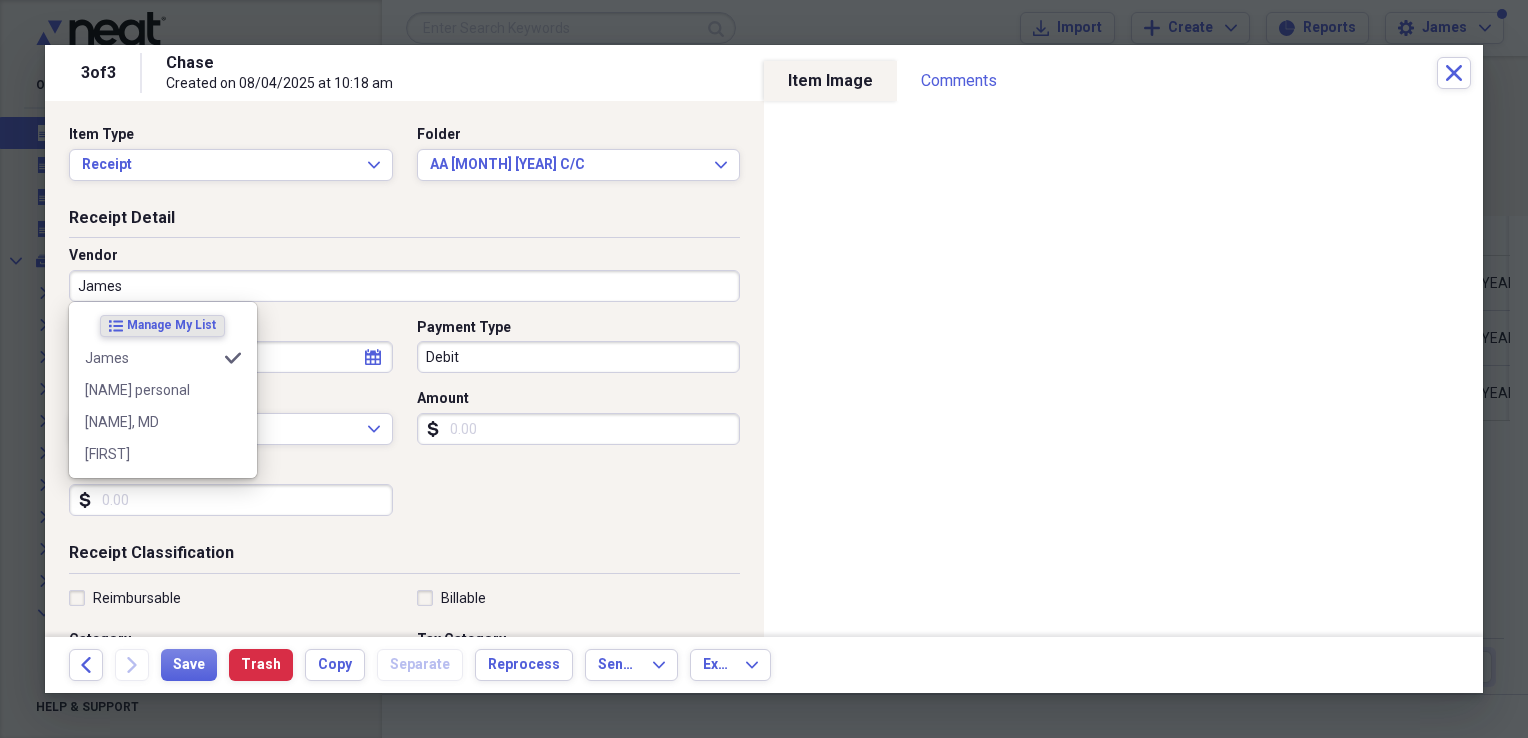type on "Personal" 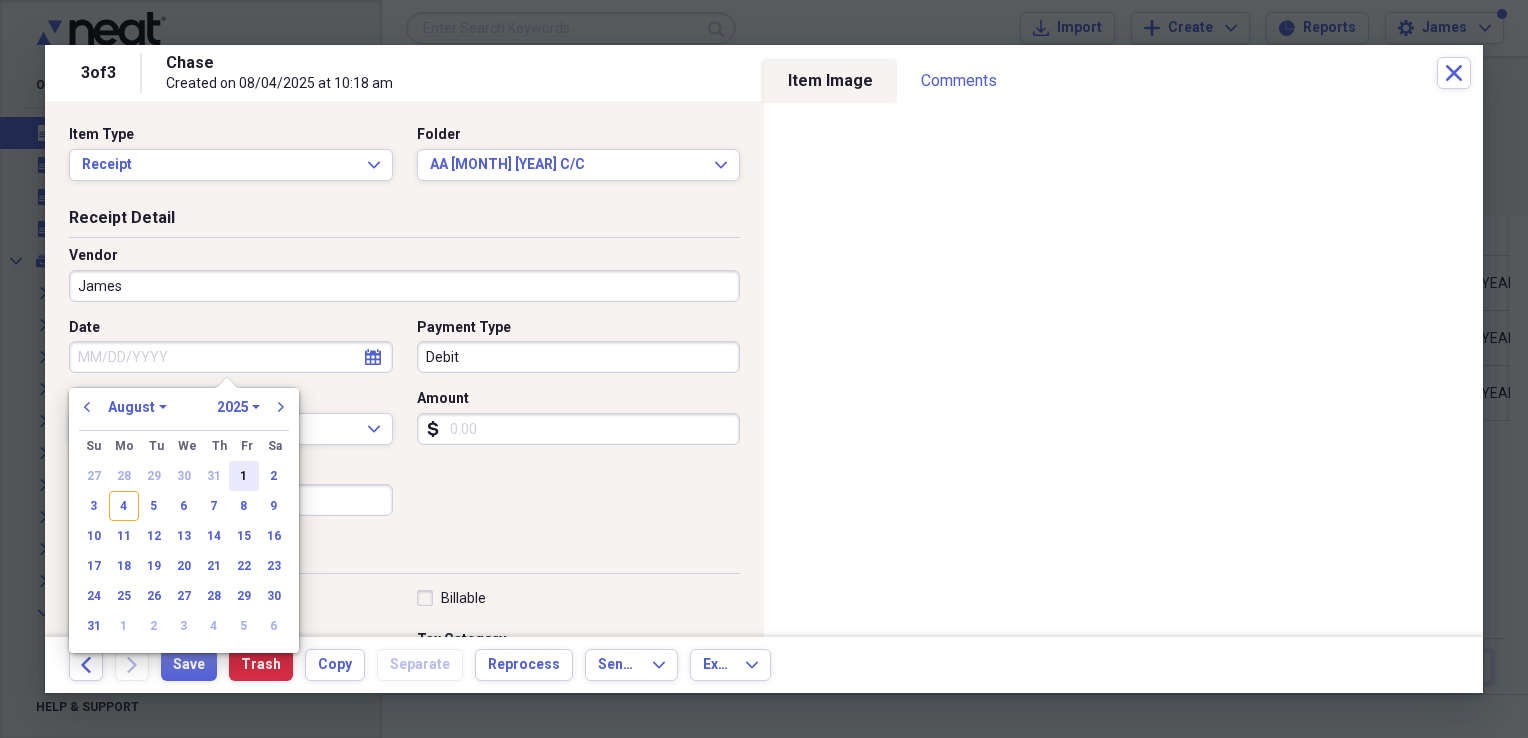click on "1" at bounding box center (244, 476) 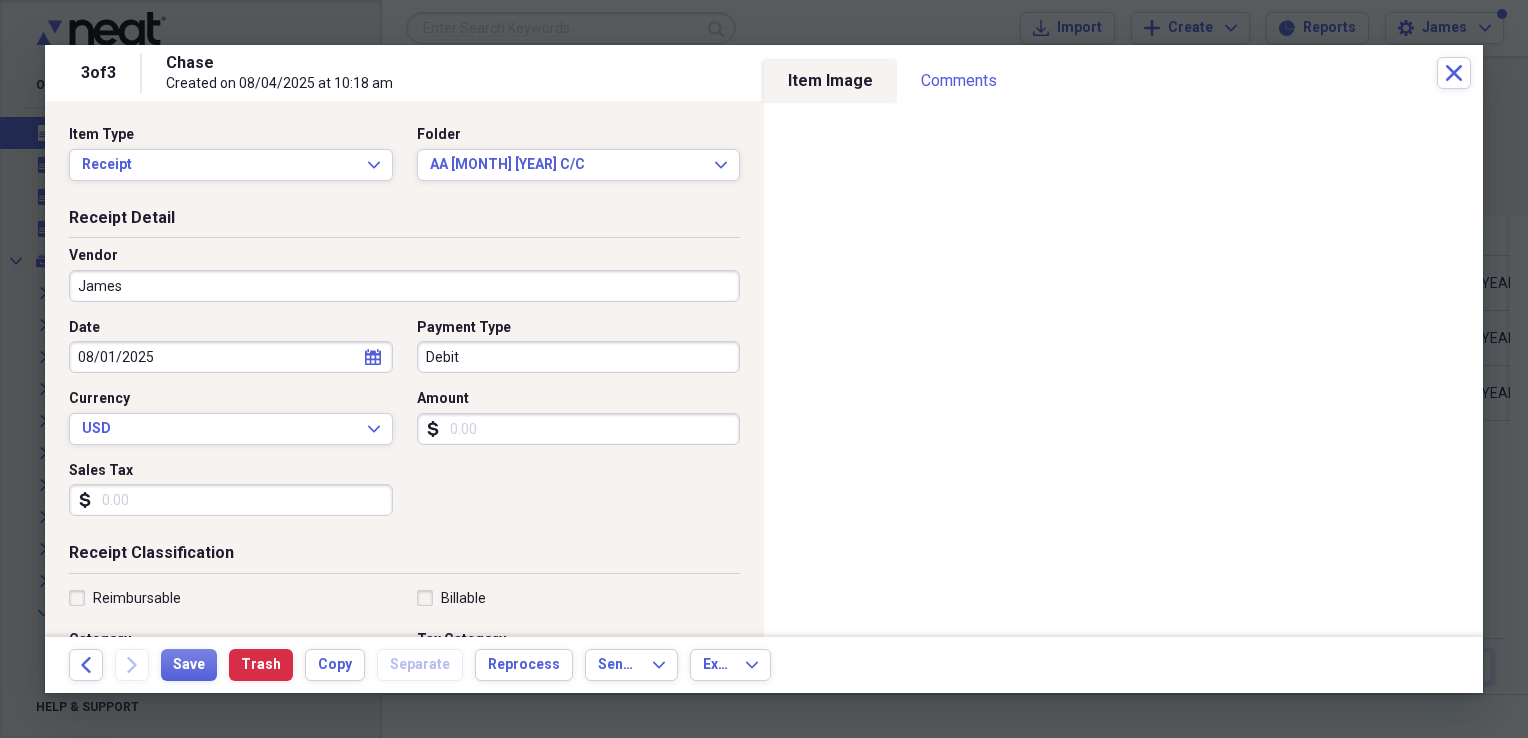 click on "Debit" at bounding box center [579, 357] 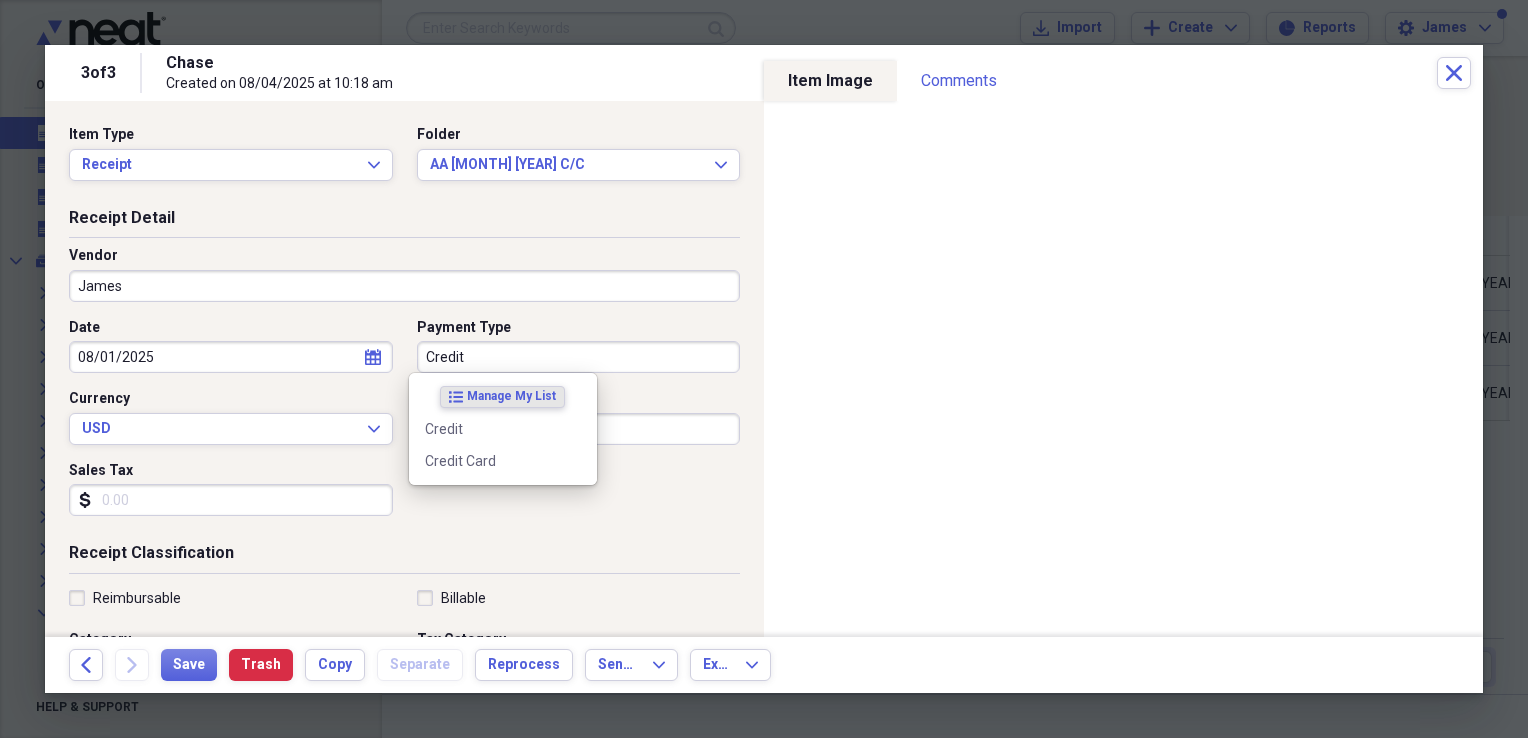 click on "Credit Card" at bounding box center [491, 461] 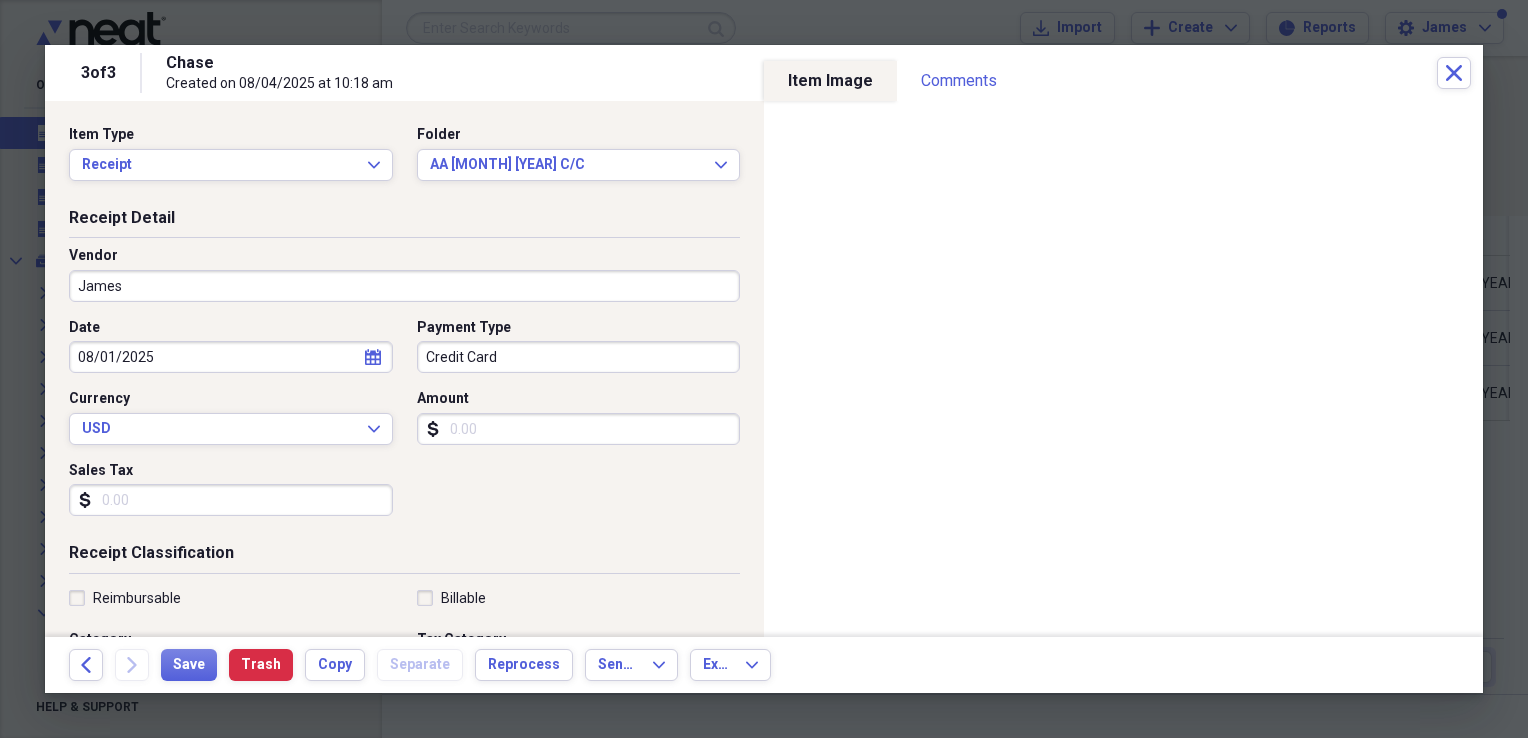click on "Amount" at bounding box center [579, 429] 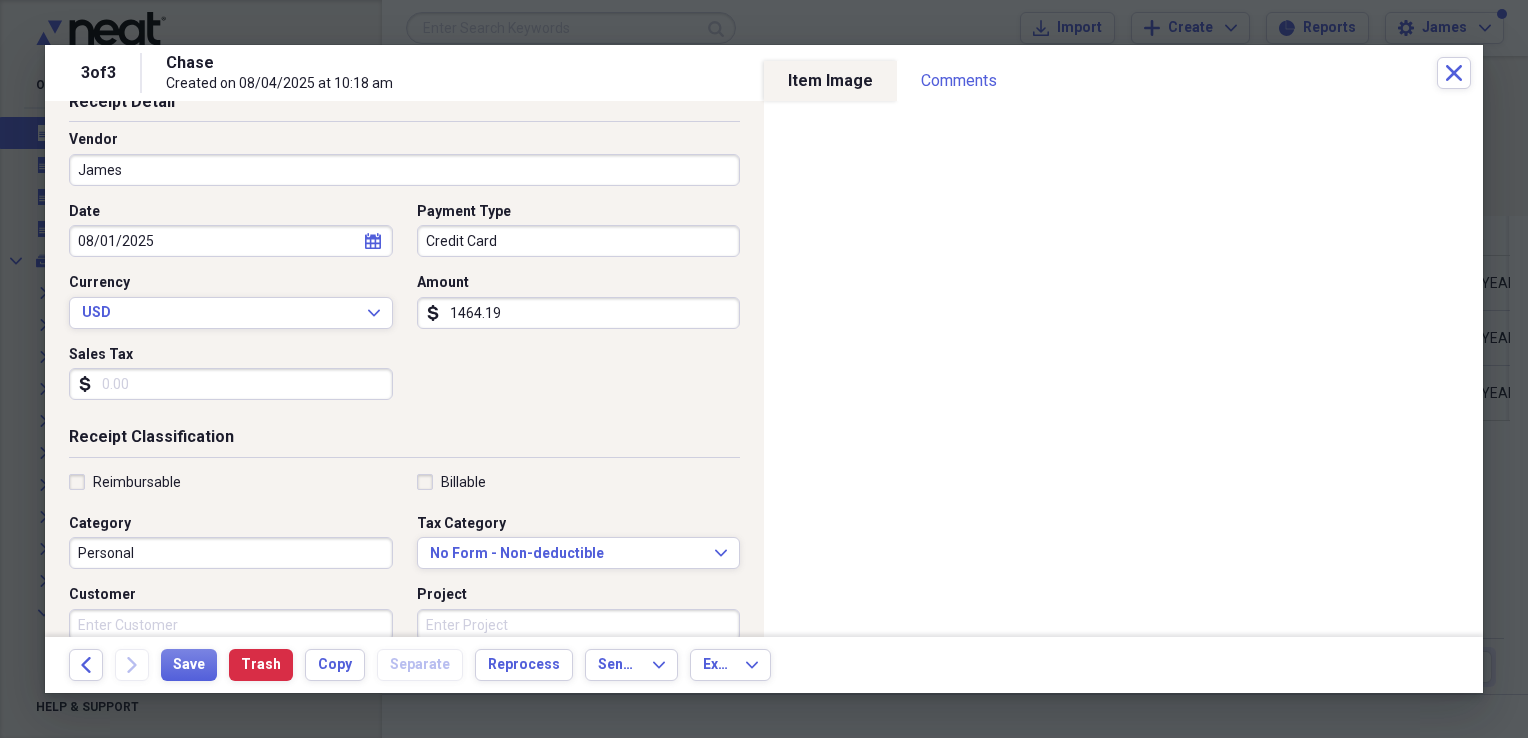 scroll, scrollTop: 170, scrollLeft: 0, axis: vertical 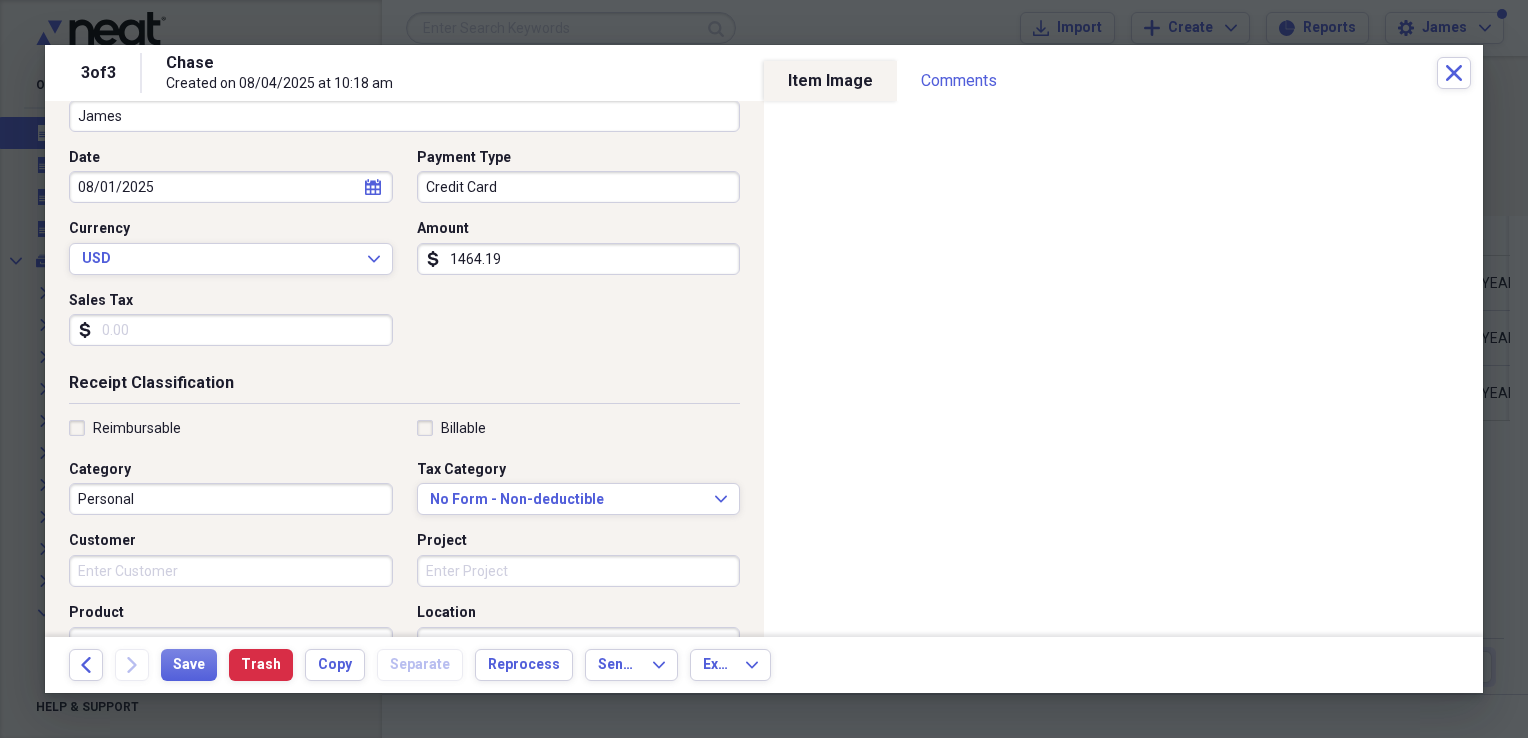 type on "1464.19" 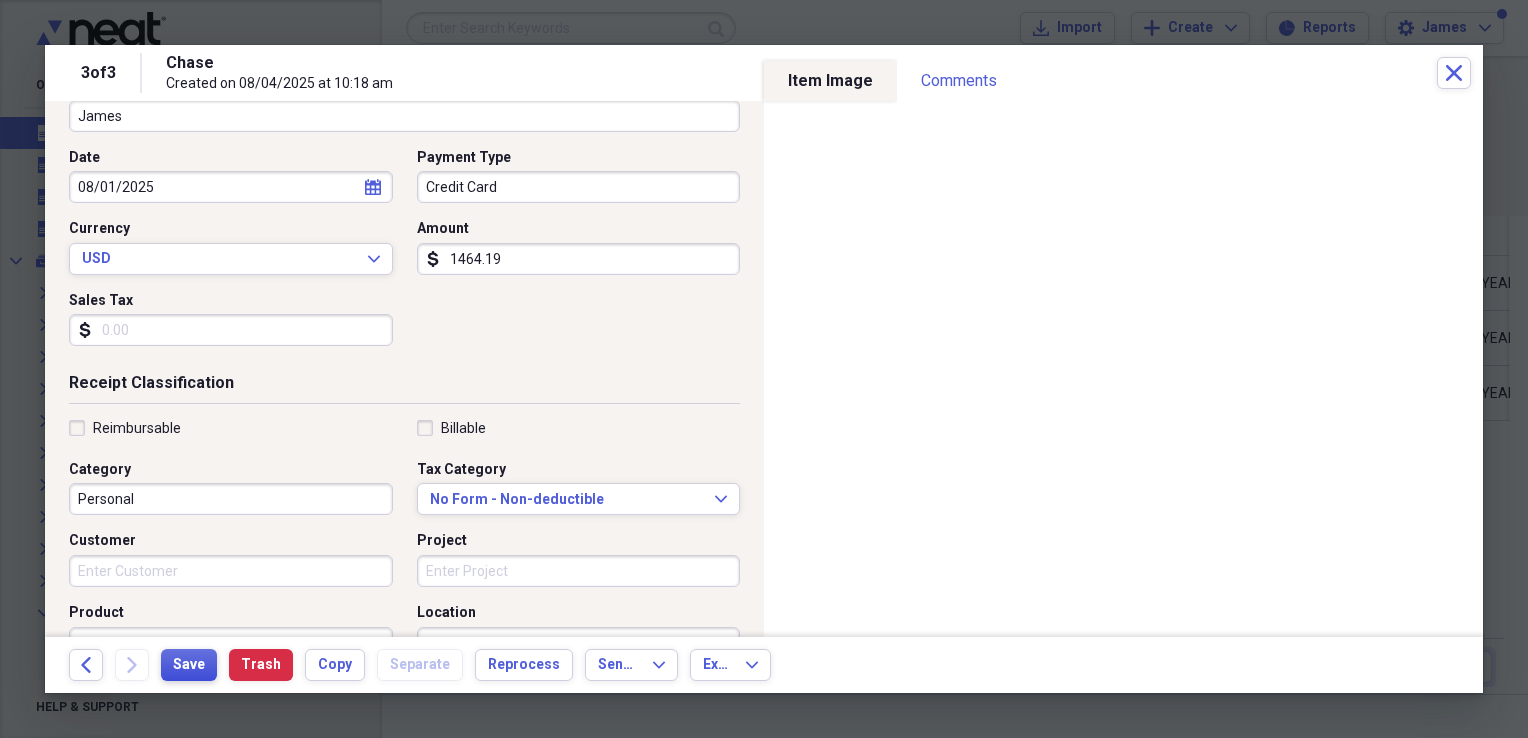 click on "Save" at bounding box center (189, 665) 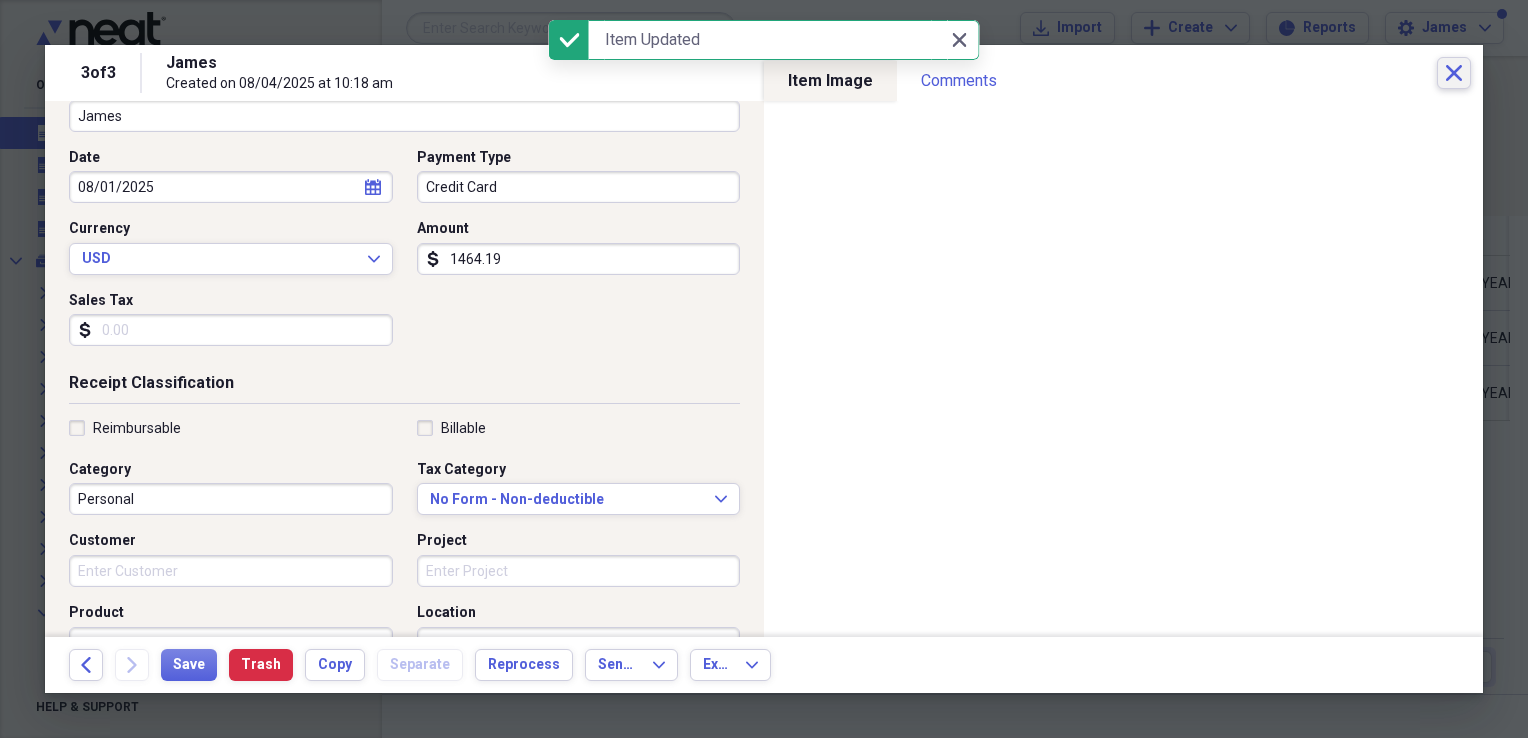 click on "Close" at bounding box center (1454, 73) 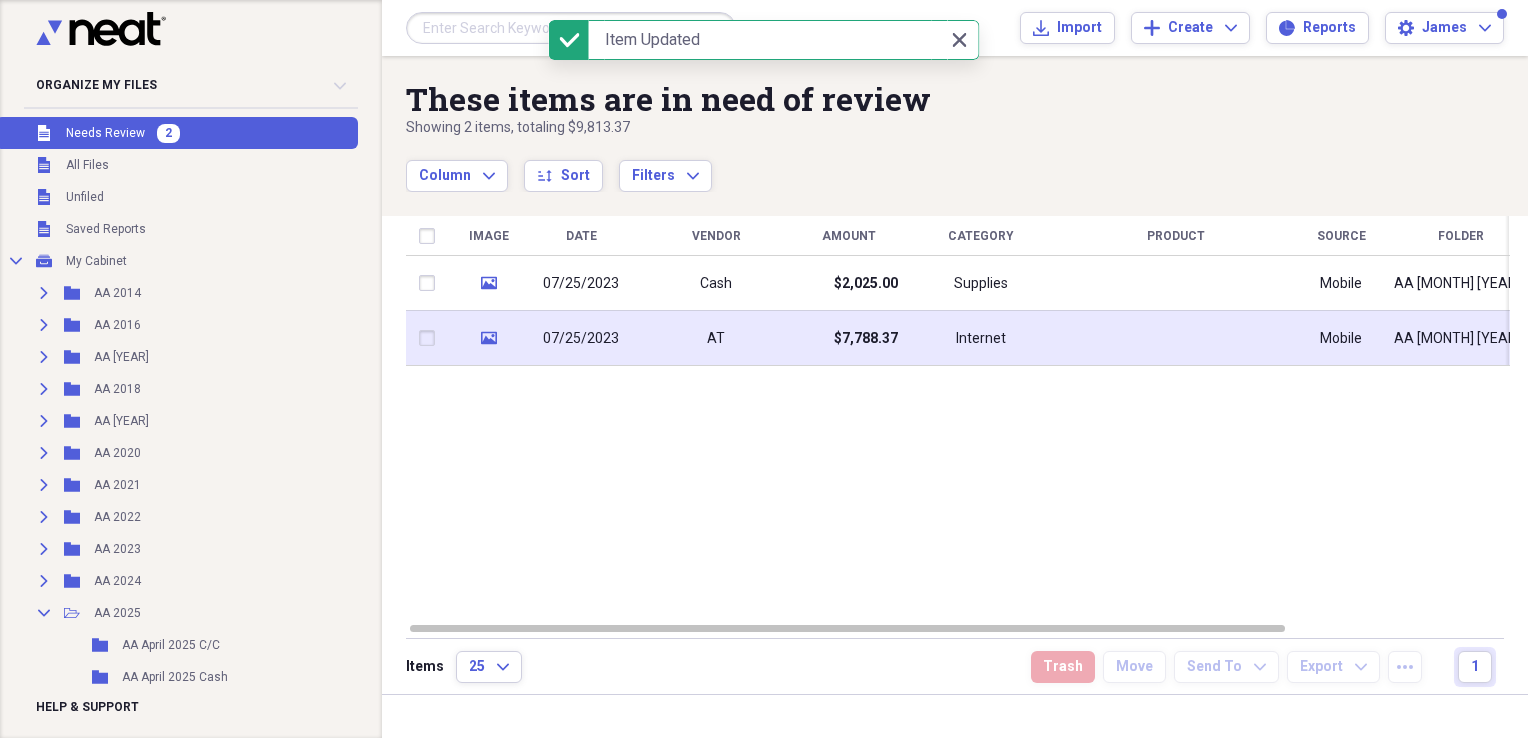 click on "Internet" at bounding box center (981, 339) 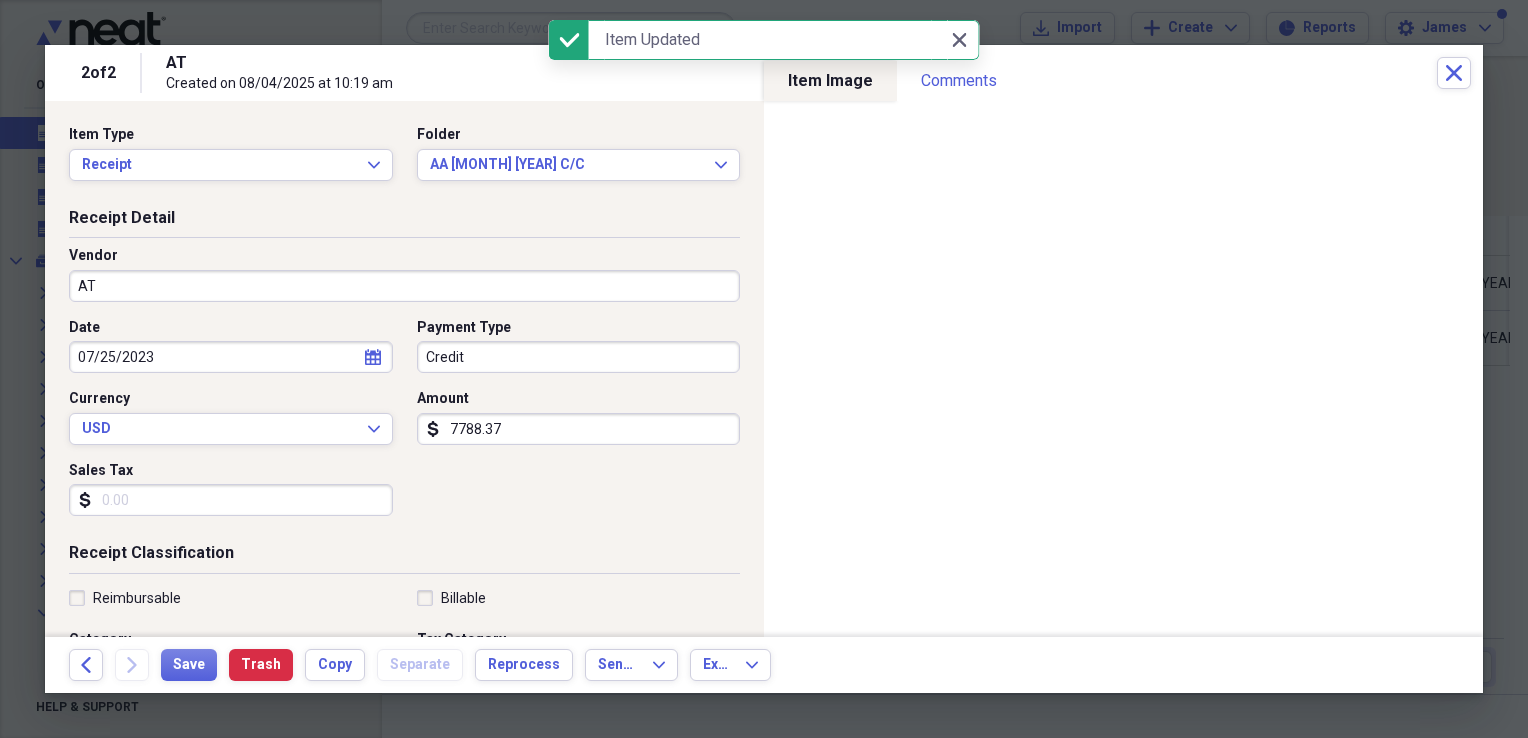 click on "AT" at bounding box center (404, 286) 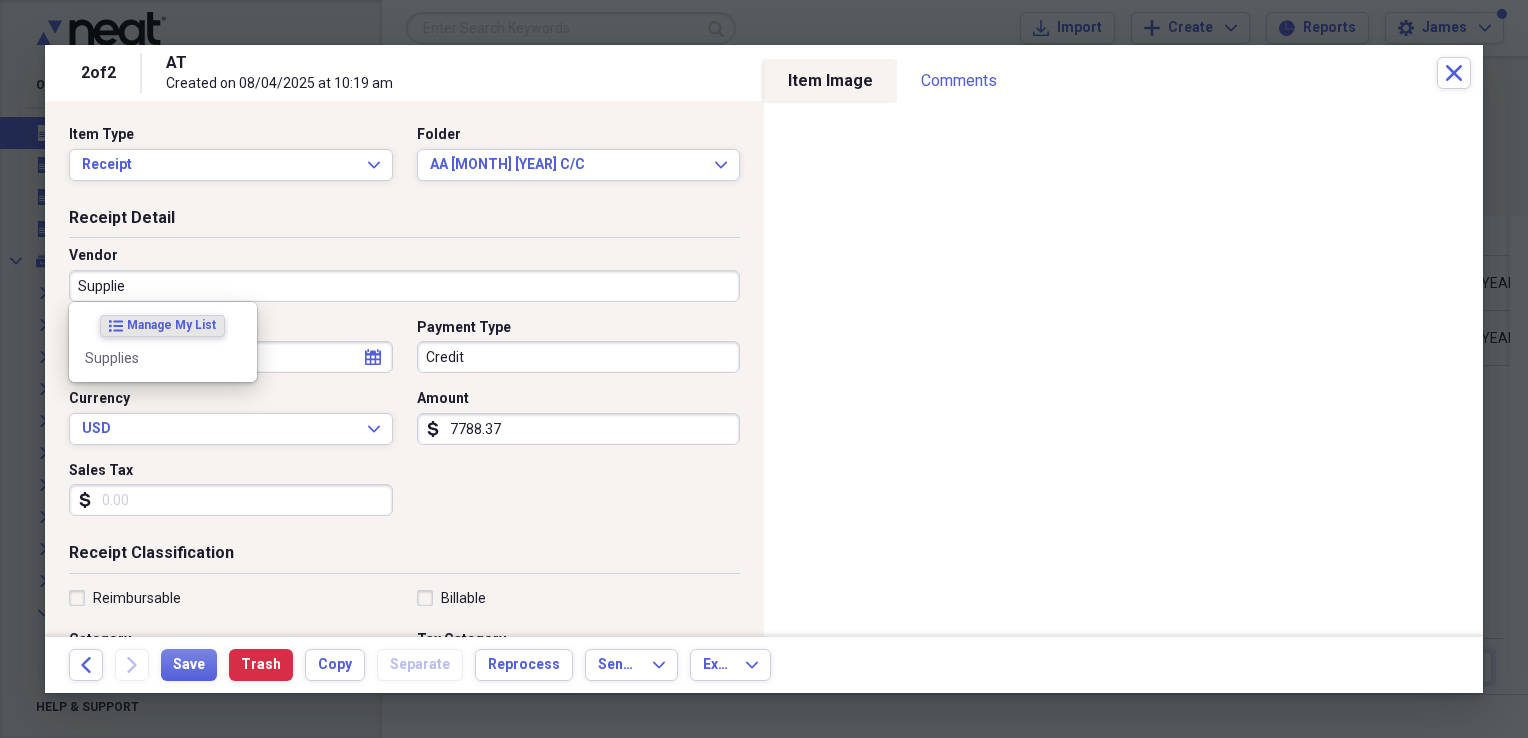 type on "Supplies" 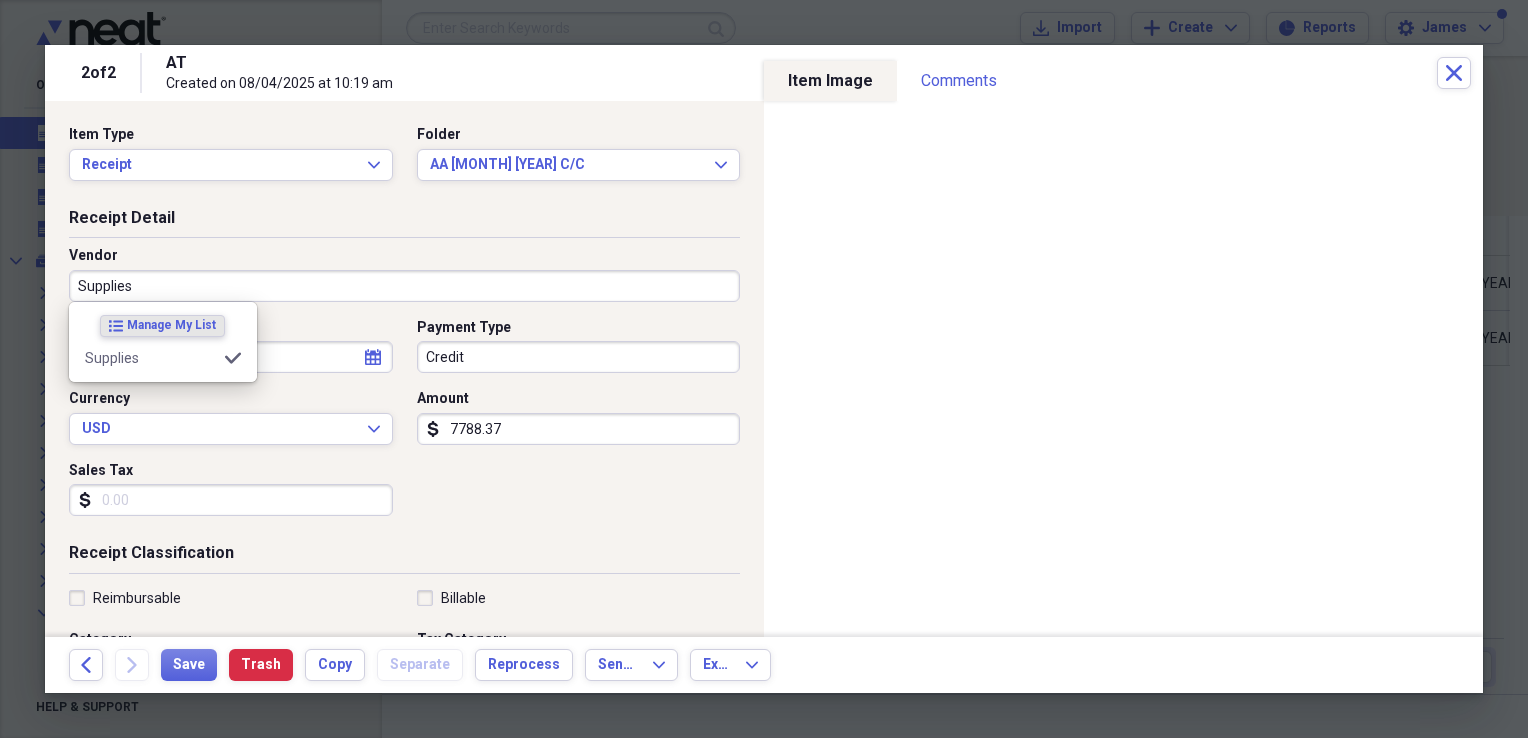 type on "Supplies" 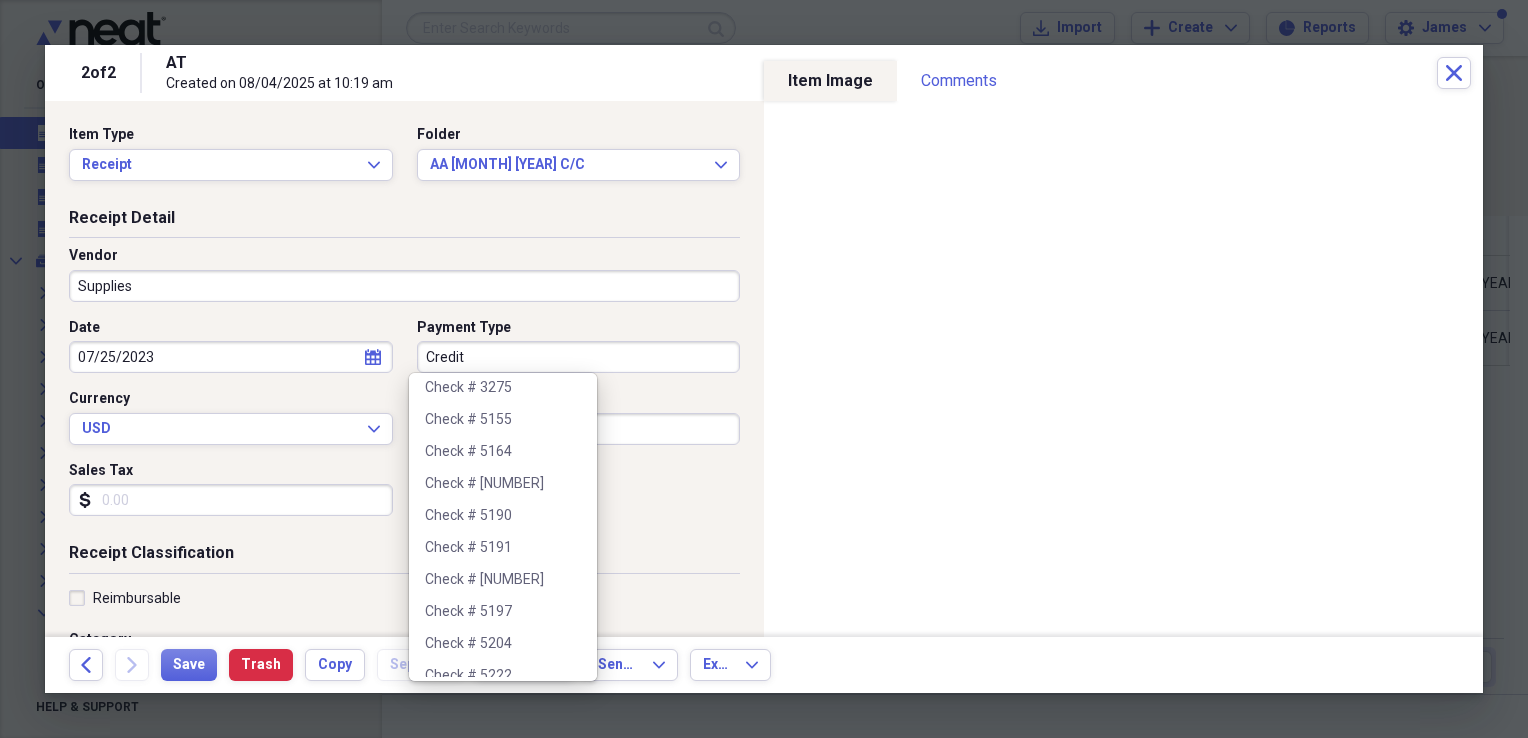 scroll, scrollTop: 0, scrollLeft: 0, axis: both 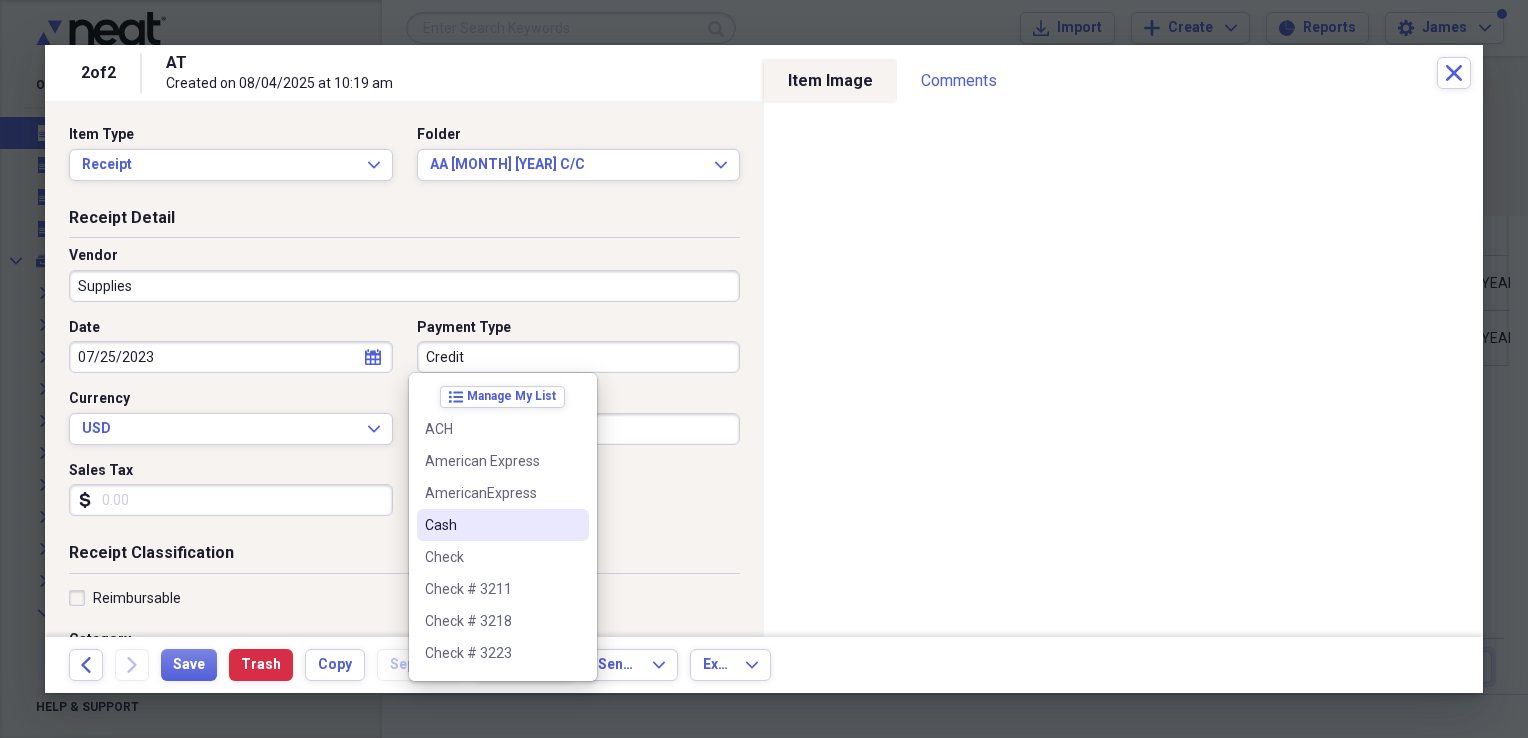 click on "Credit" at bounding box center (579, 357) 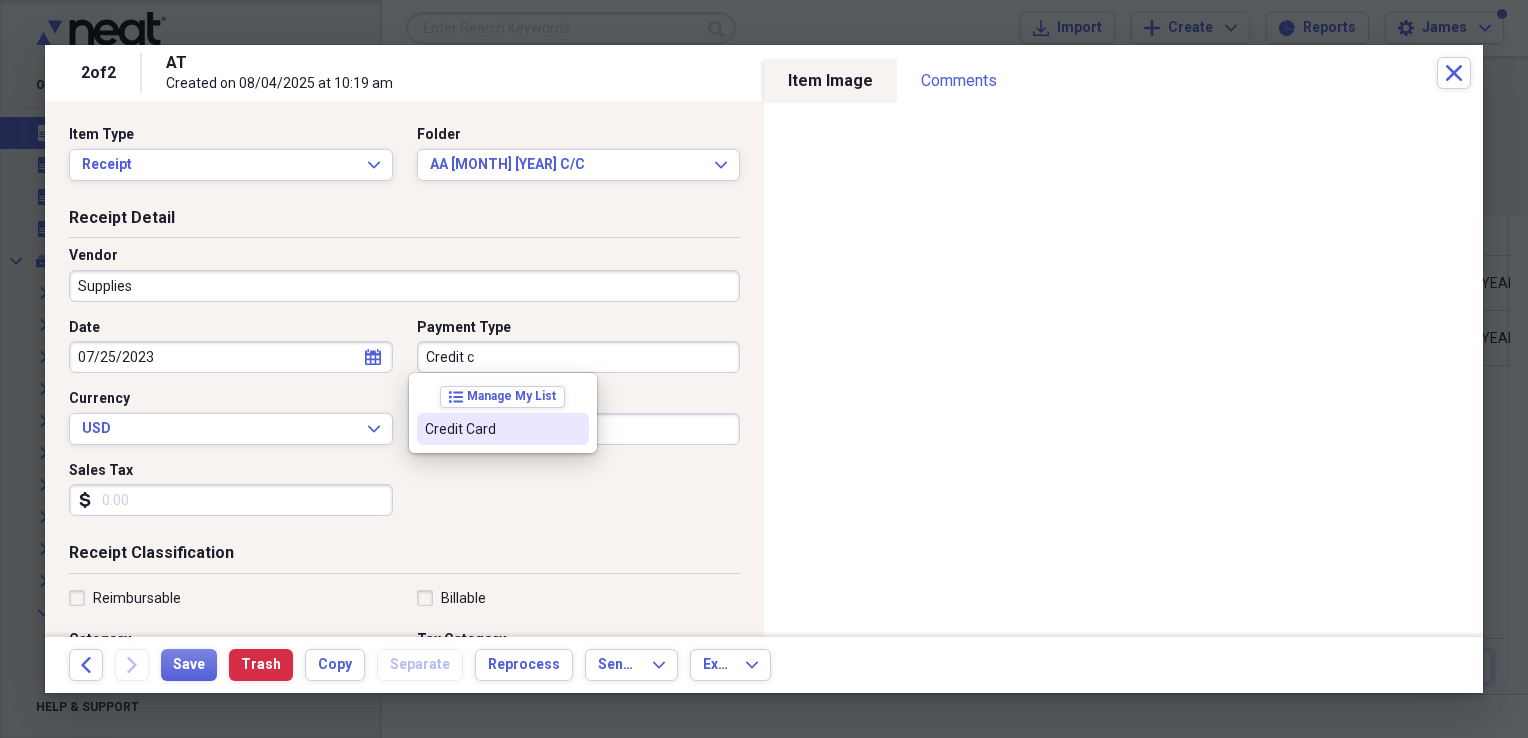 click on "Credit Card" at bounding box center [491, 429] 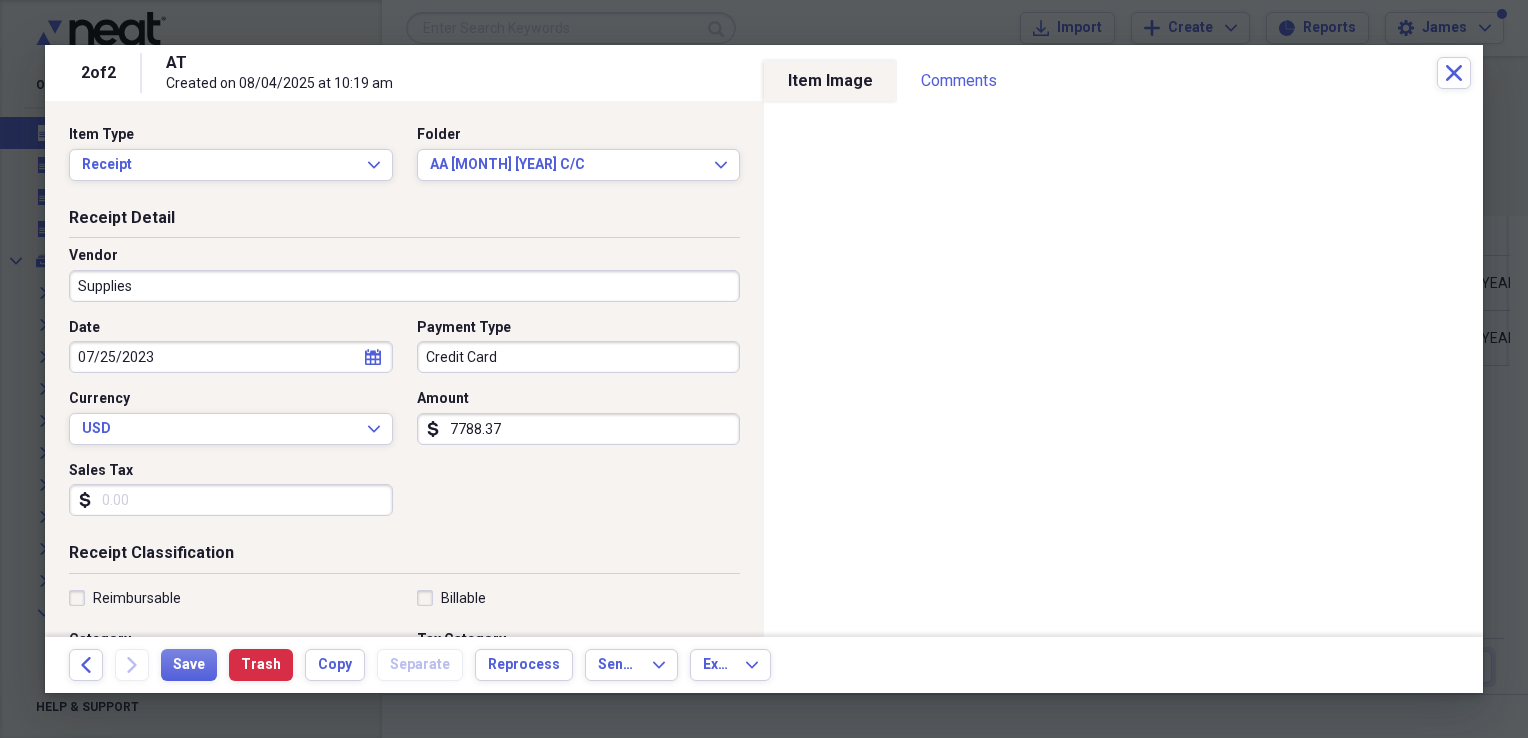 click on "7788.37" at bounding box center [579, 429] 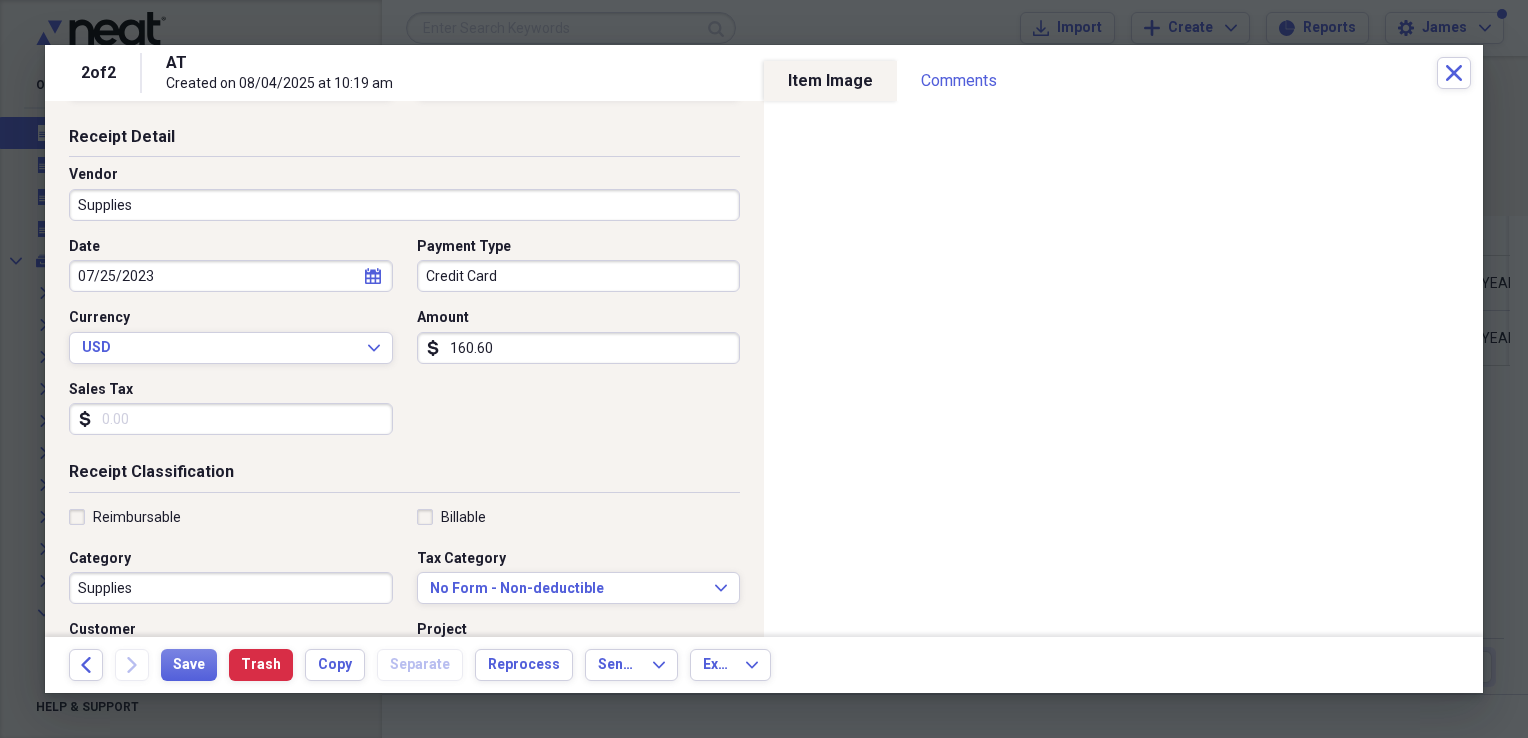 scroll, scrollTop: 148, scrollLeft: 0, axis: vertical 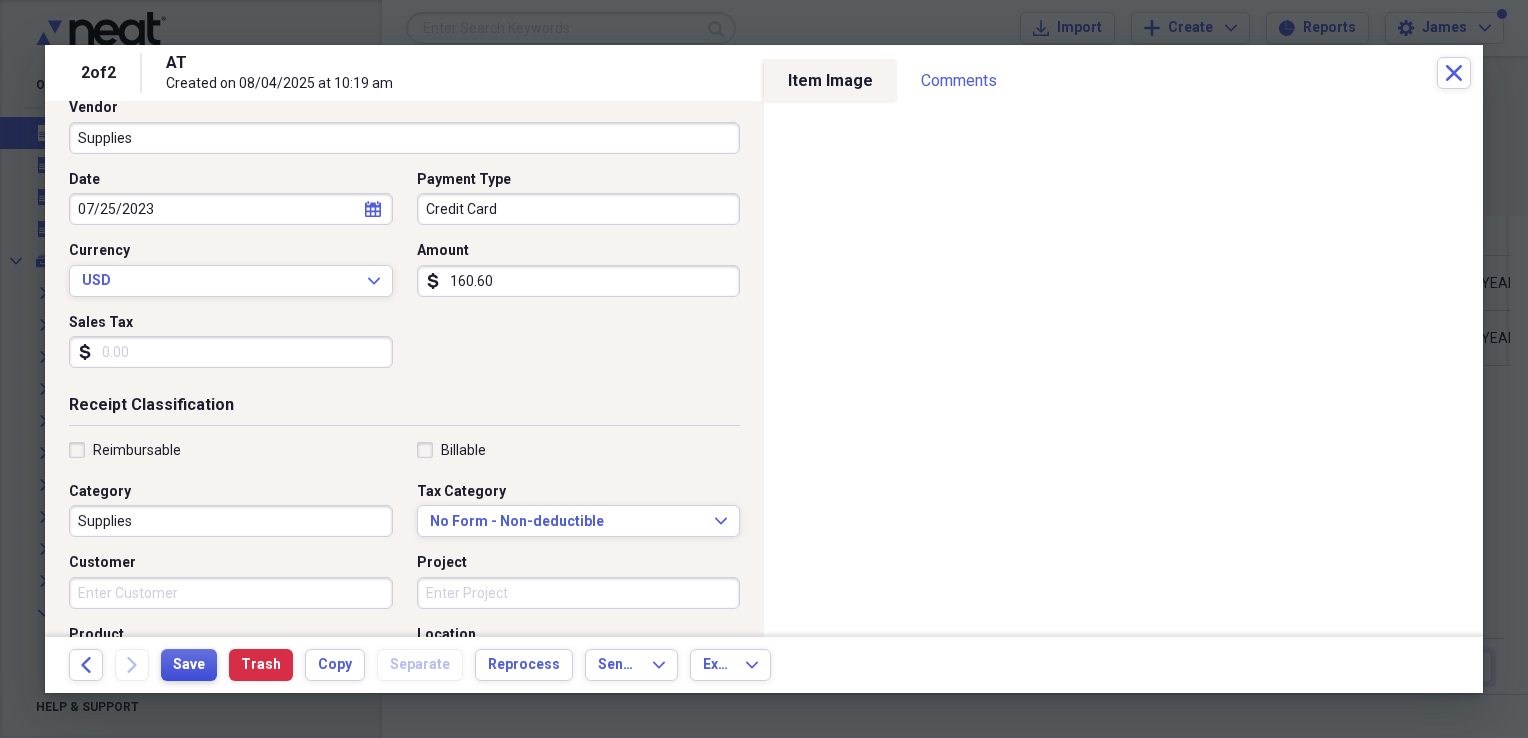 type on "160.60" 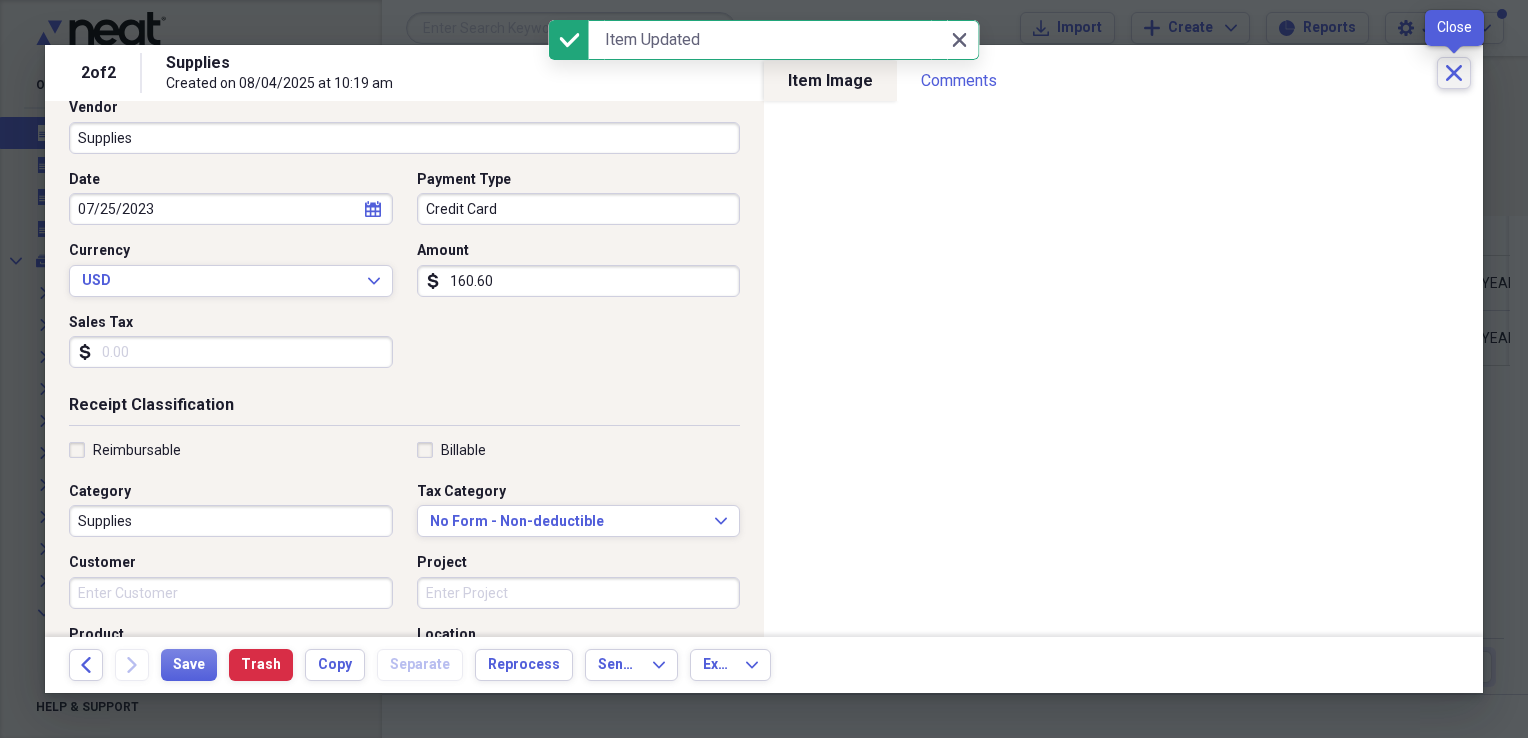 click on "Close" 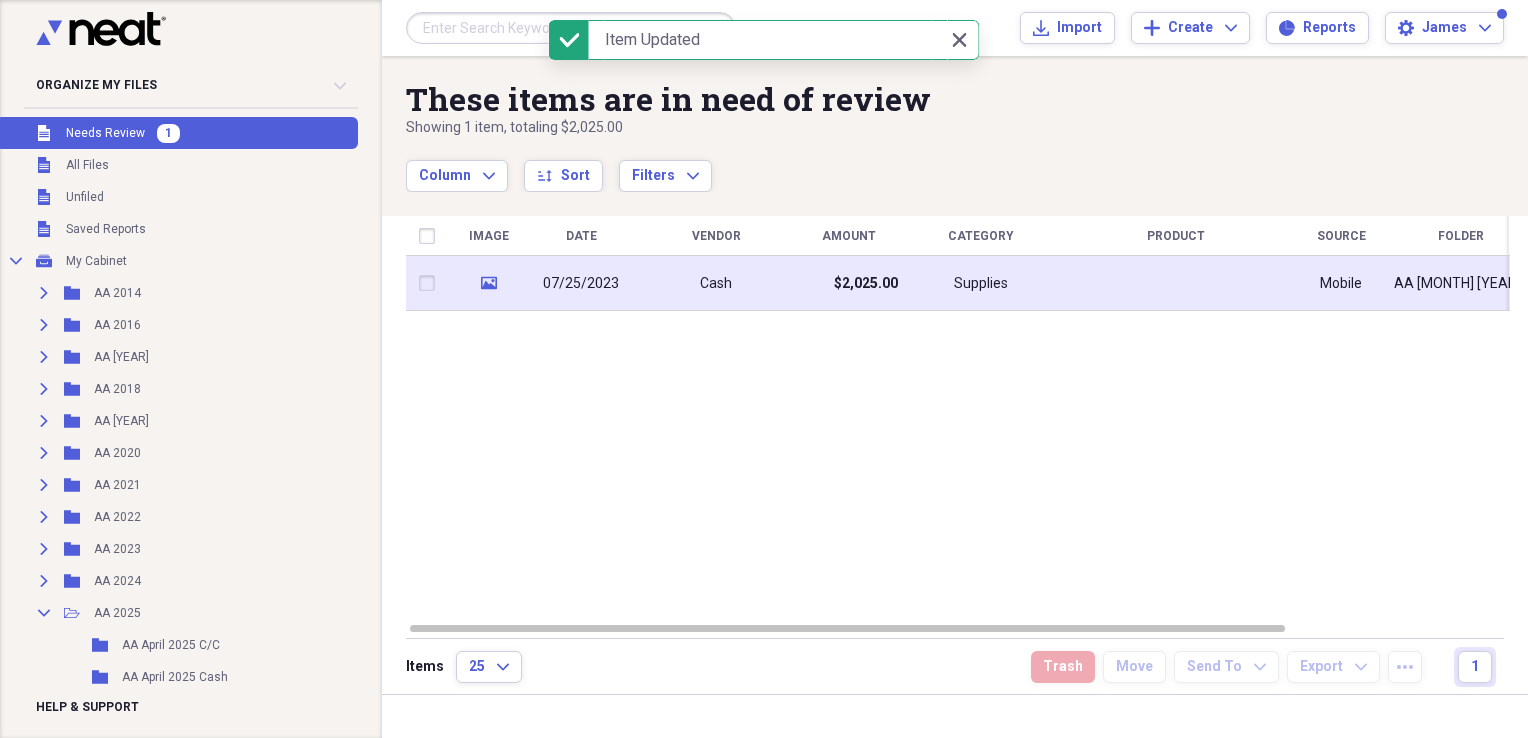 click at bounding box center (1176, 283) 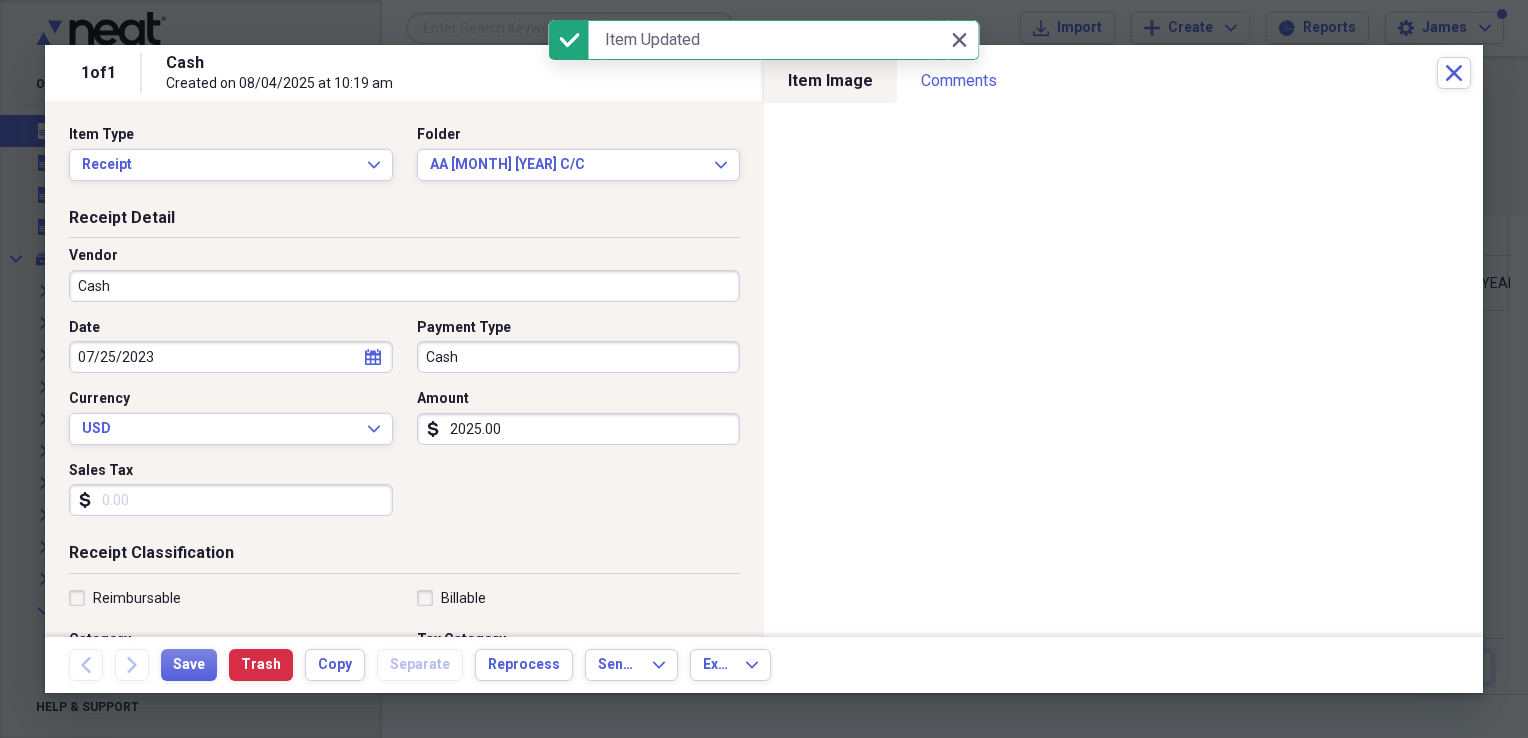 click on "Cash" at bounding box center [404, 286] 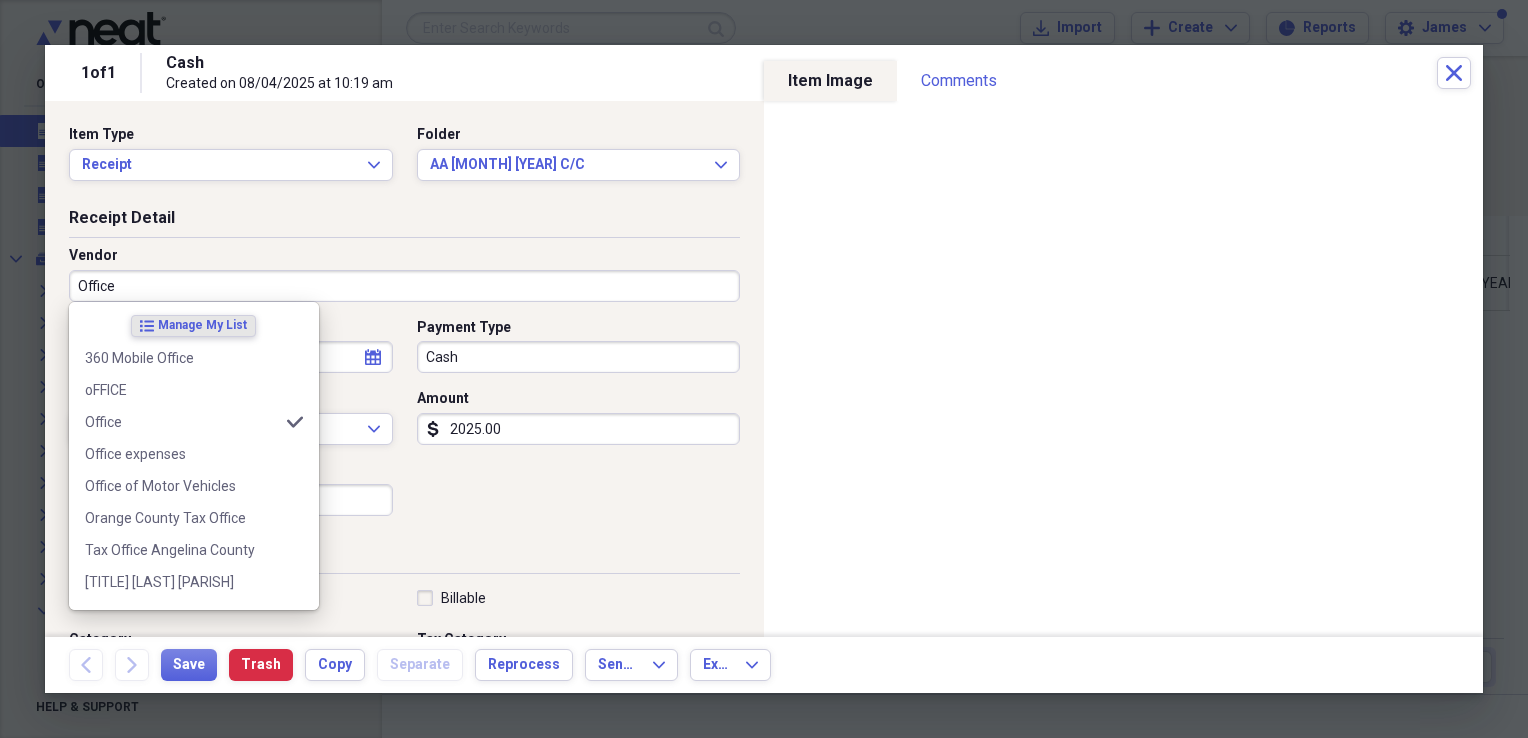 type on "Office" 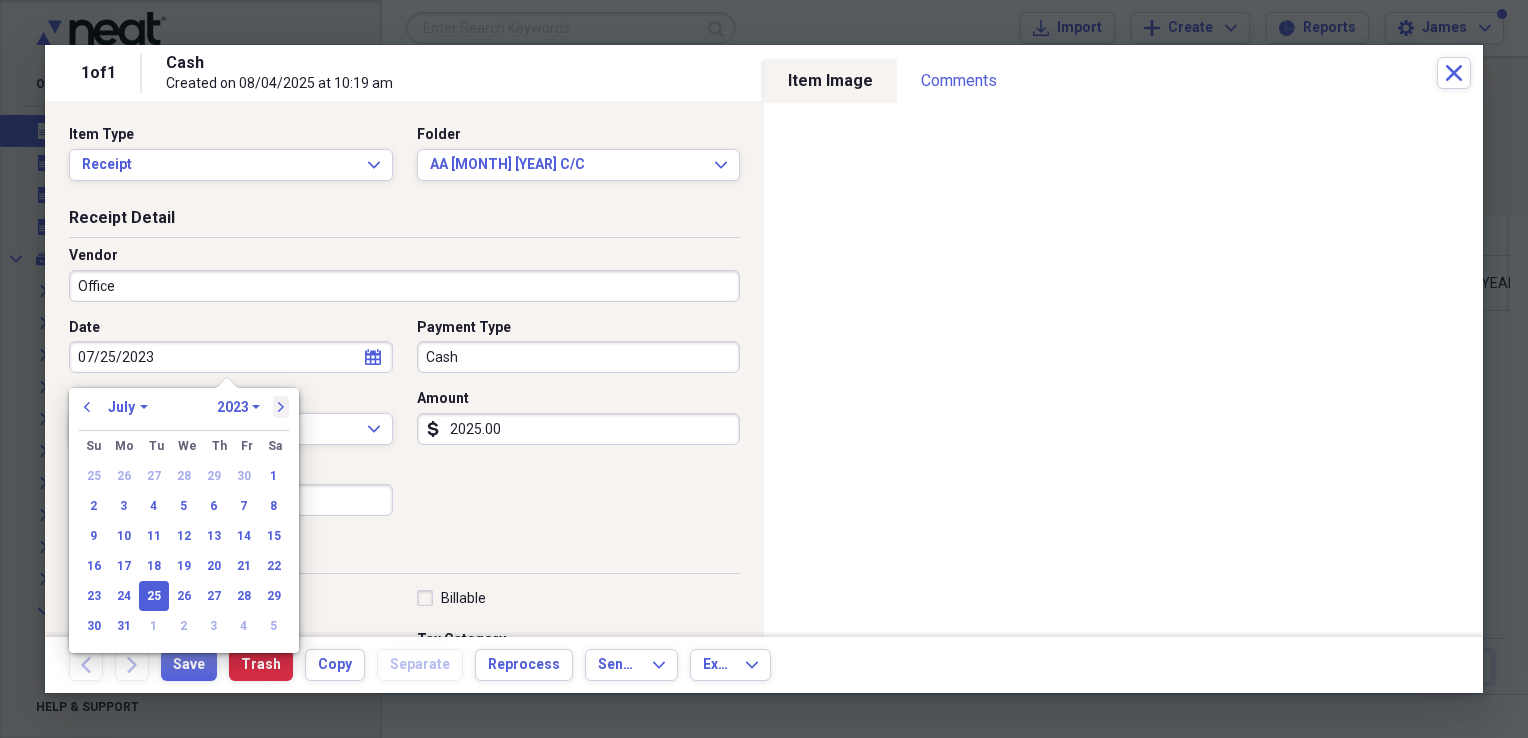 click on "next" at bounding box center [281, 407] 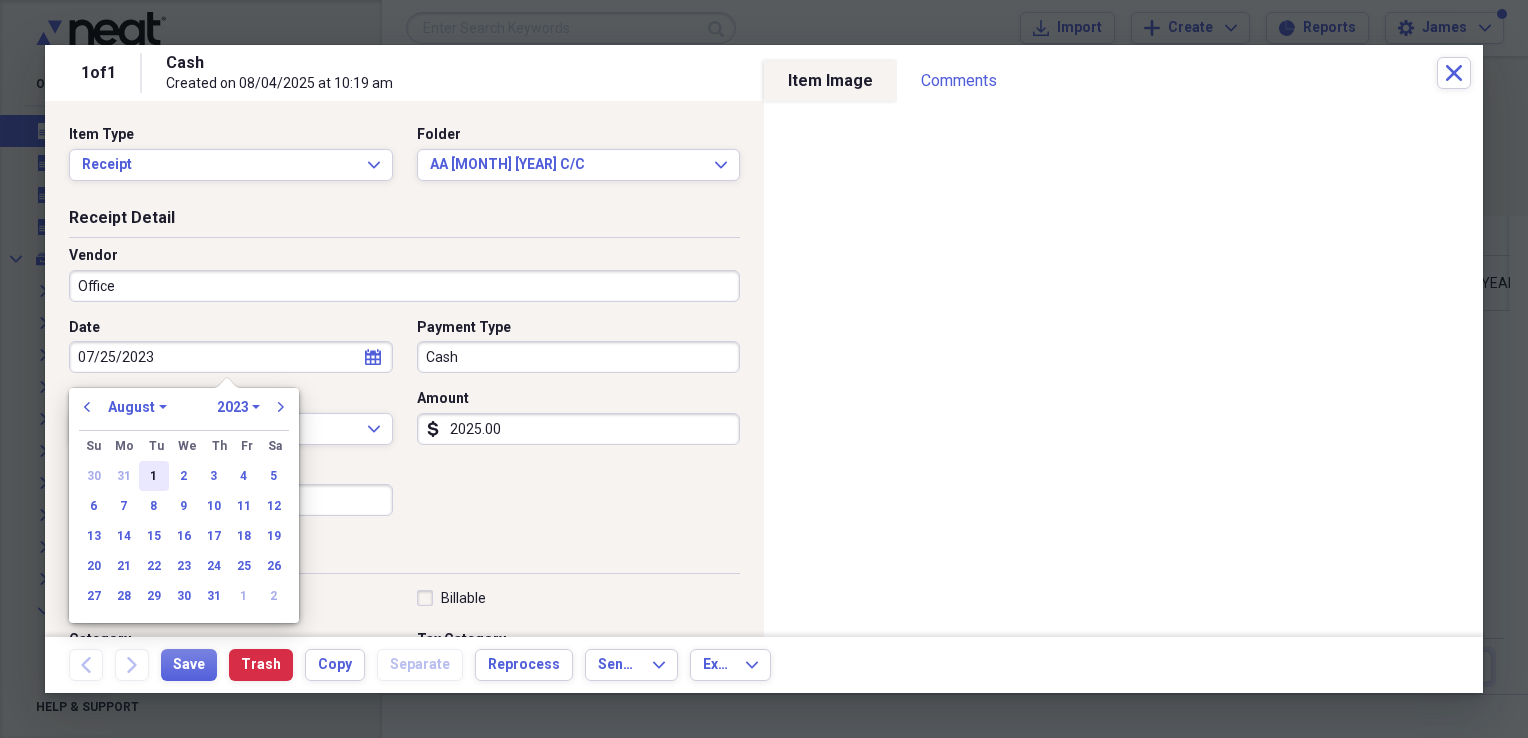 click on "1" at bounding box center [154, 476] 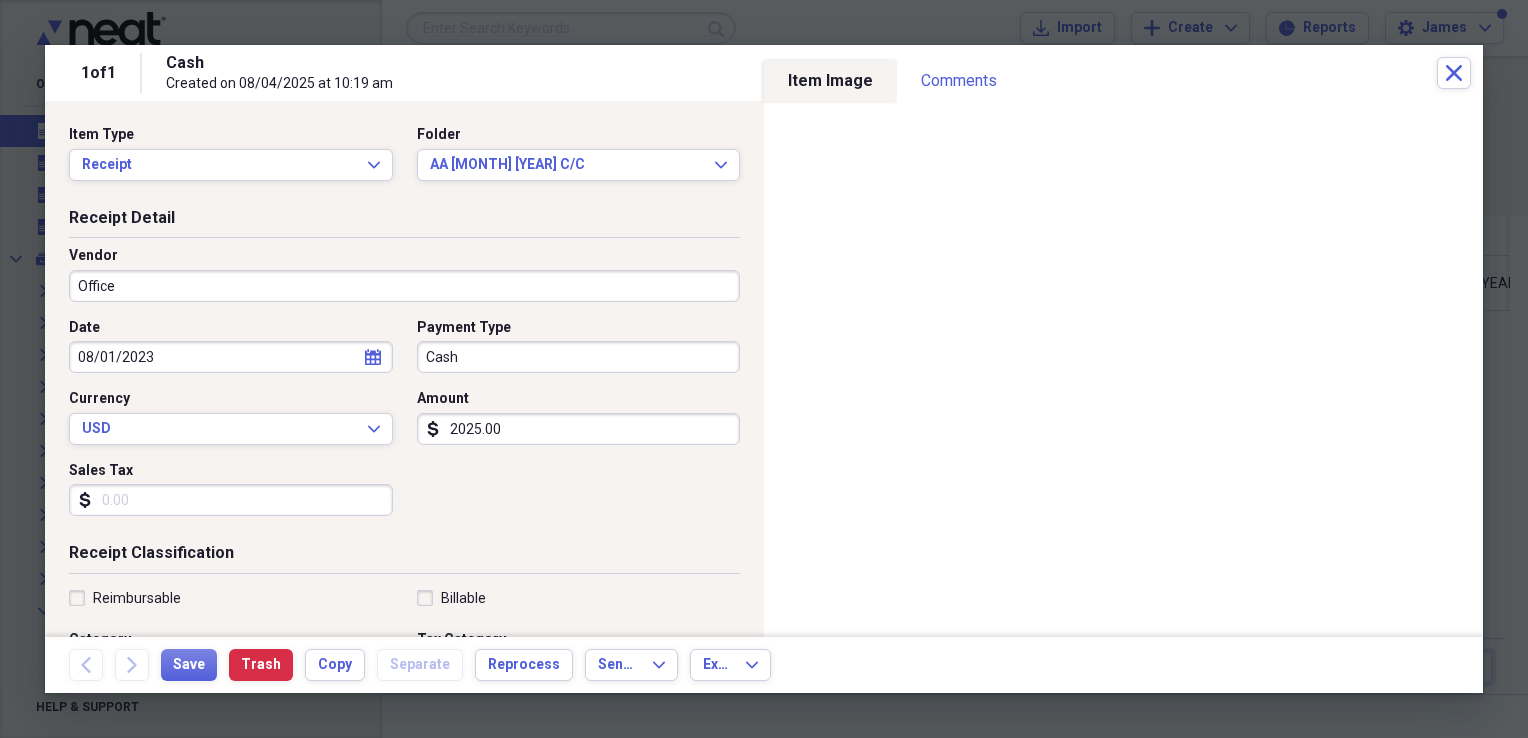 click on "Cash" at bounding box center [579, 357] 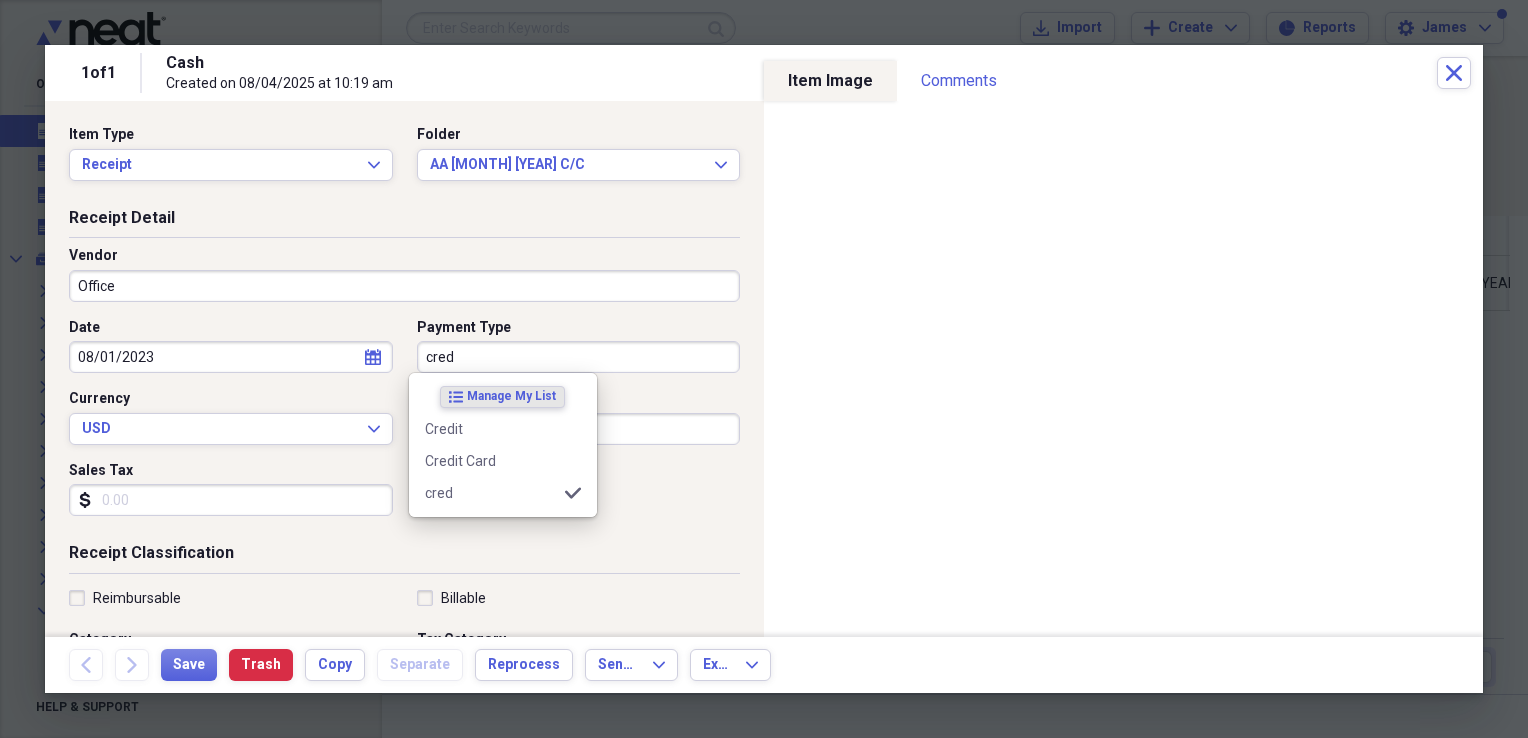 click on "Credit Card" at bounding box center [491, 461] 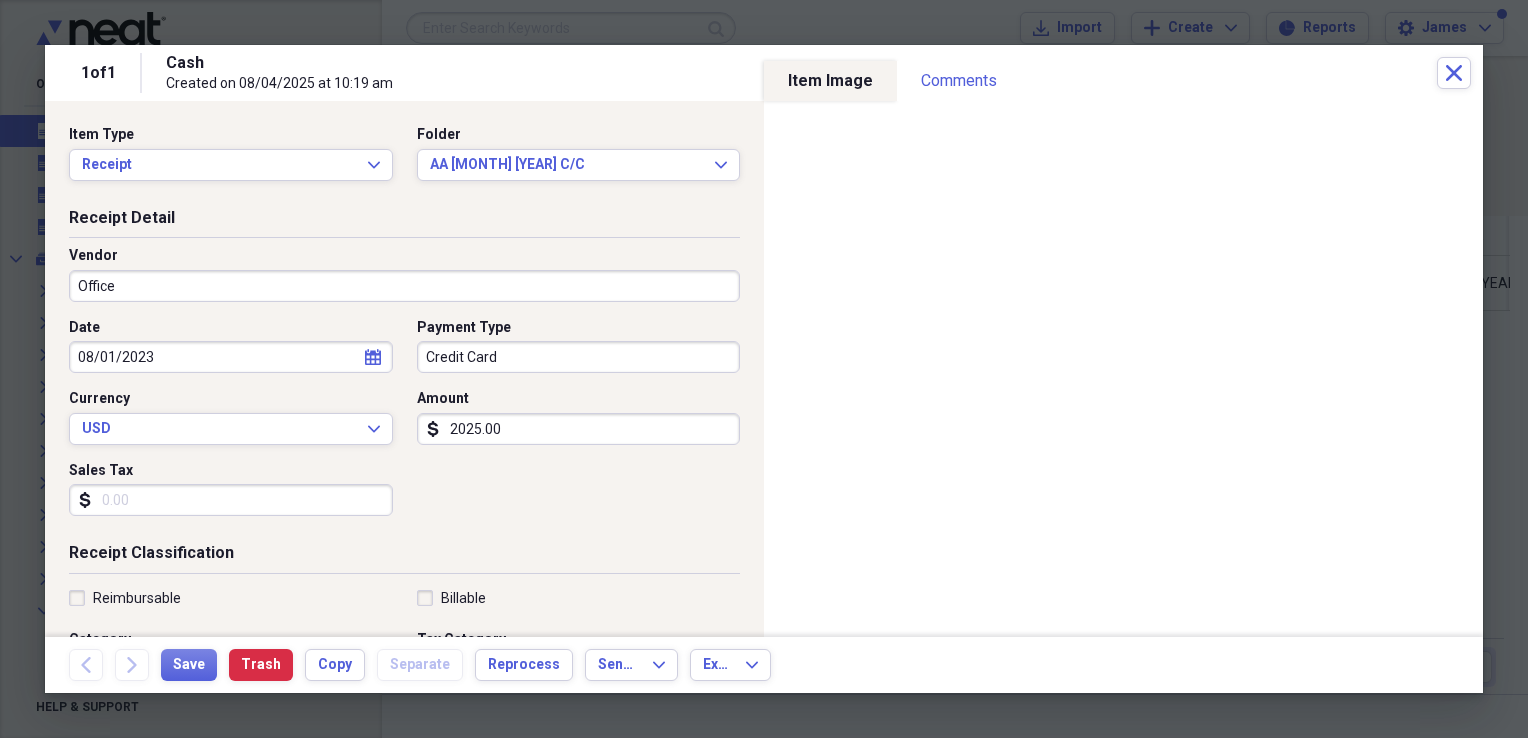 click on "2025.00" at bounding box center (579, 429) 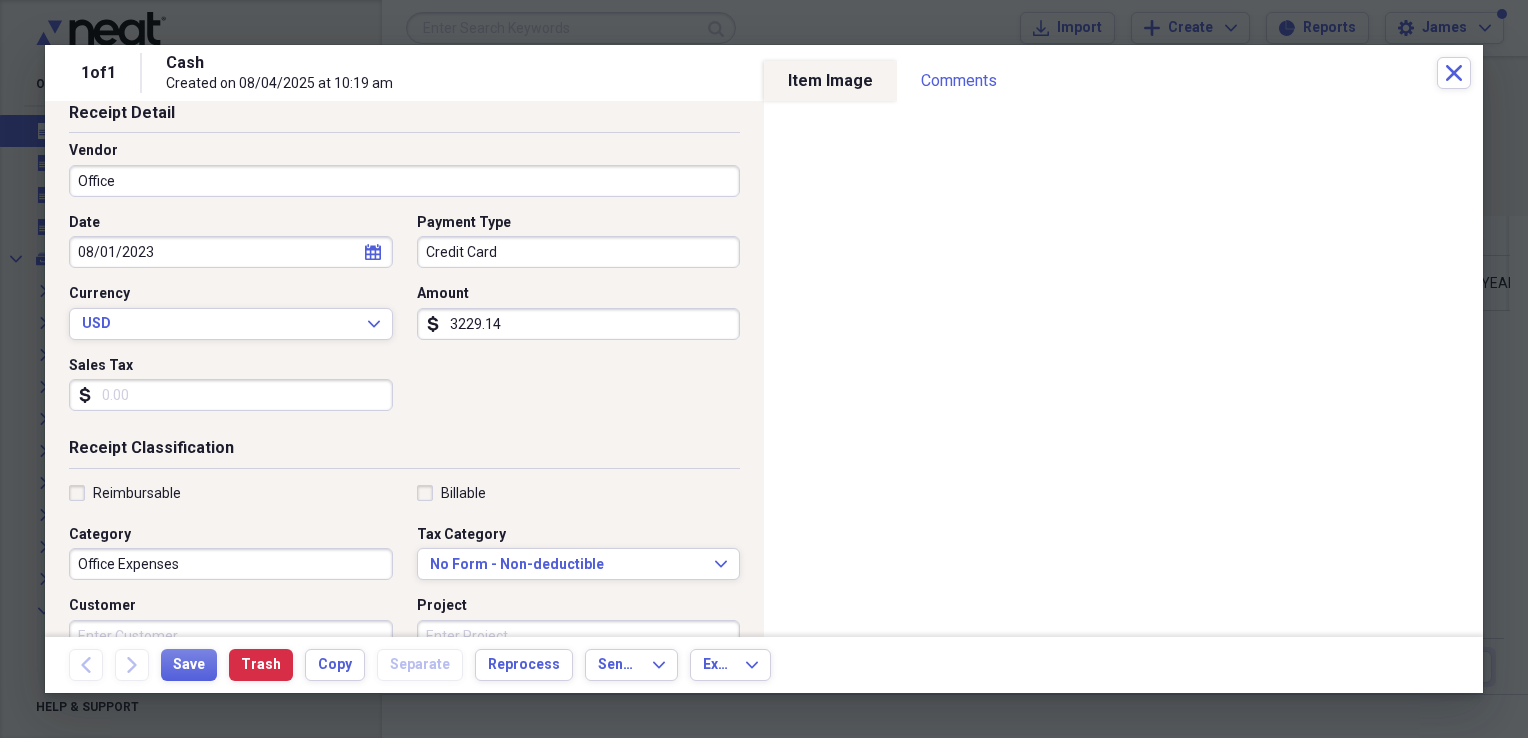 scroll, scrollTop: 137, scrollLeft: 0, axis: vertical 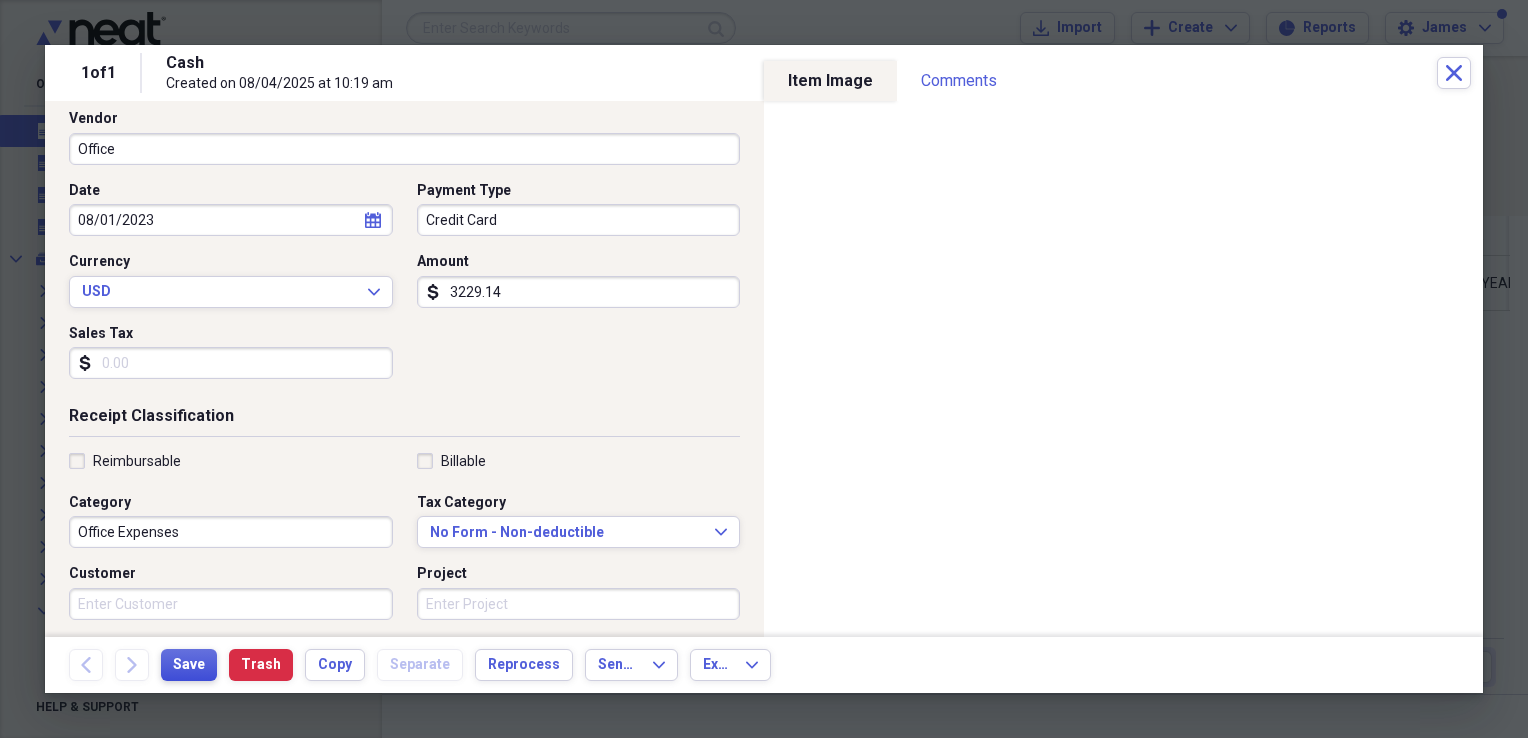type on "3229.14" 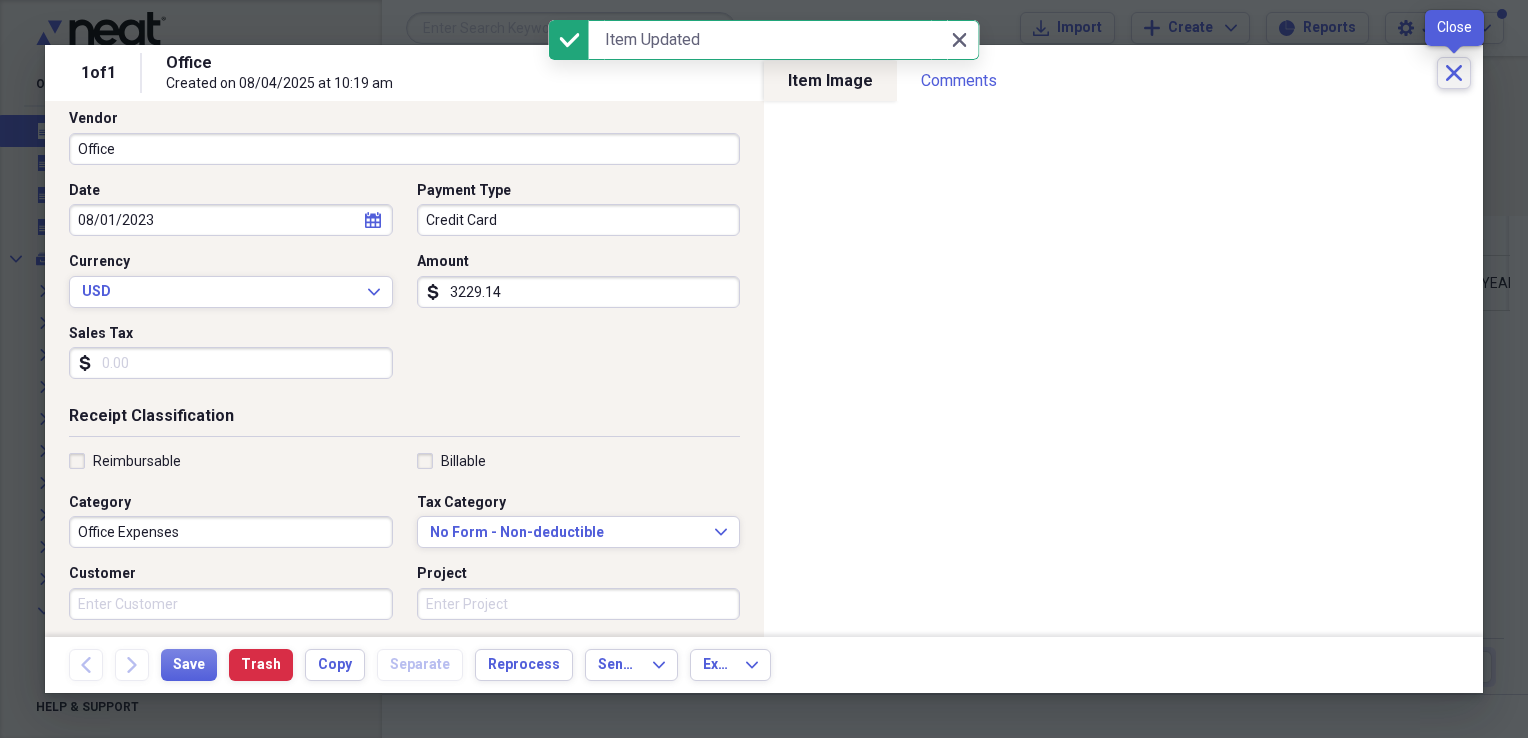 click on "Close" 